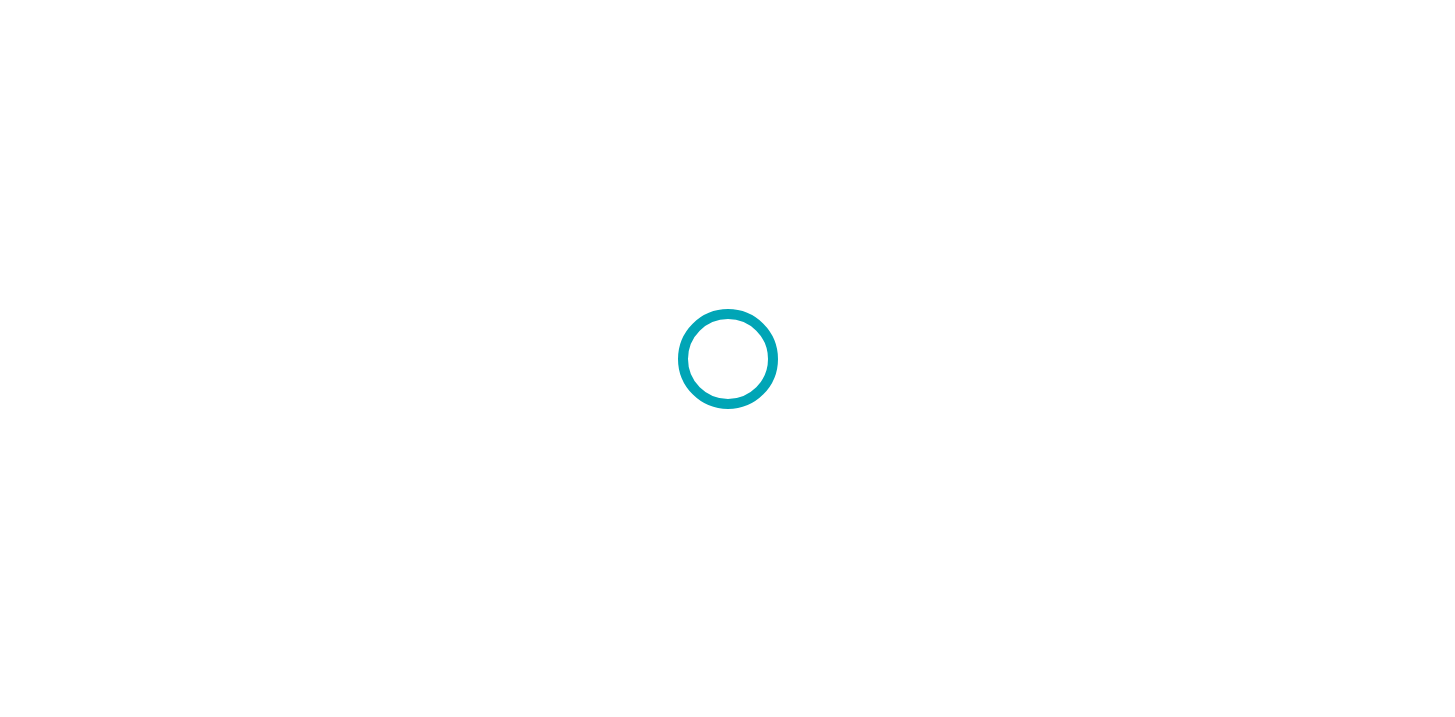 scroll, scrollTop: 0, scrollLeft: 0, axis: both 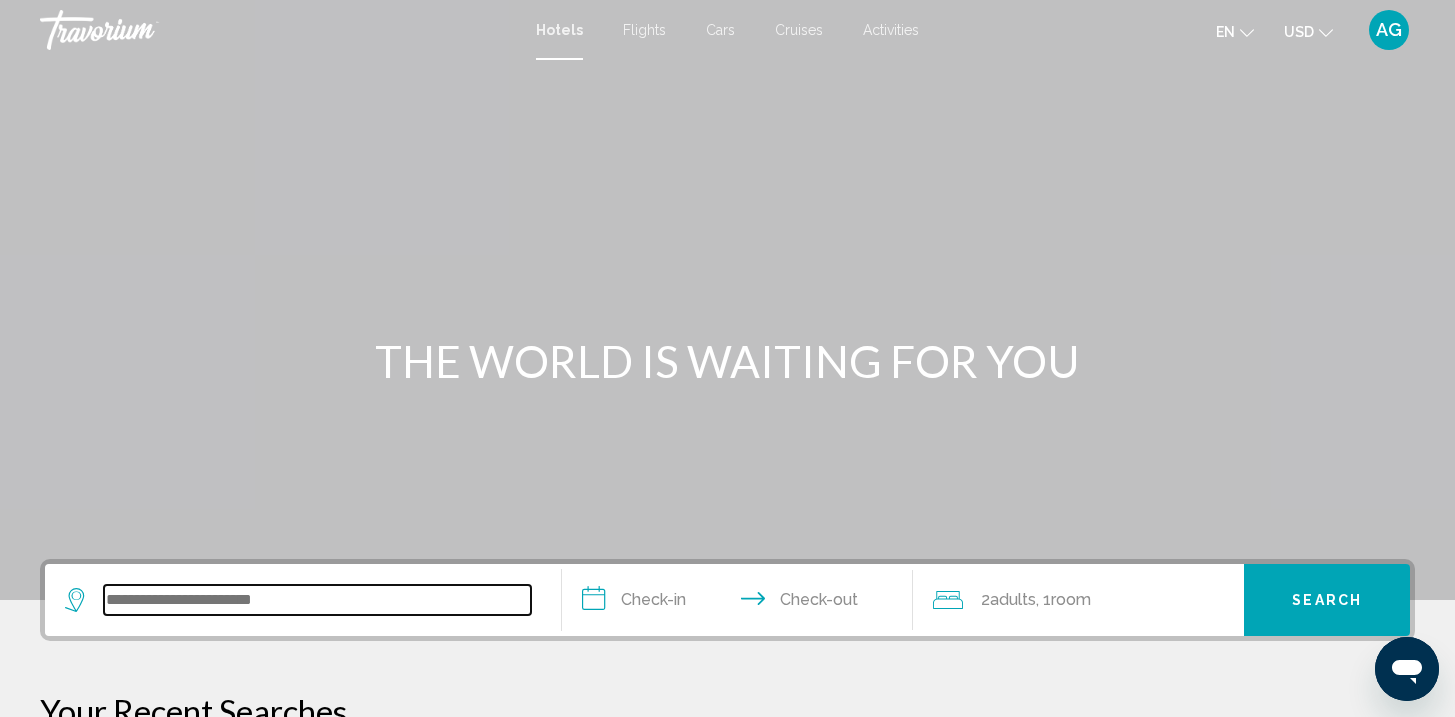 click at bounding box center (317, 600) 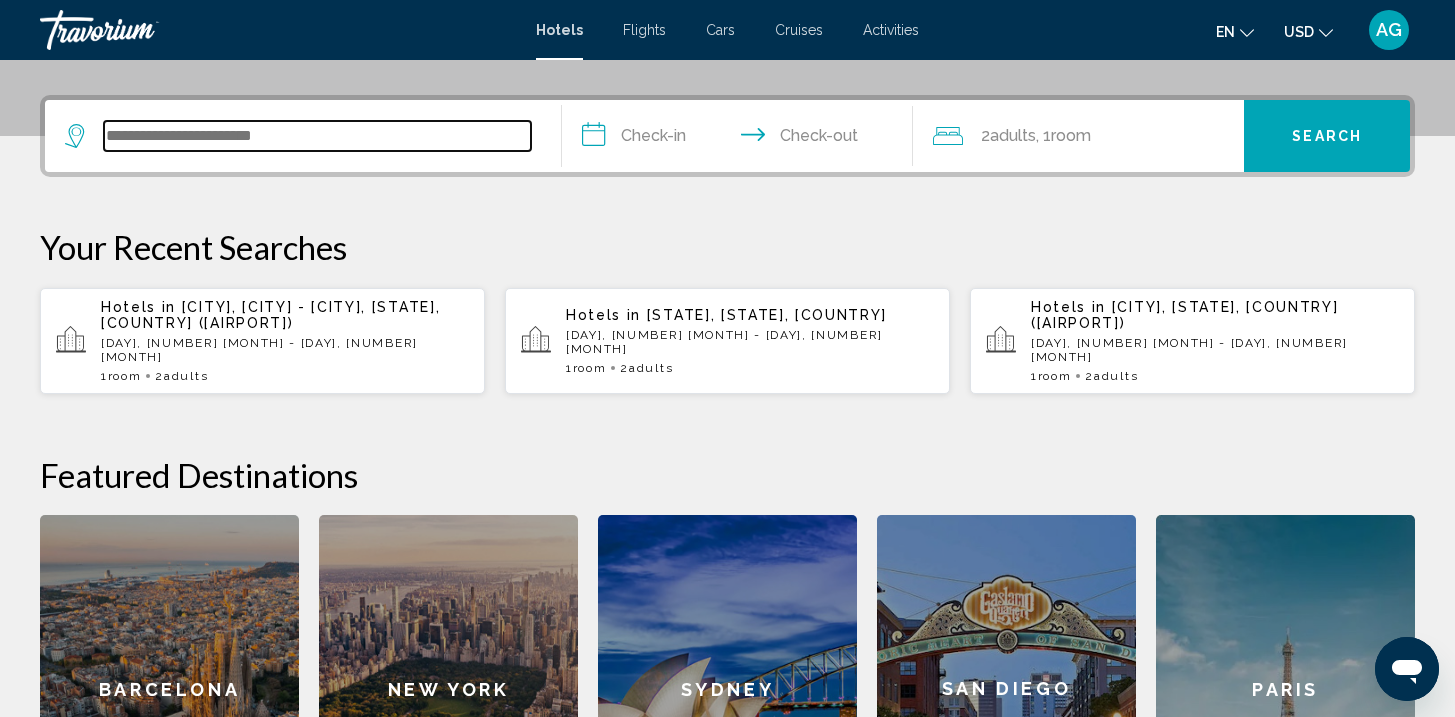 scroll, scrollTop: 494, scrollLeft: 0, axis: vertical 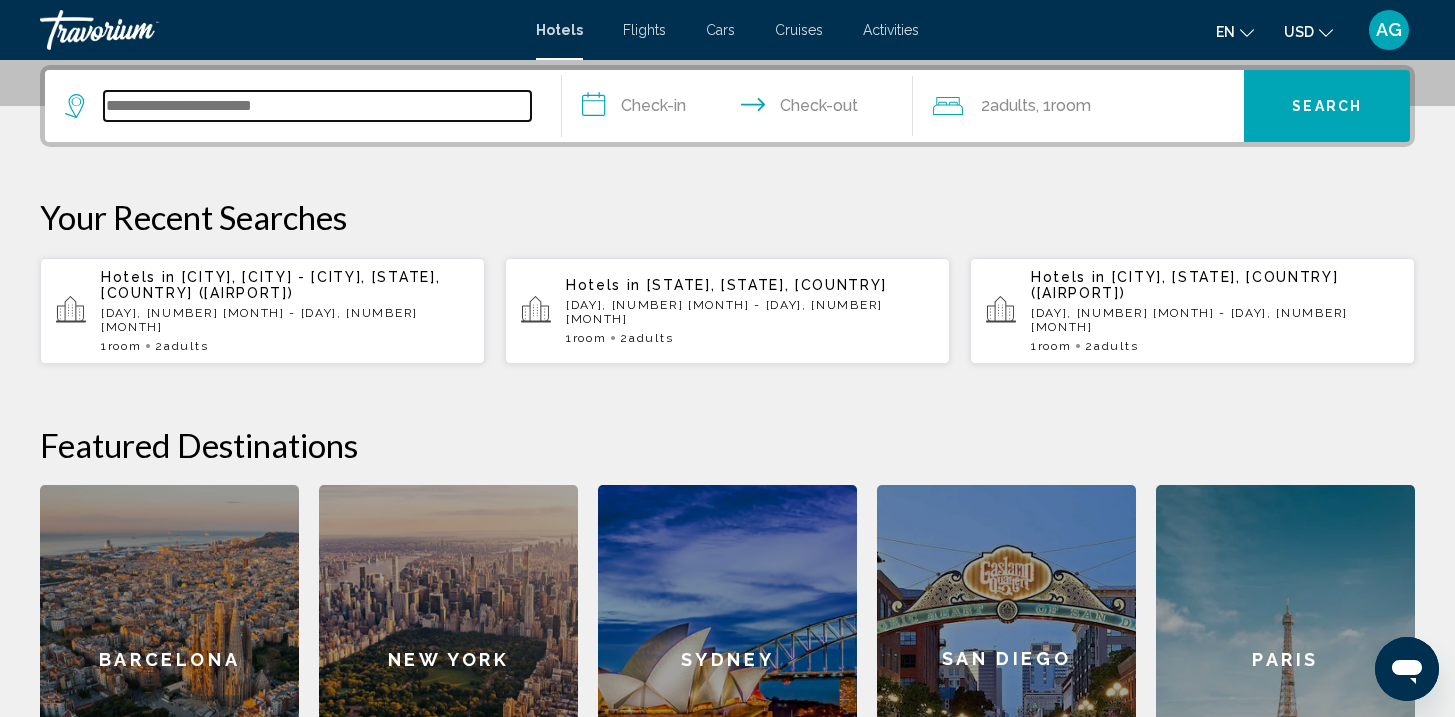 click at bounding box center (317, 106) 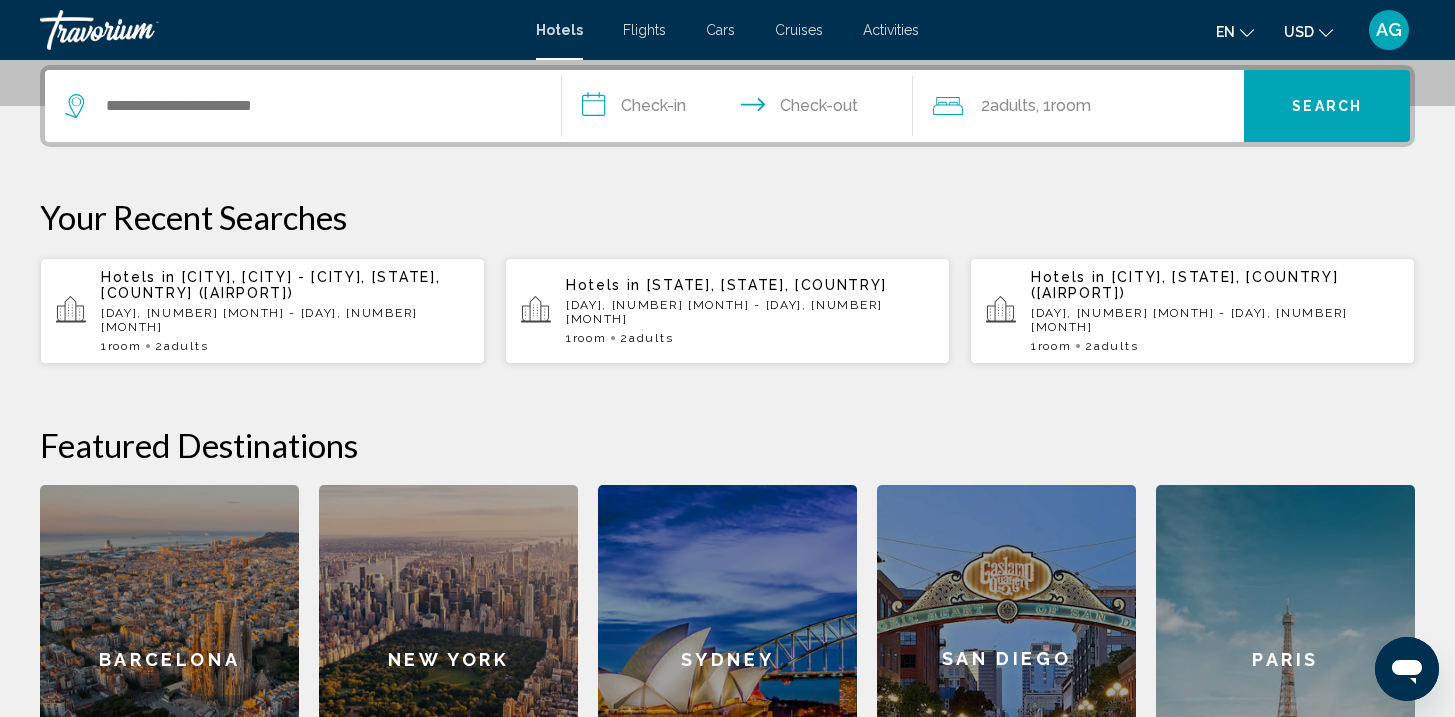 click on "**********" at bounding box center [741, 109] 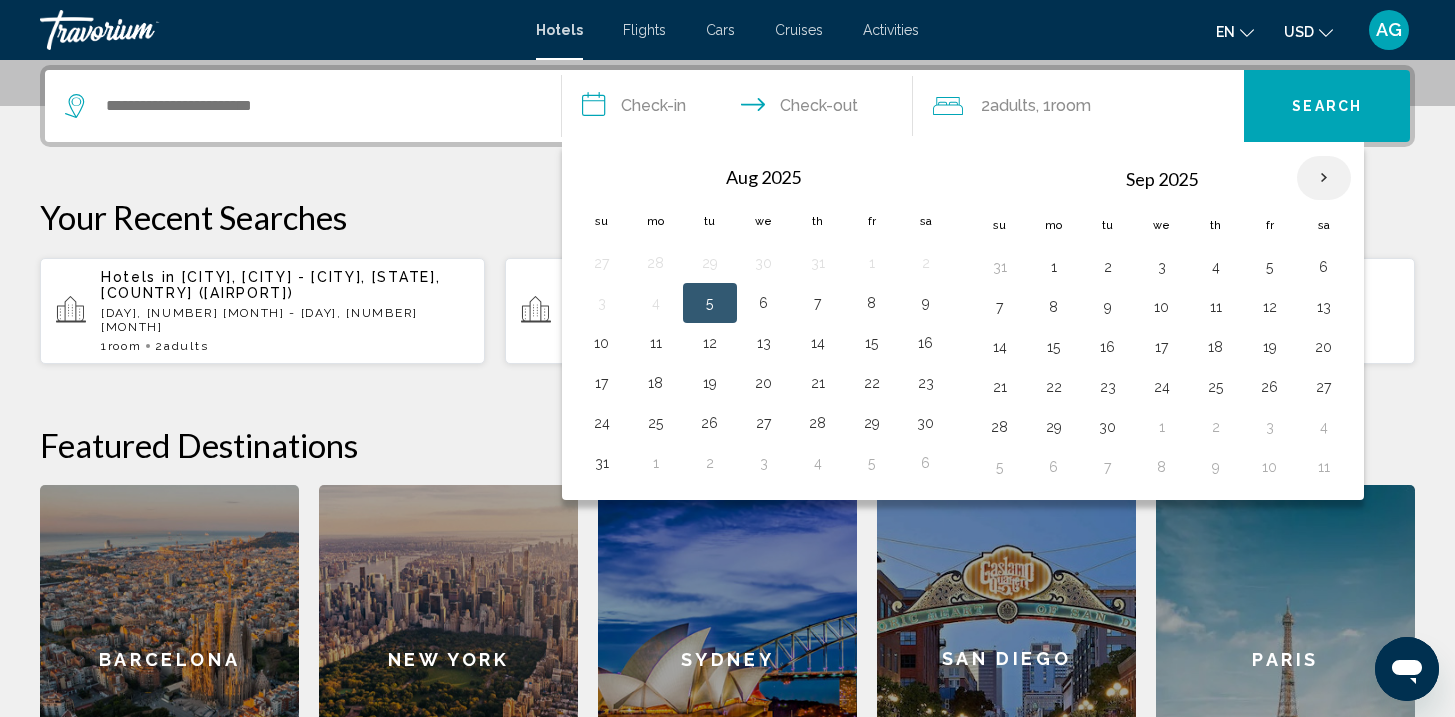 click at bounding box center [1324, 178] 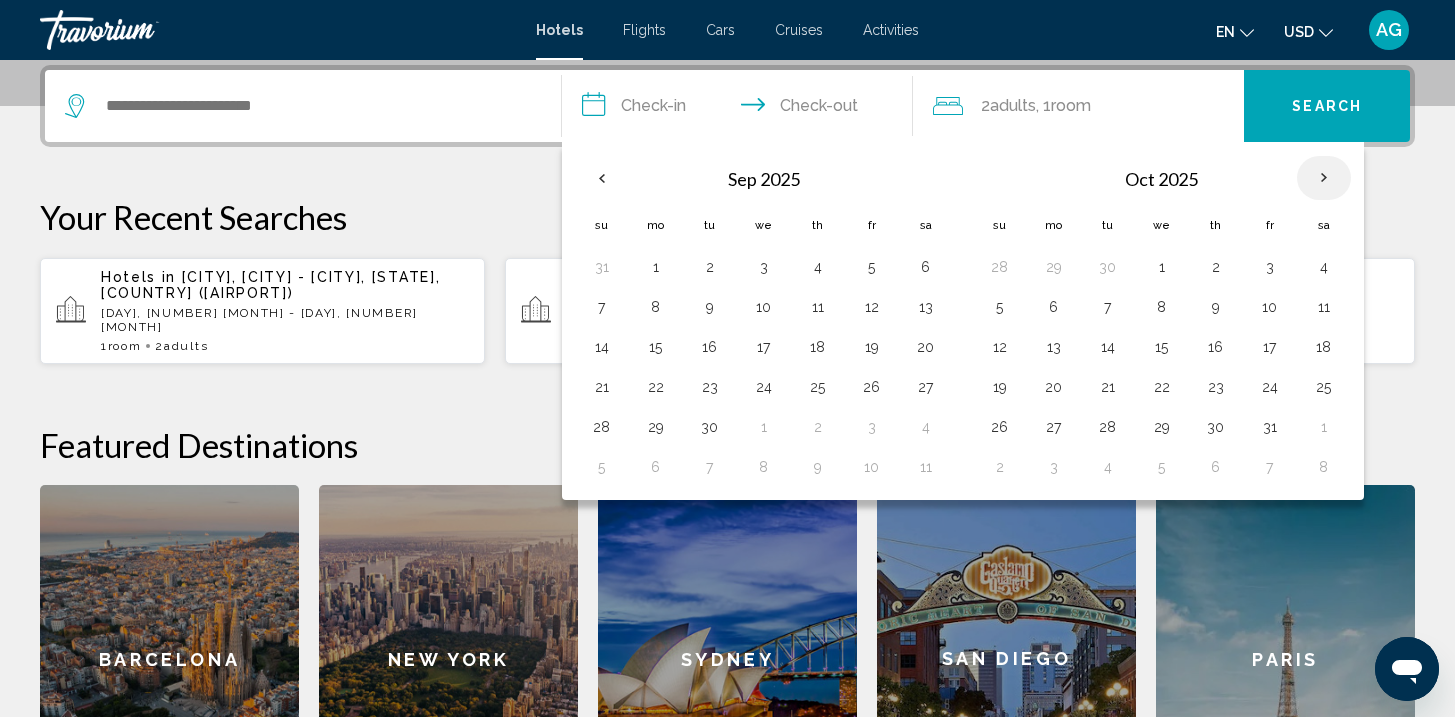 click at bounding box center [1324, 178] 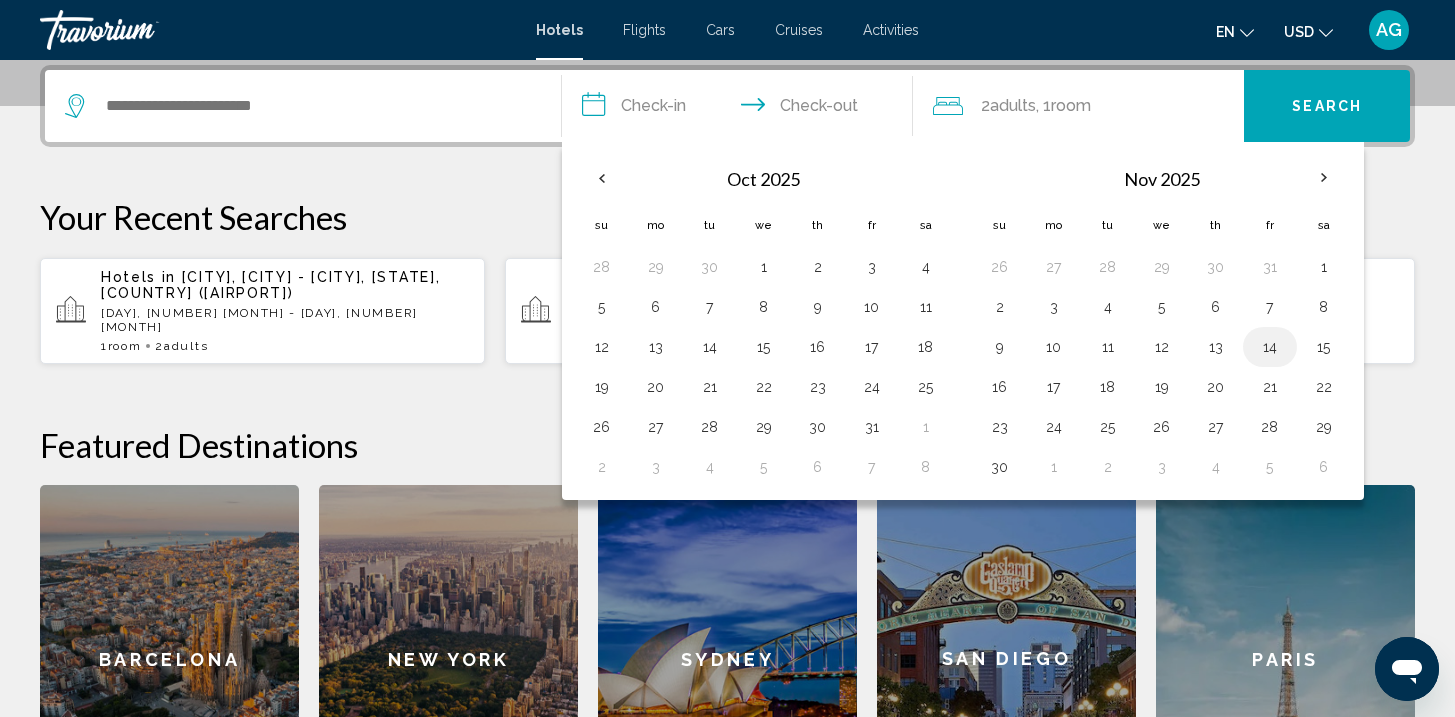 click on "14" at bounding box center [1270, 347] 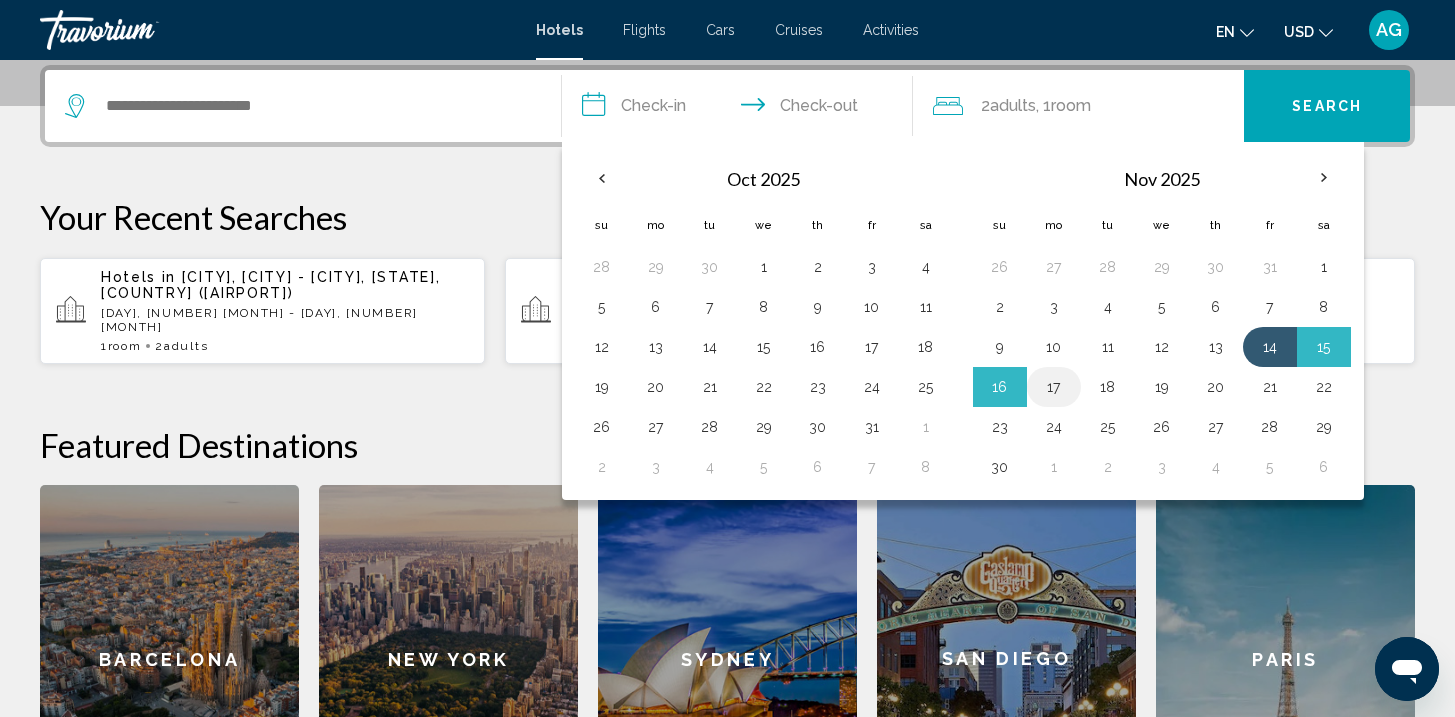 click on "17" at bounding box center (1054, 387) 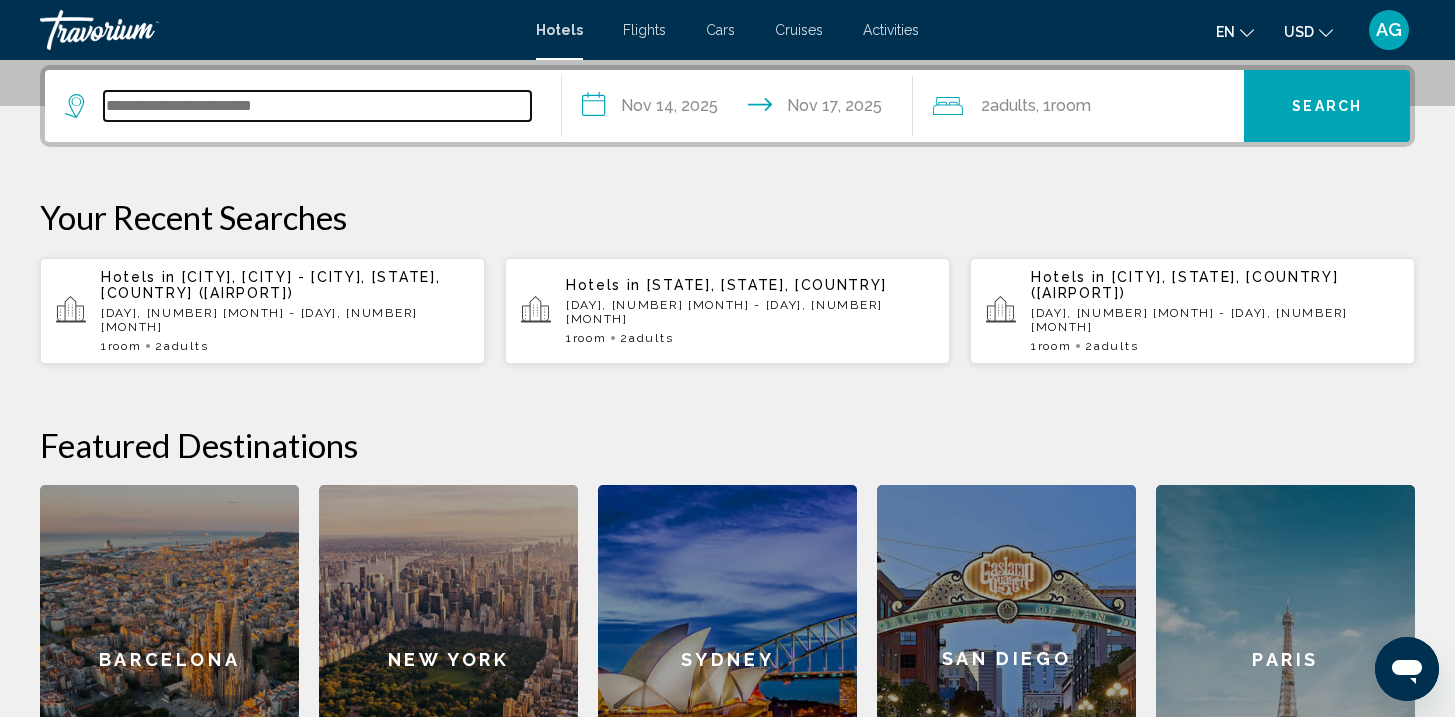 click at bounding box center (317, 106) 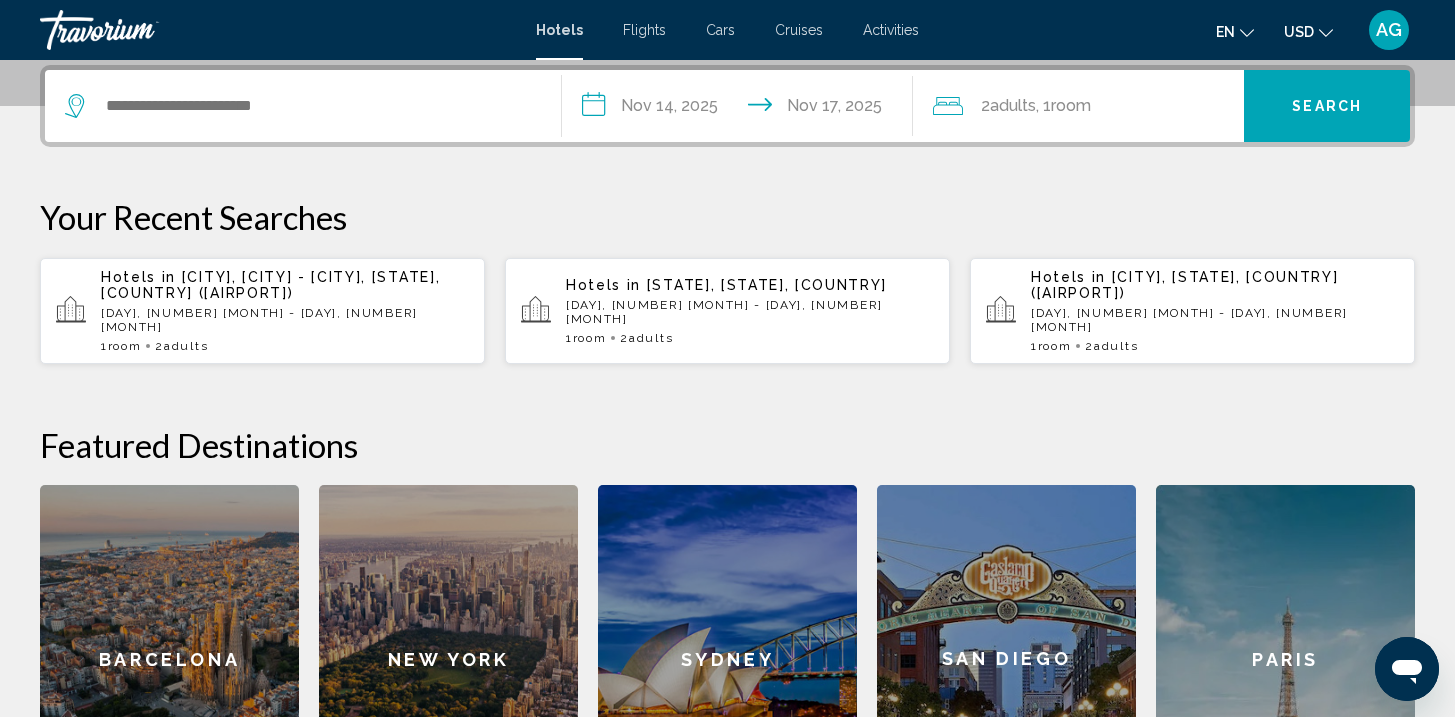 click on "Minneapolis, Minneapolis - St. Paul, MN, United States (MSP)" at bounding box center (270, 285) 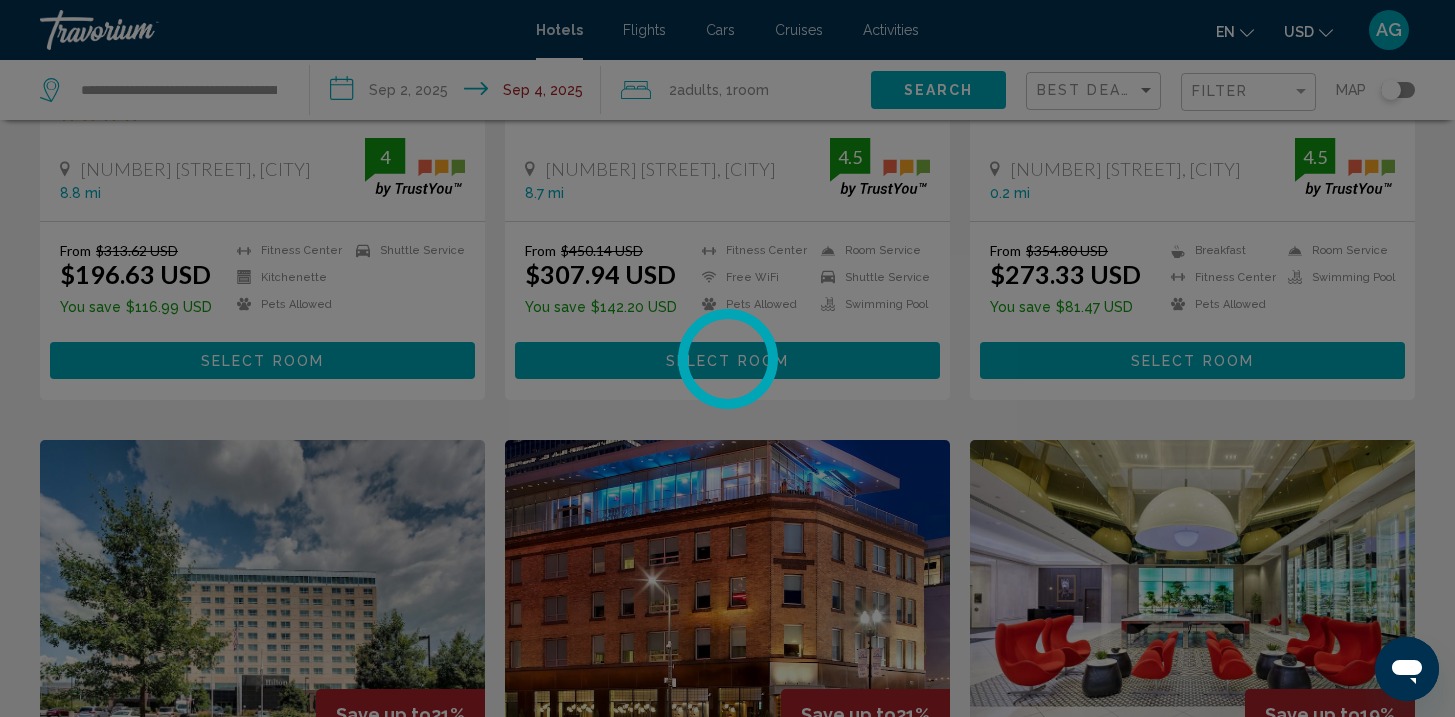 scroll, scrollTop: 0, scrollLeft: 0, axis: both 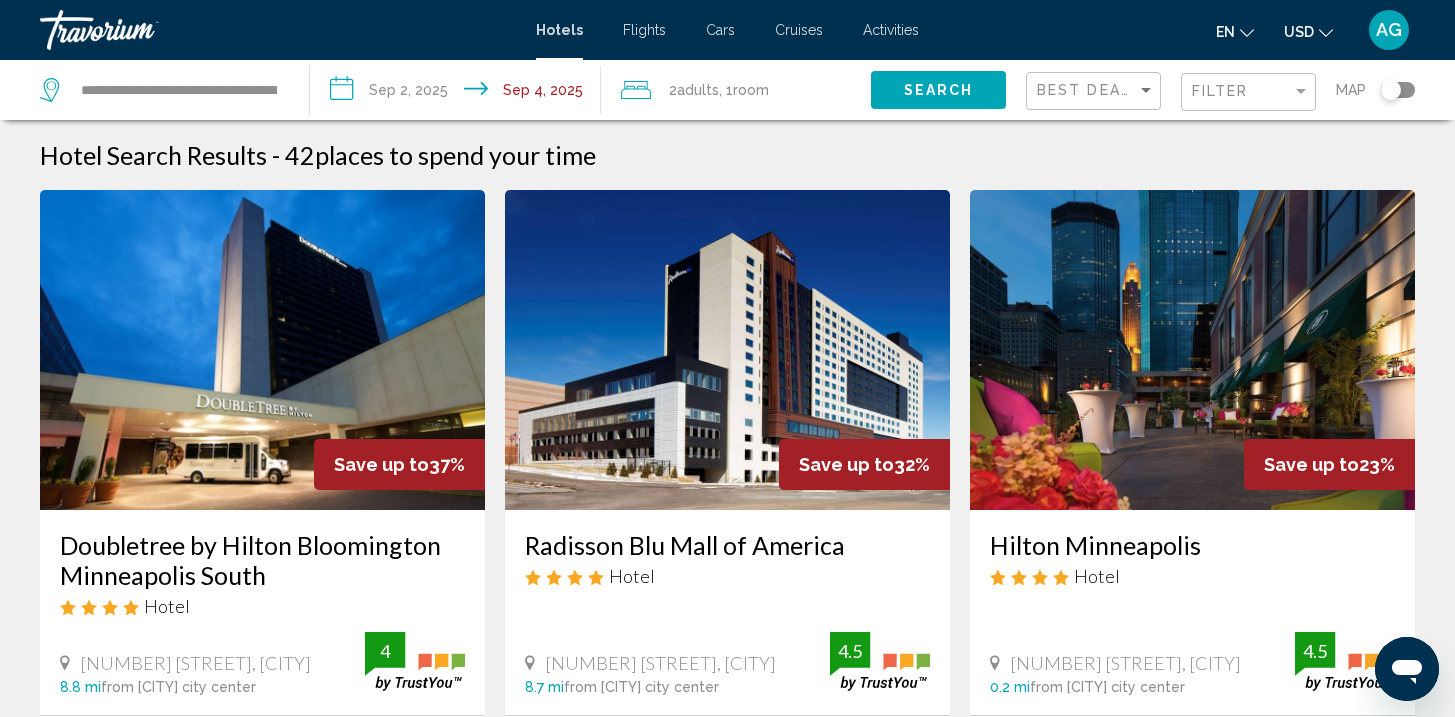 click on "Hotel Search Results  -   42  places to spend your time" at bounding box center [727, 155] 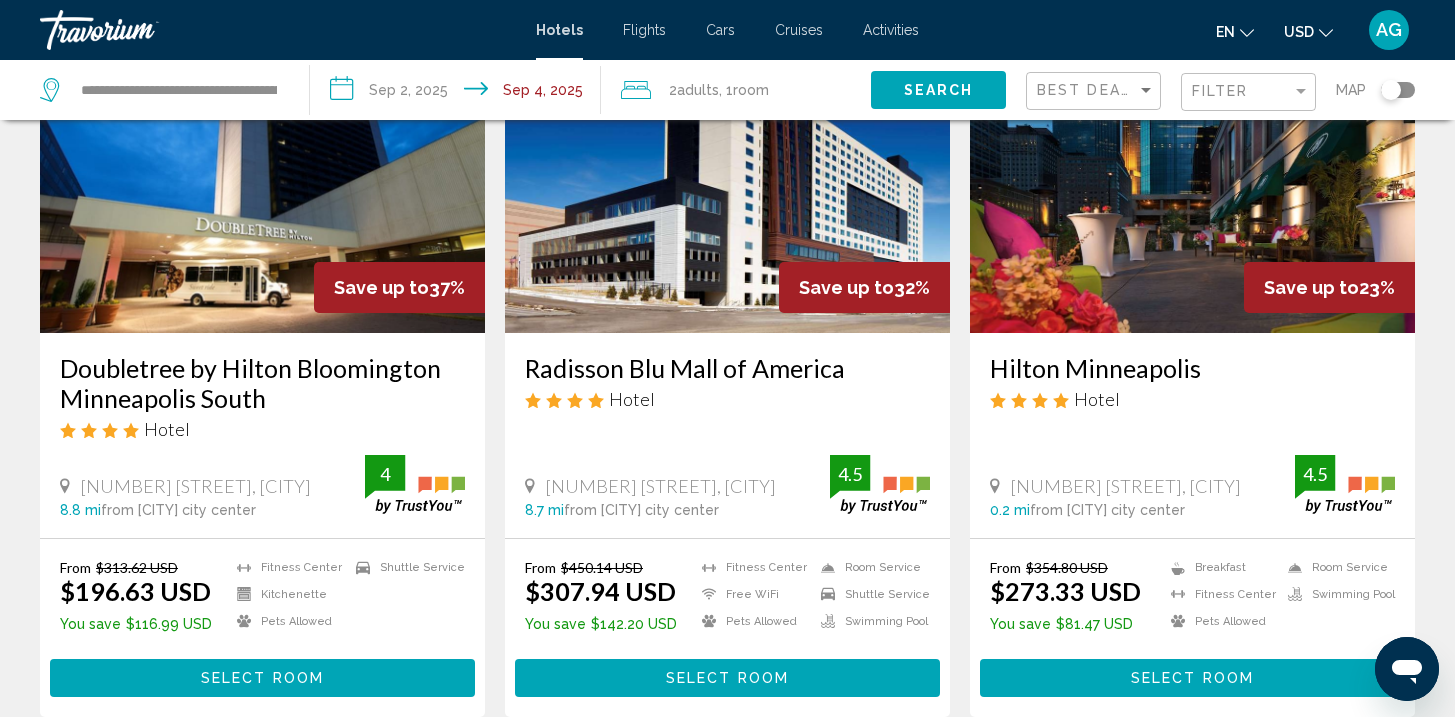 scroll, scrollTop: 200, scrollLeft: 0, axis: vertical 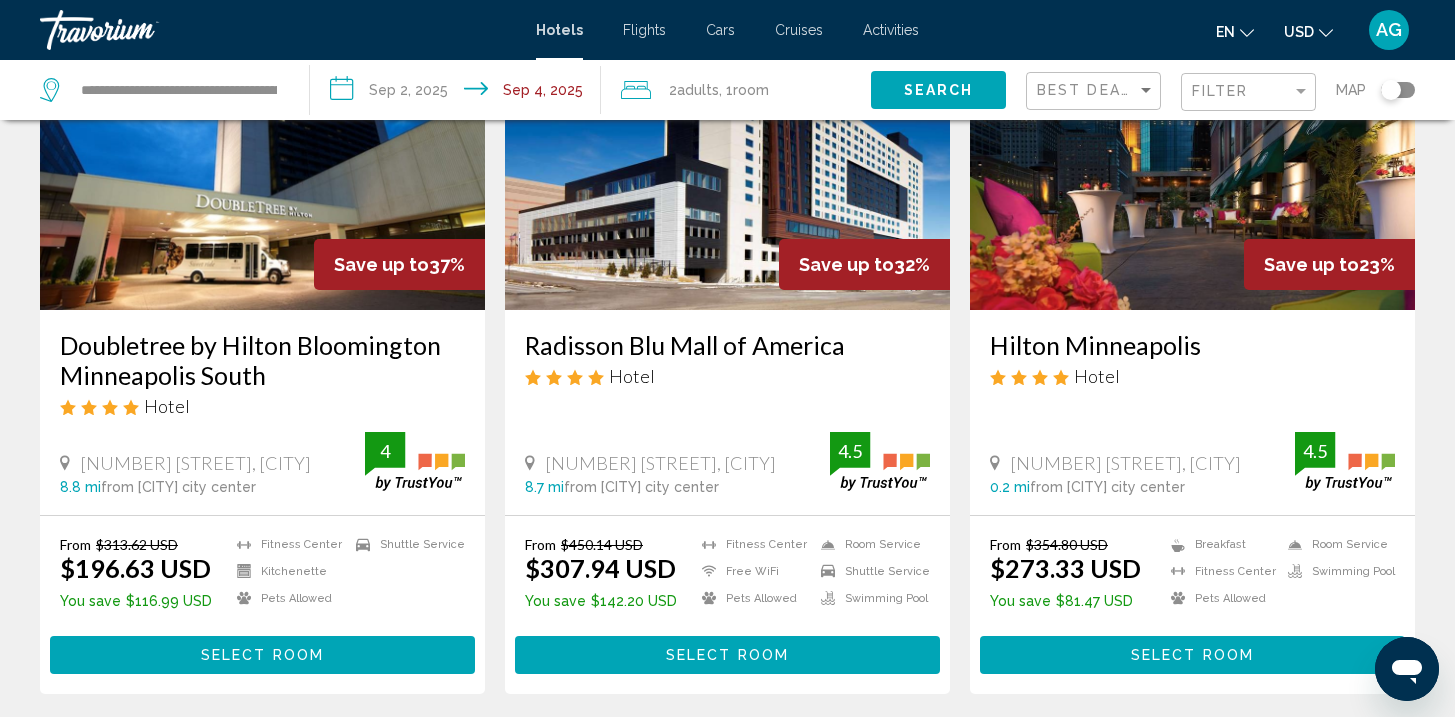 click at bounding box center [262, 150] 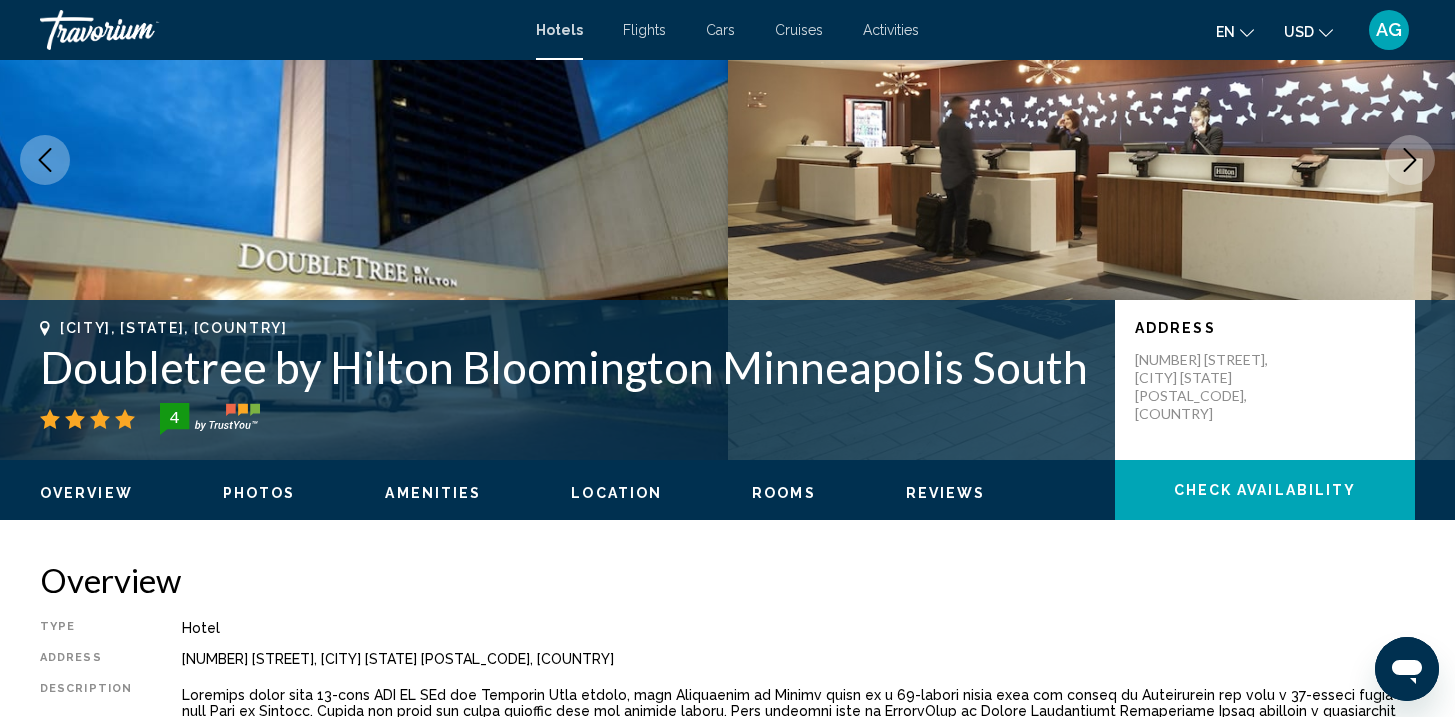 scroll, scrollTop: 1, scrollLeft: 0, axis: vertical 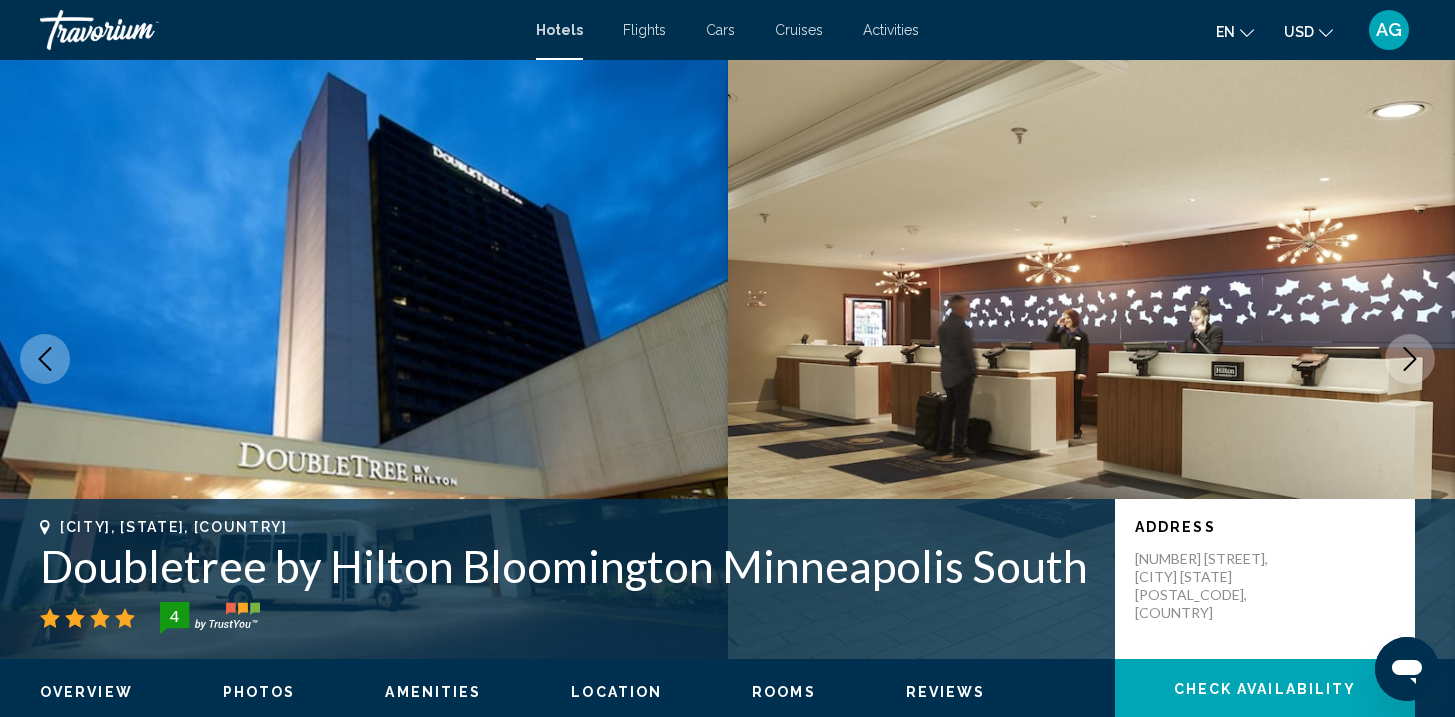 type 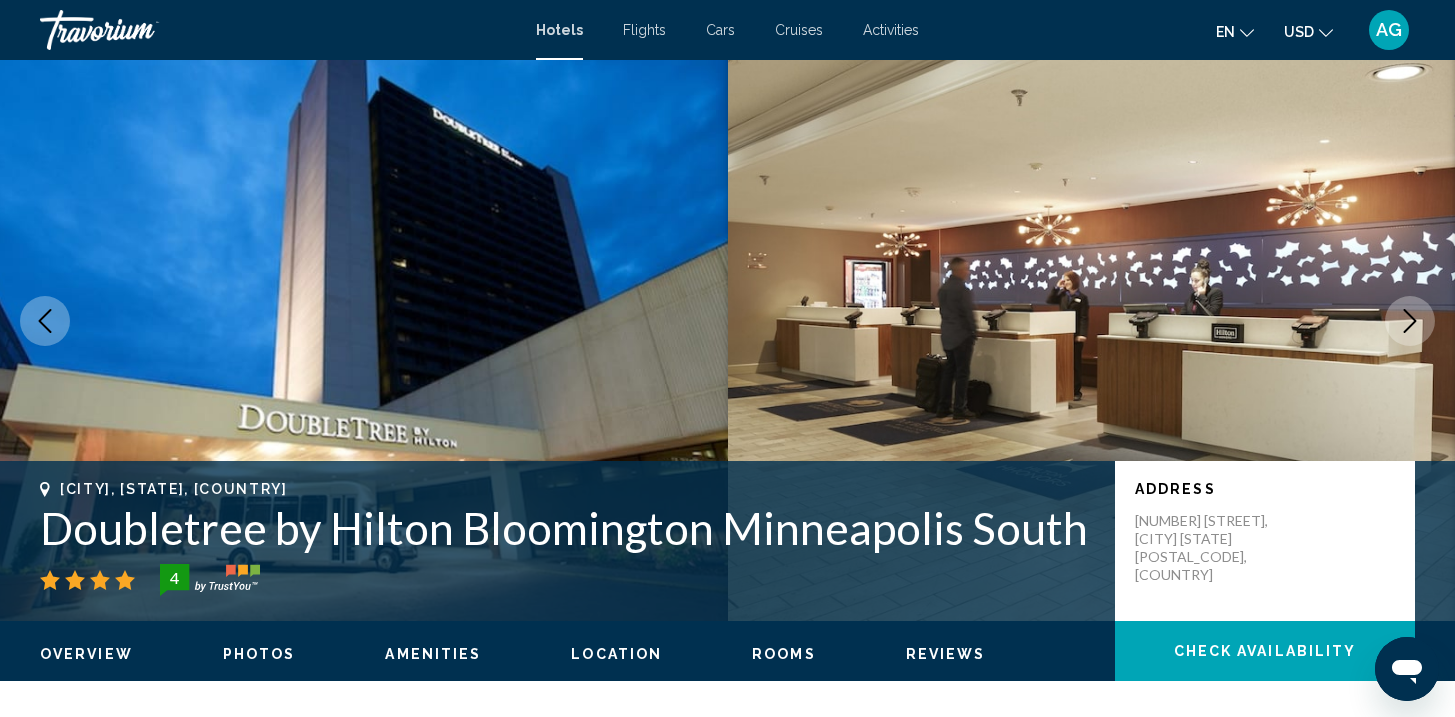 scroll, scrollTop: 41, scrollLeft: 0, axis: vertical 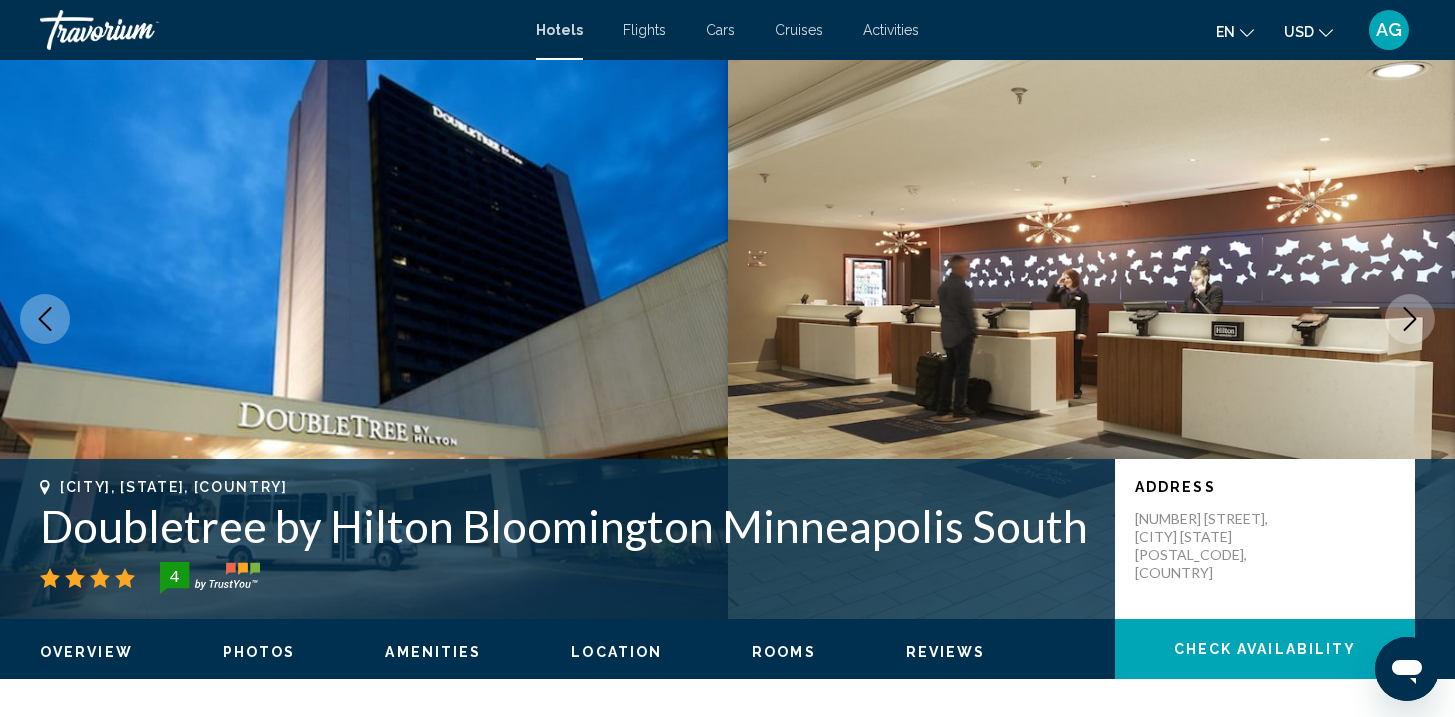 click at bounding box center [1410, 319] 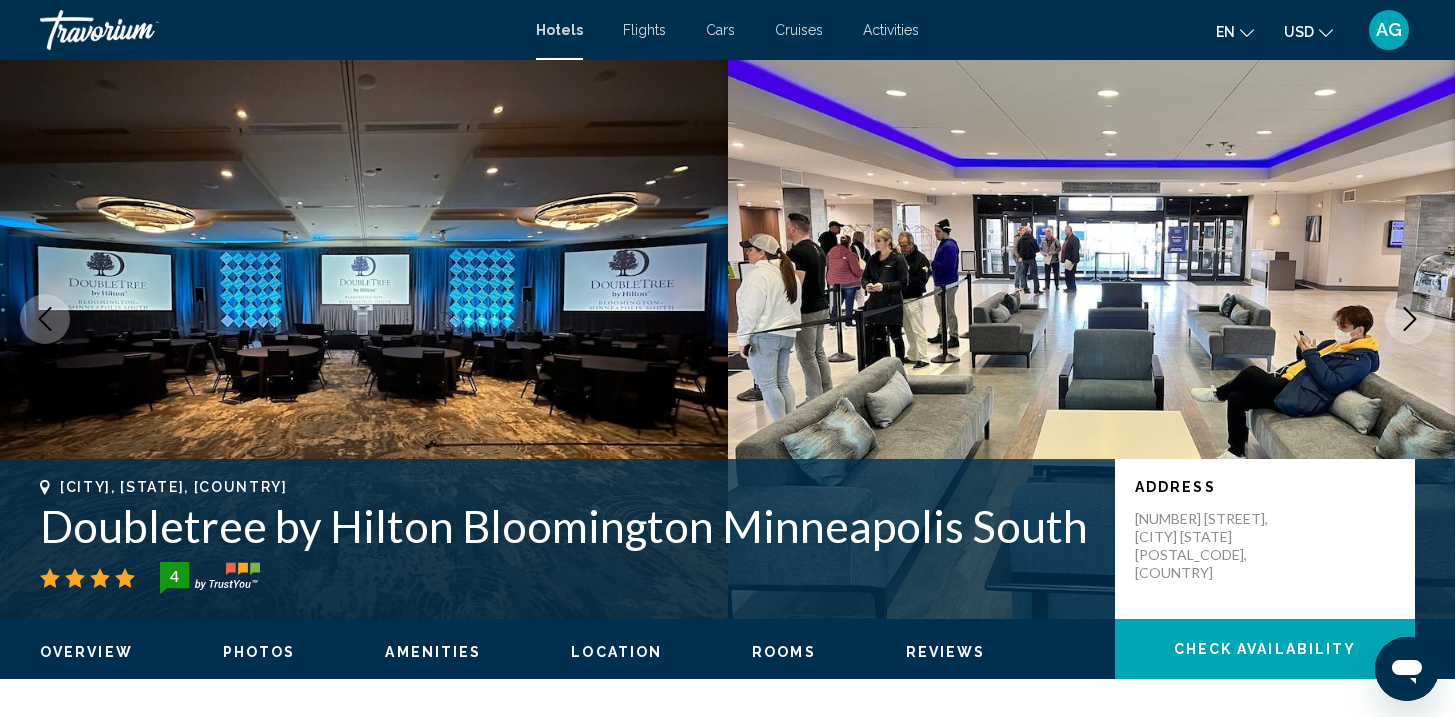 click at bounding box center (1410, 319) 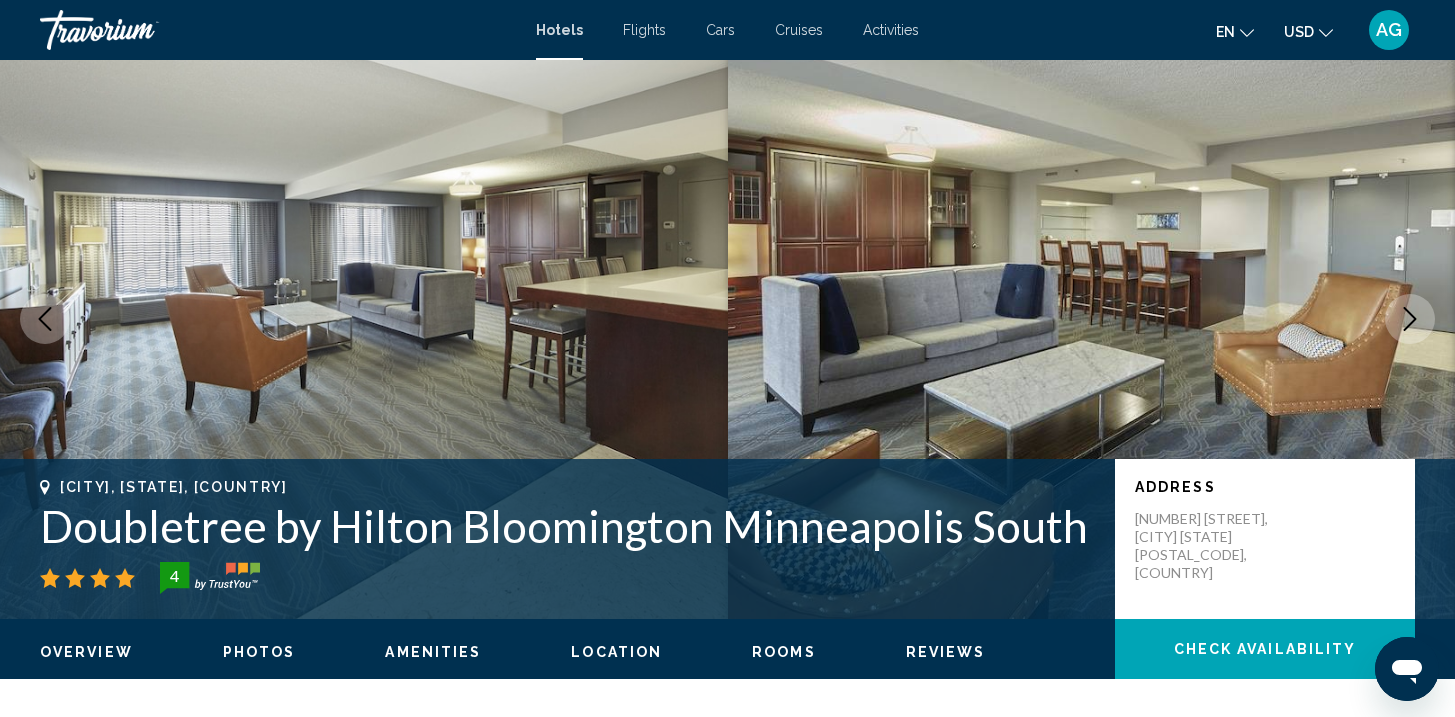 click at bounding box center (1410, 319) 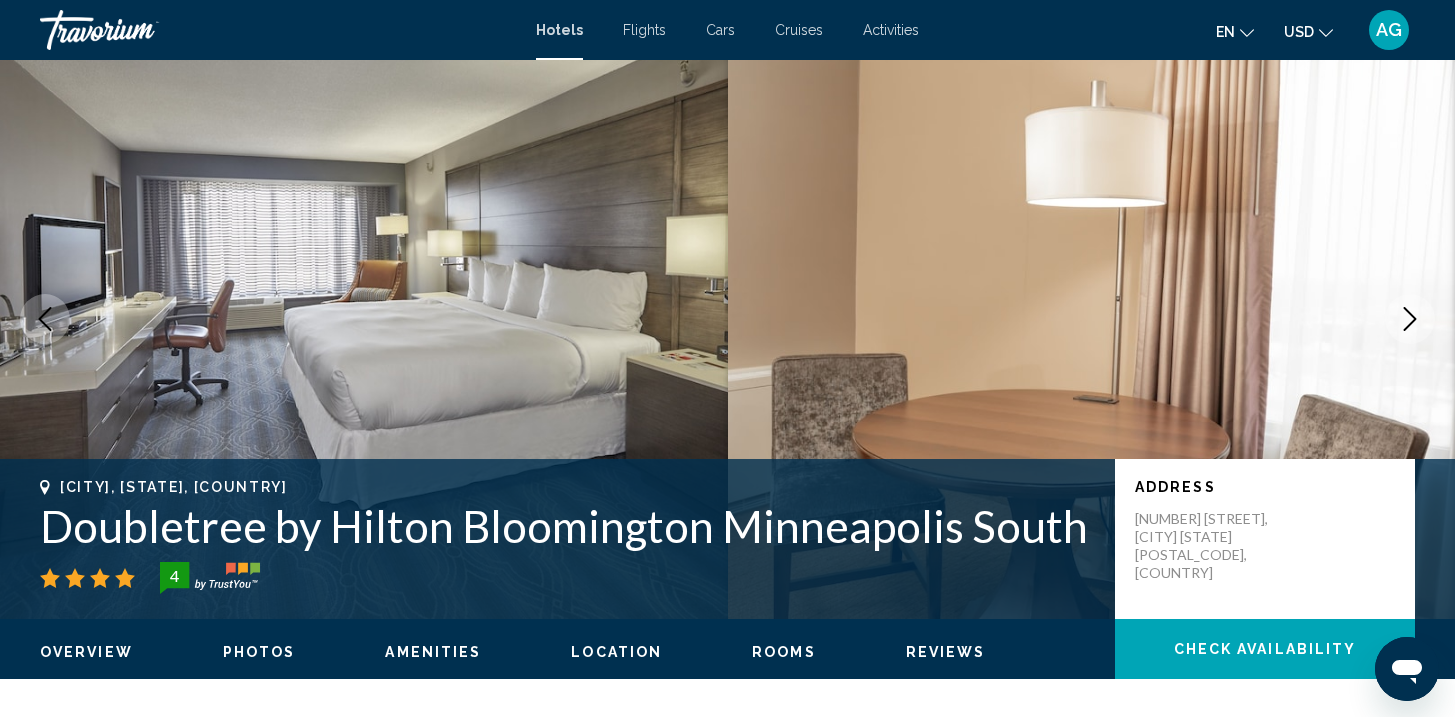 click at bounding box center [1410, 319] 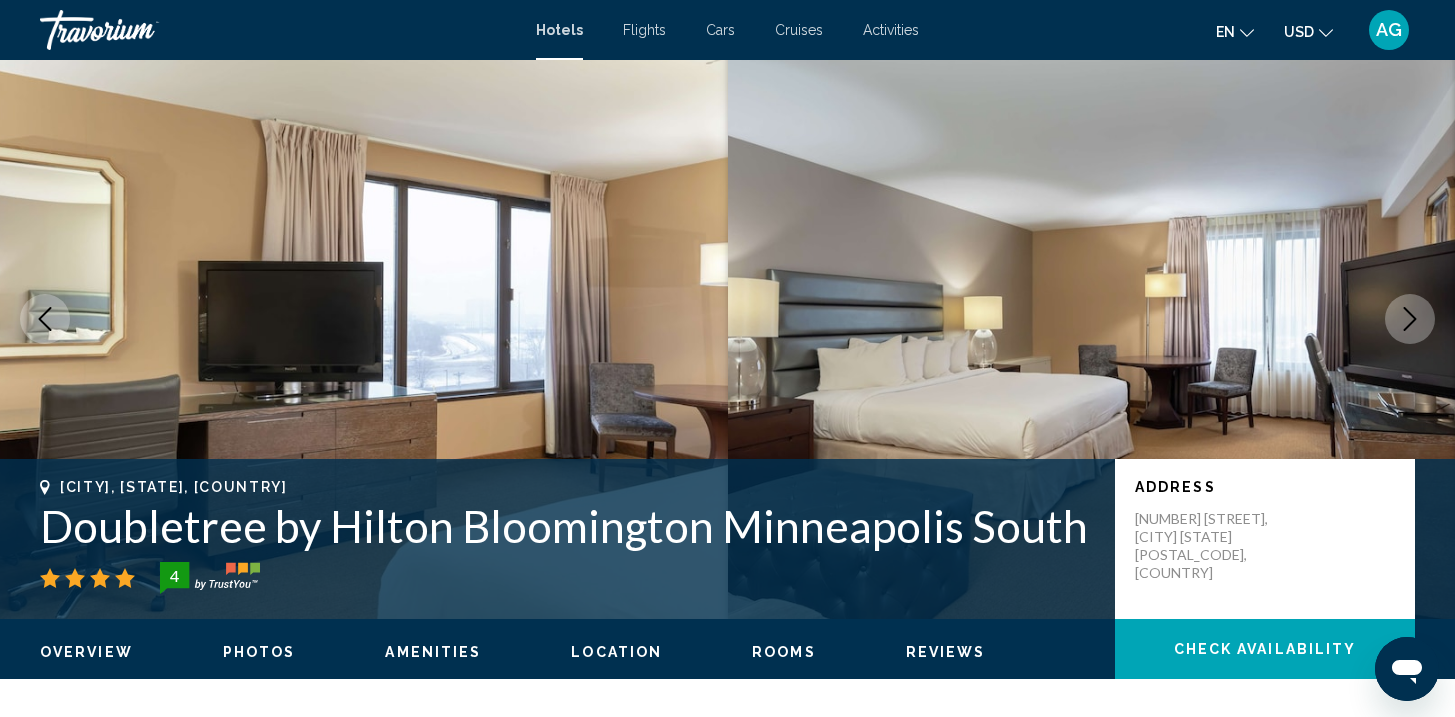 click at bounding box center (1410, 319) 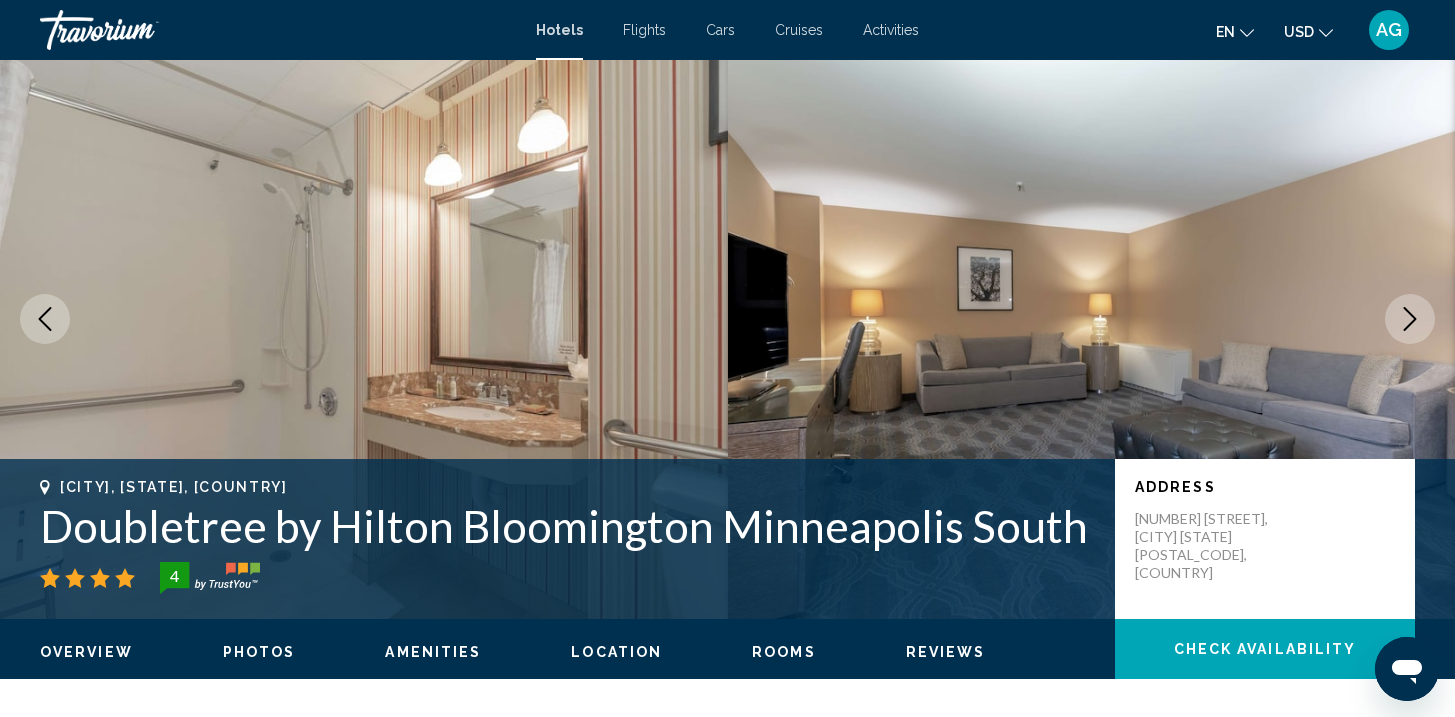 click at bounding box center (1410, 319) 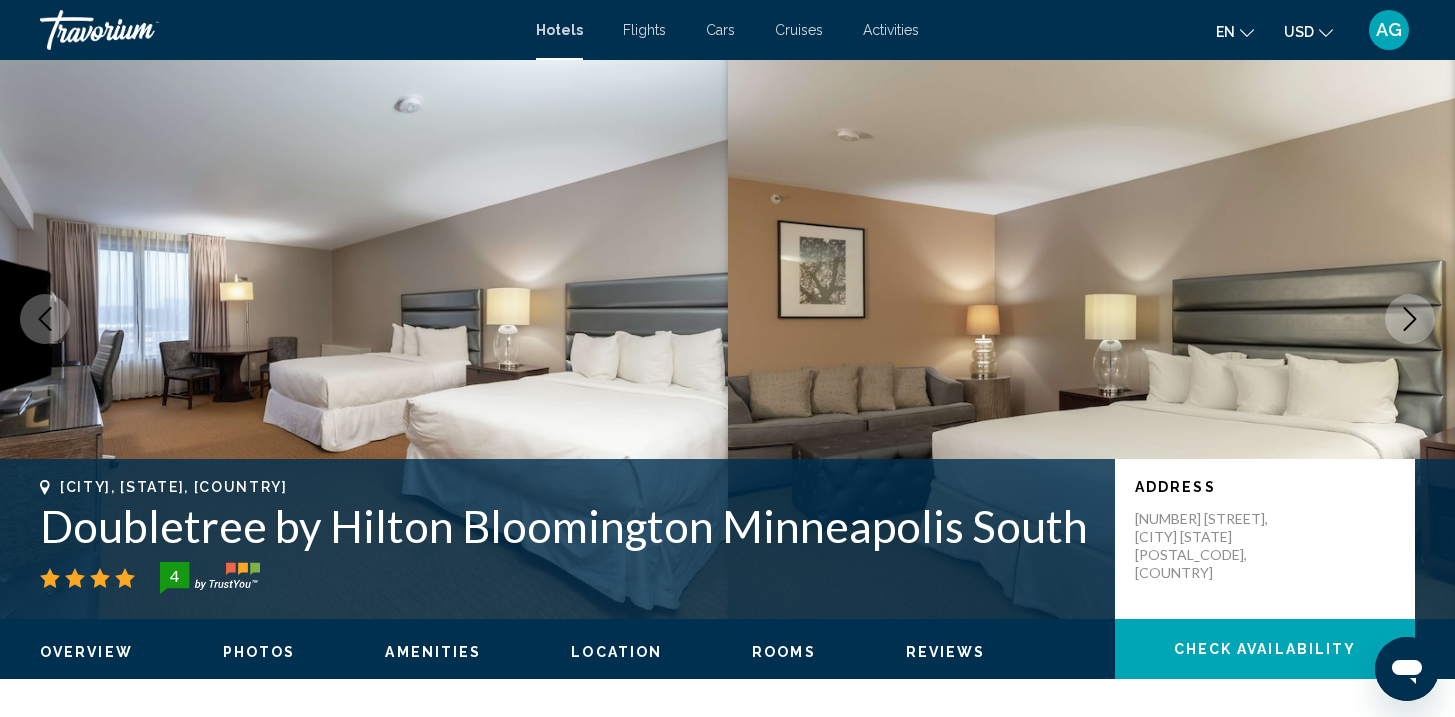 click at bounding box center (1410, 319) 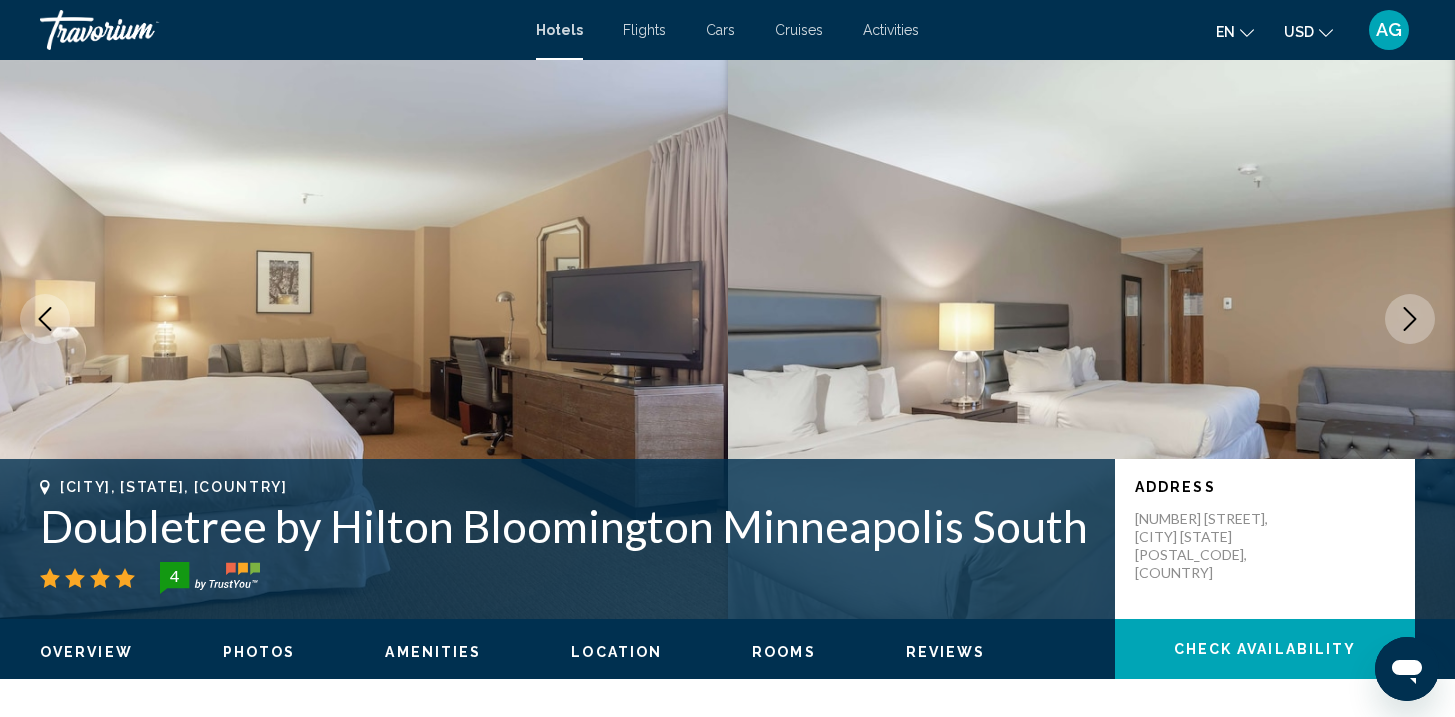 click at bounding box center [1410, 319] 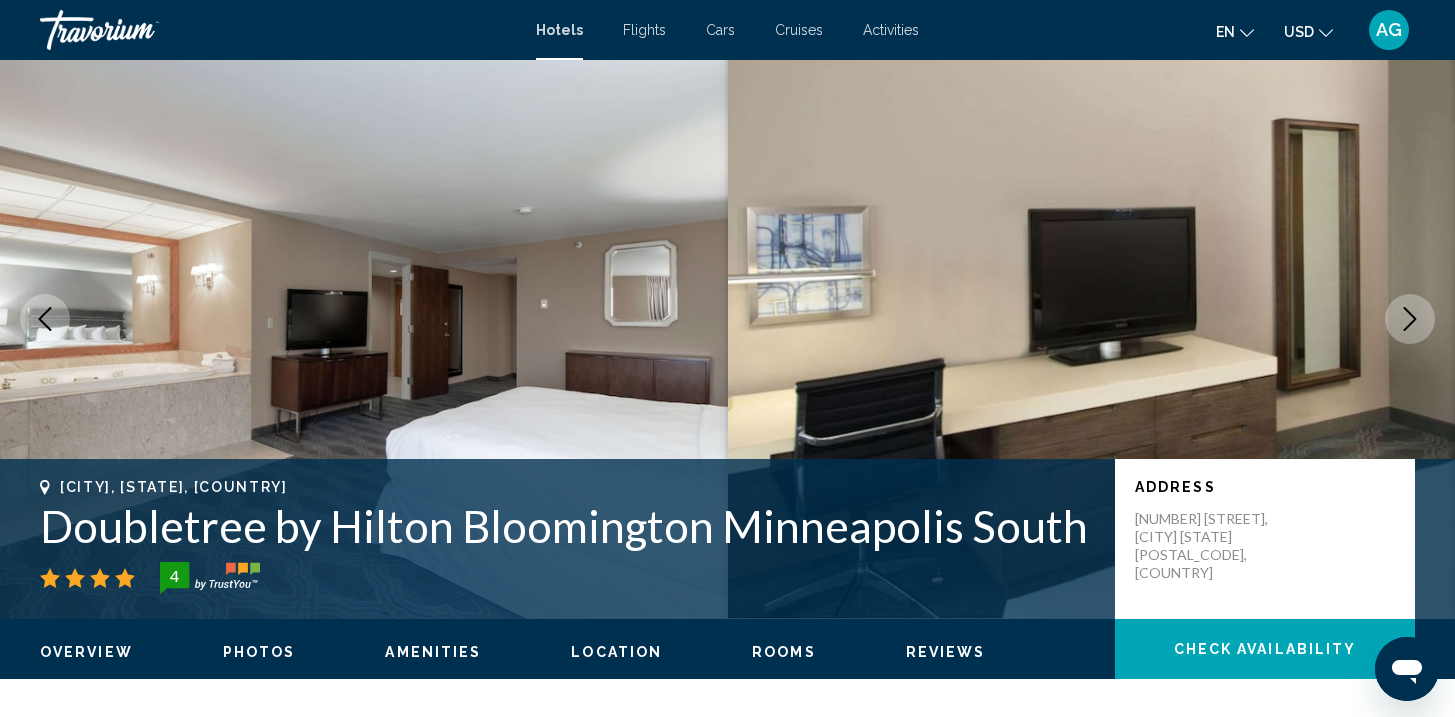 click at bounding box center [1410, 319] 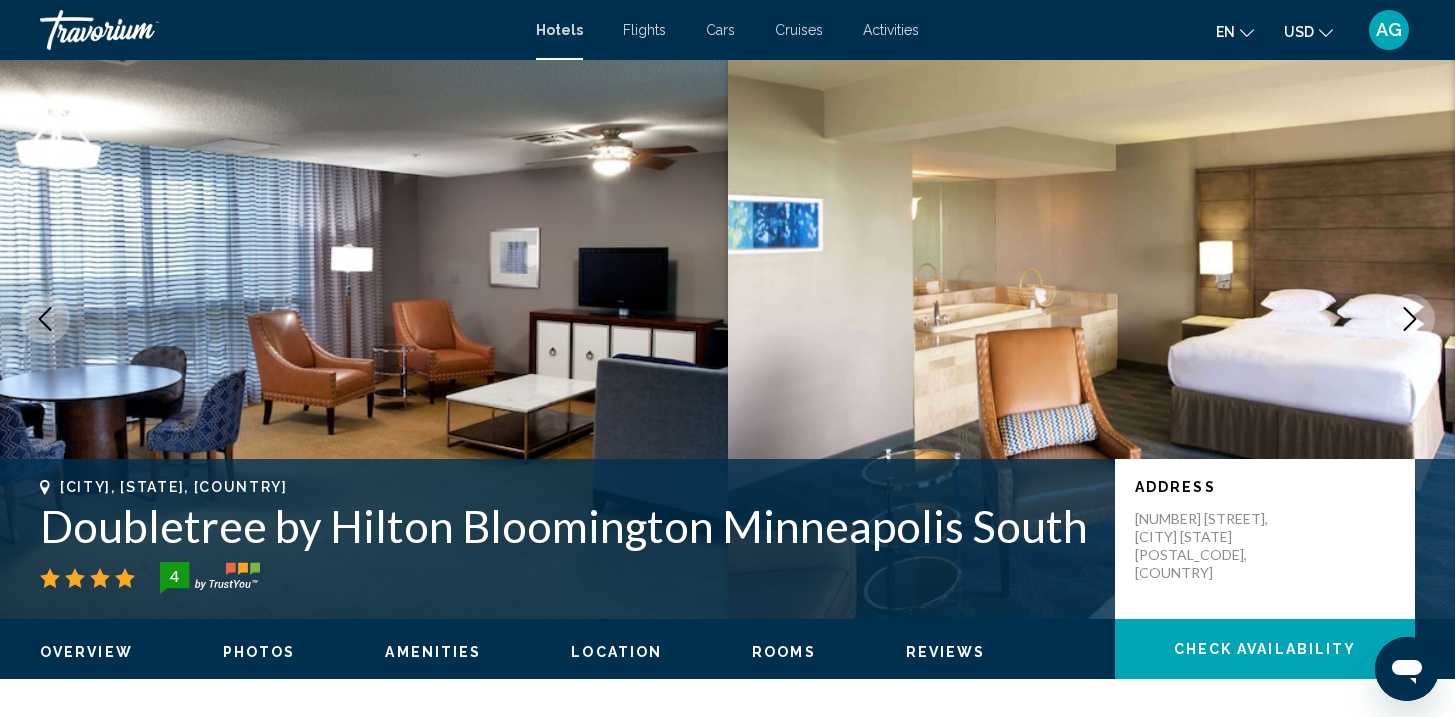click at bounding box center [1410, 319] 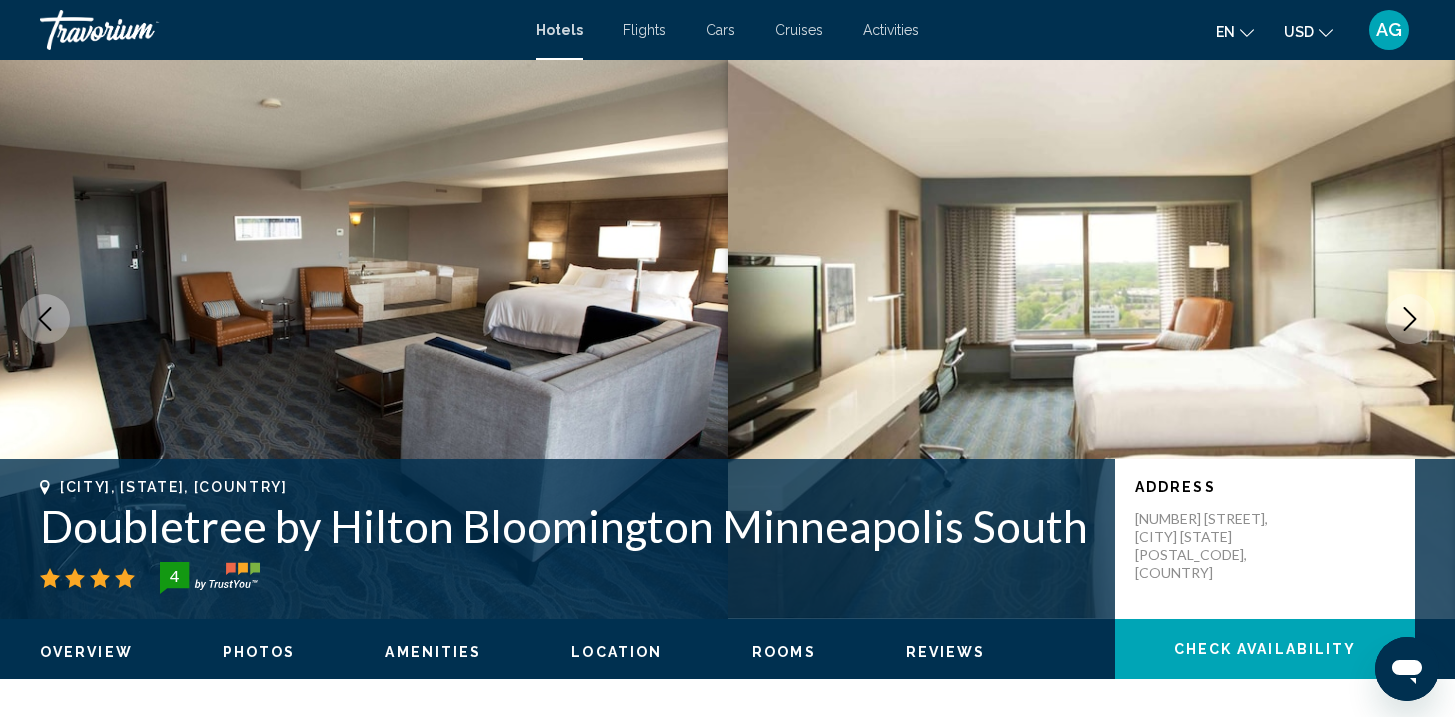click at bounding box center [1410, 319] 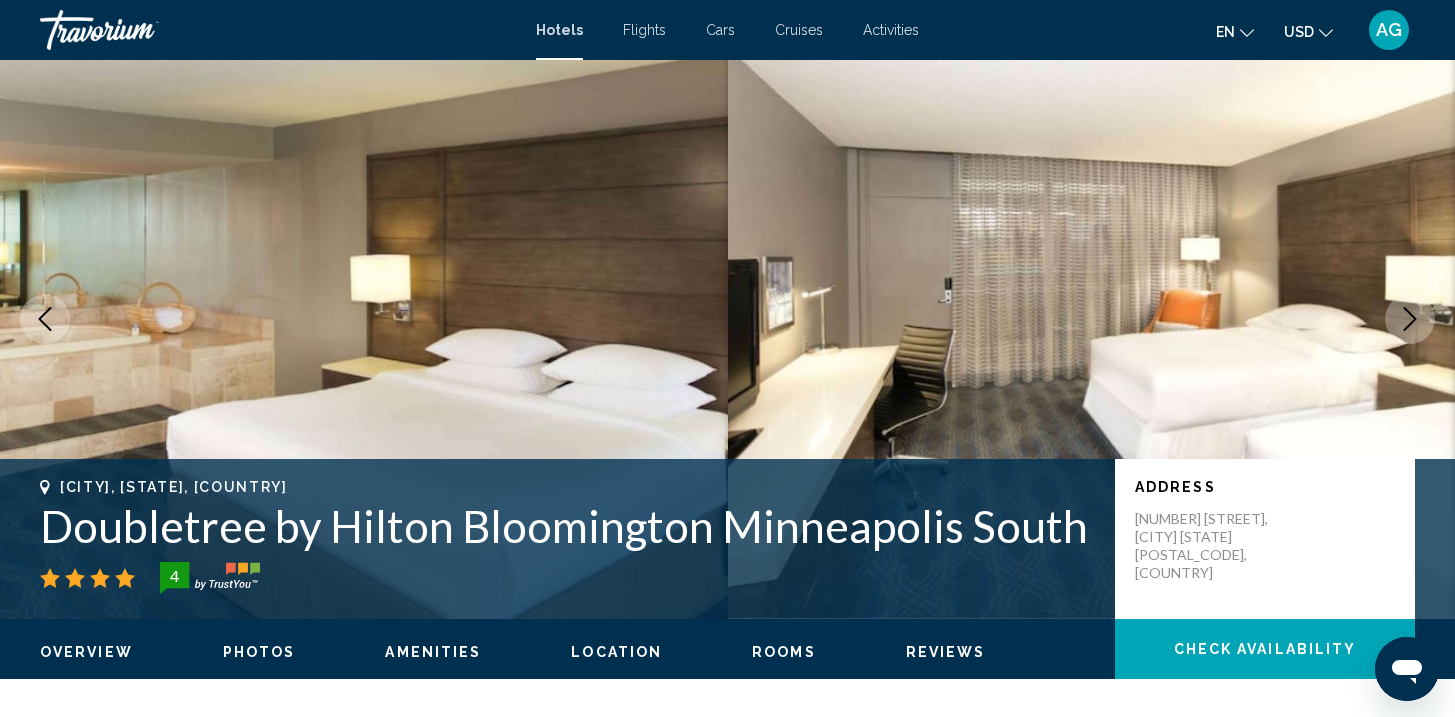 click at bounding box center [1410, 319] 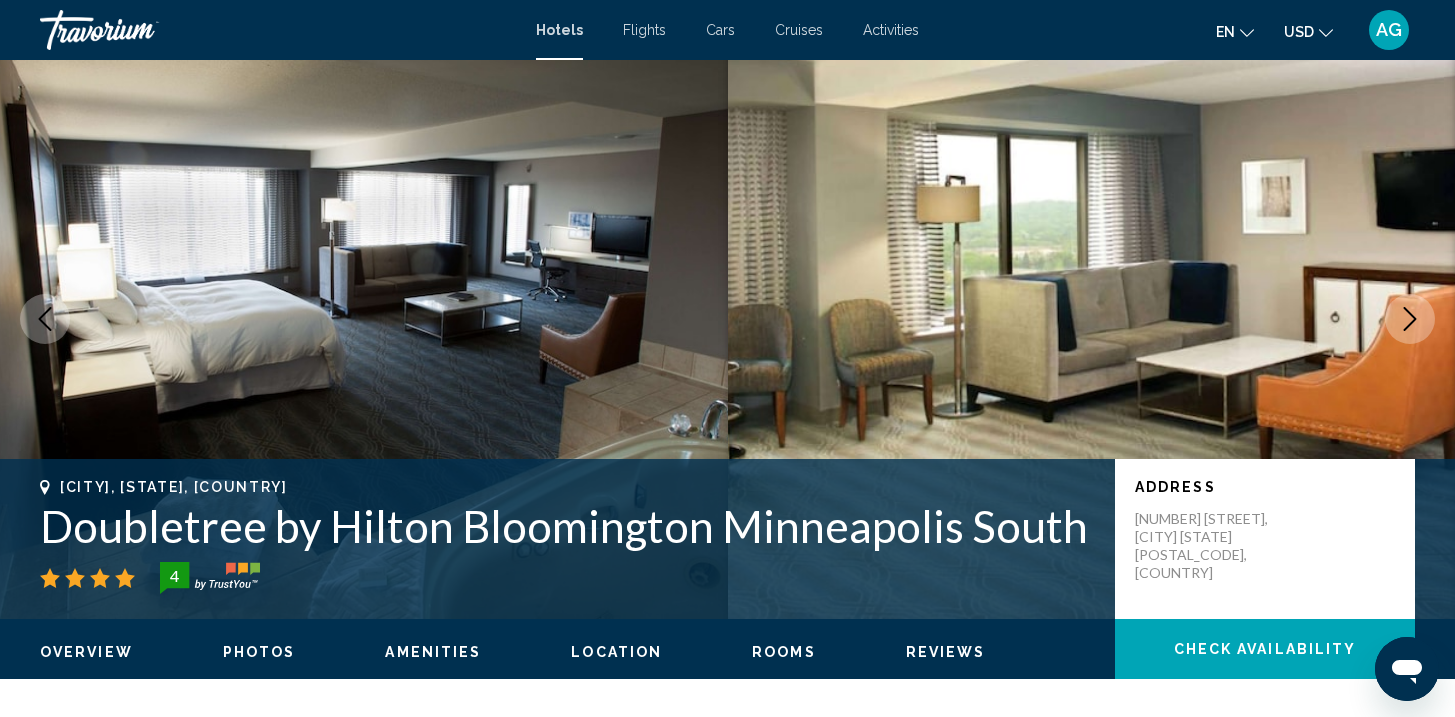 click at bounding box center [1410, 319] 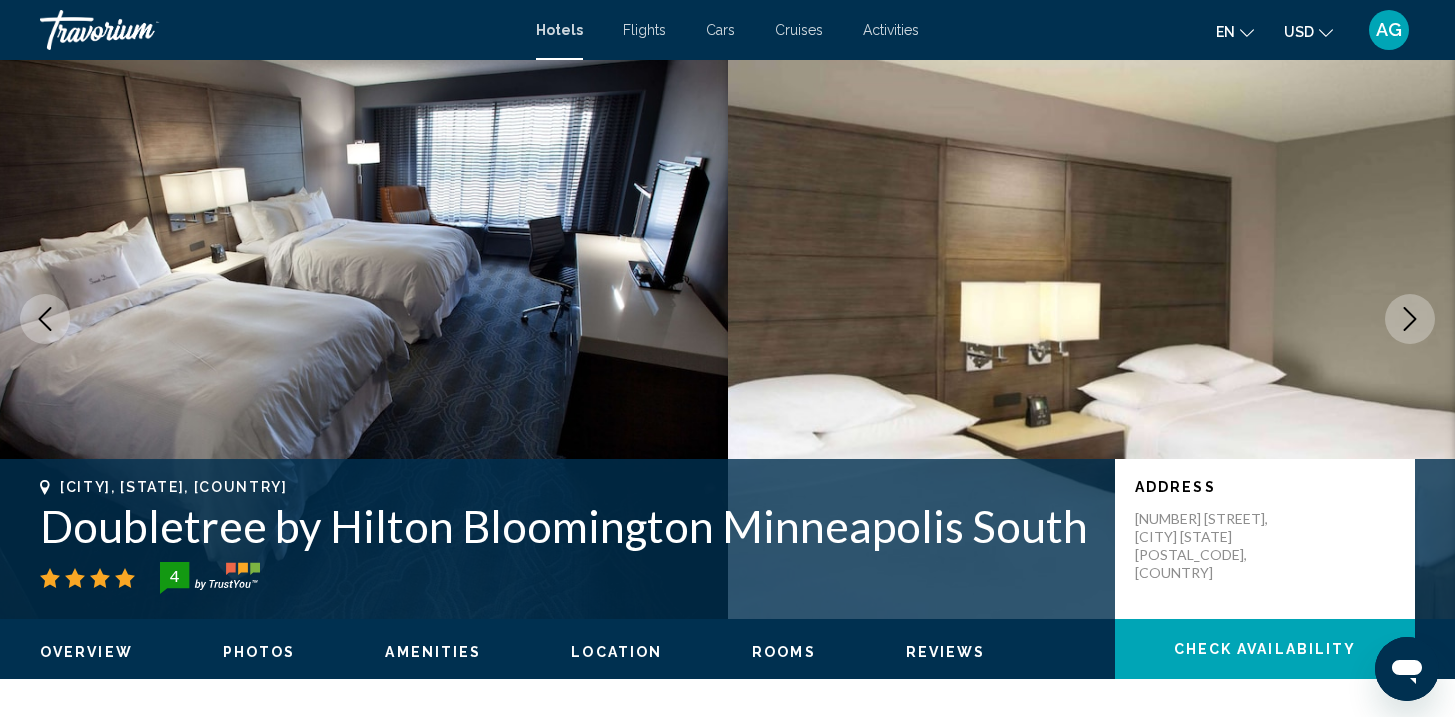 click at bounding box center [1410, 319] 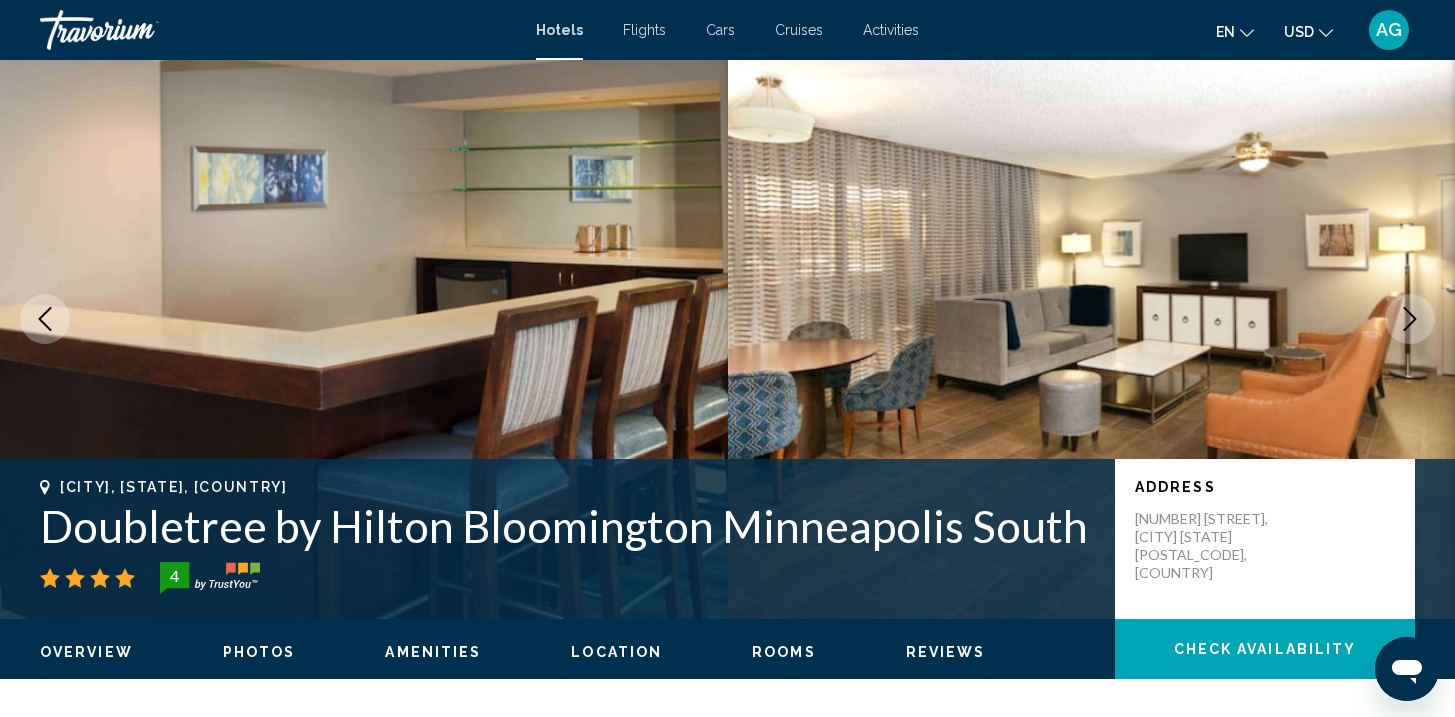 click at bounding box center [1410, 319] 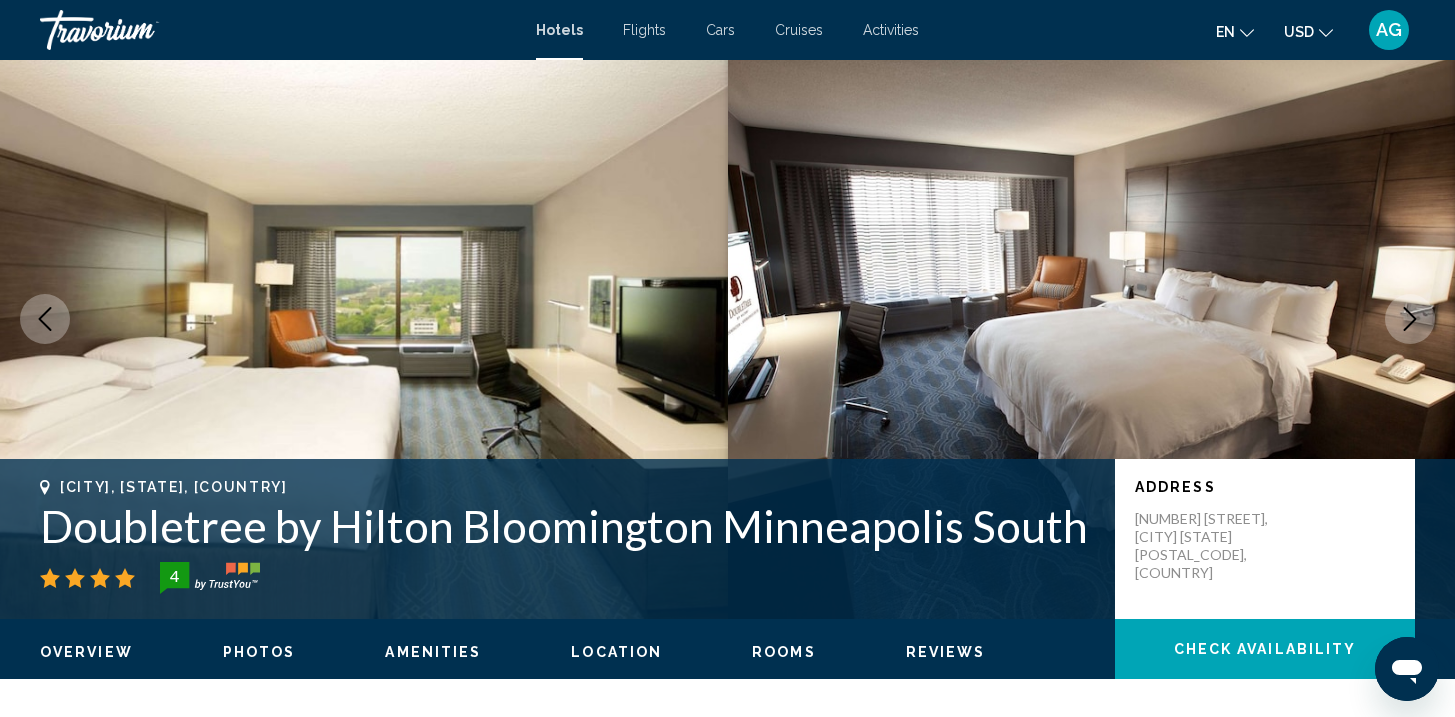click at bounding box center (1410, 319) 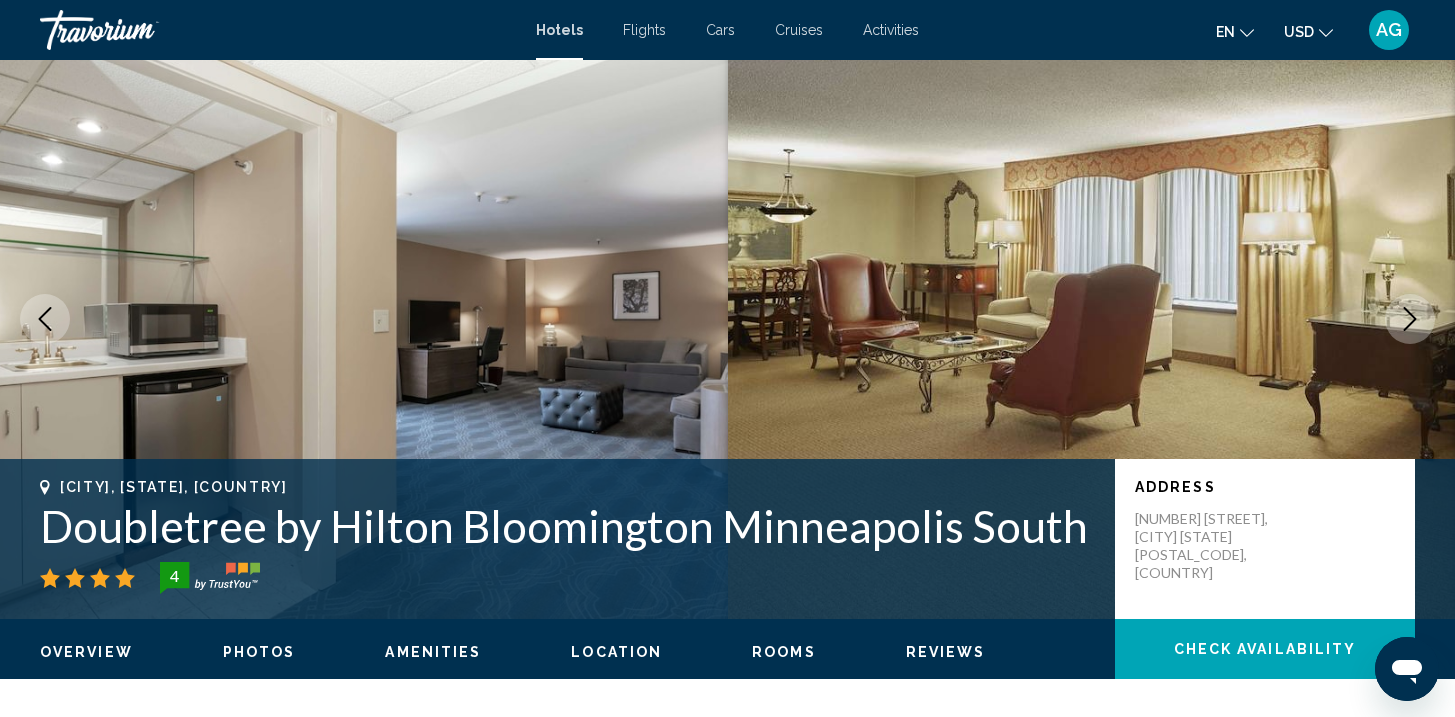 click at bounding box center [1410, 319] 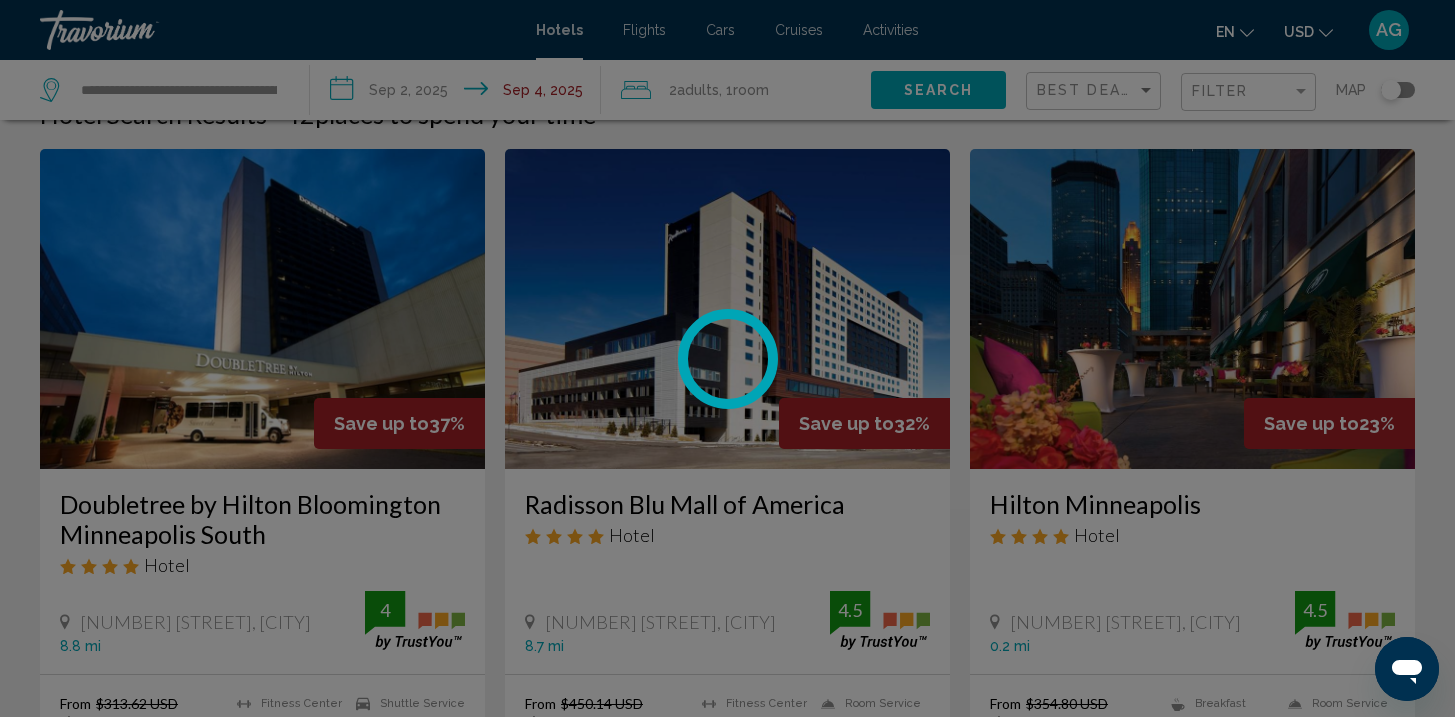 scroll, scrollTop: 0, scrollLeft: 0, axis: both 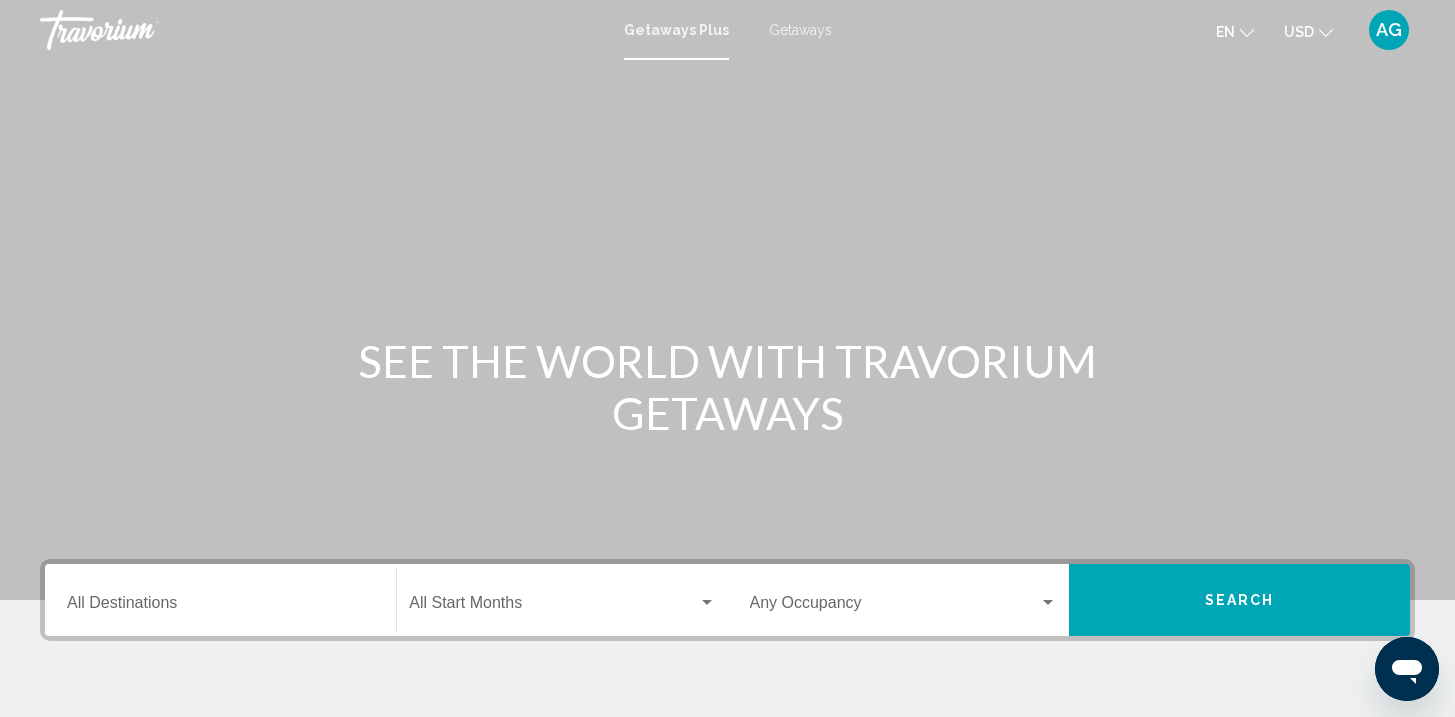 click on "Destination All Destinations" at bounding box center [220, 607] 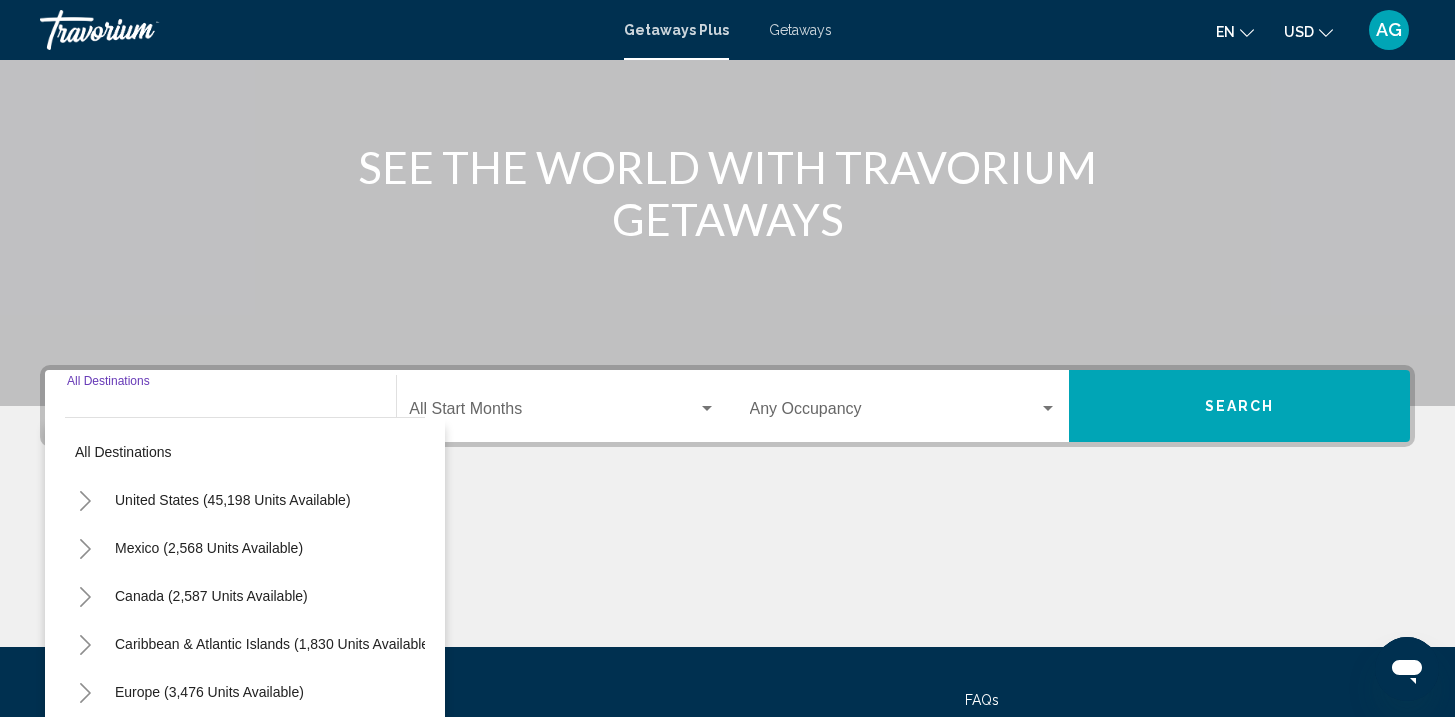 scroll, scrollTop: 369, scrollLeft: 0, axis: vertical 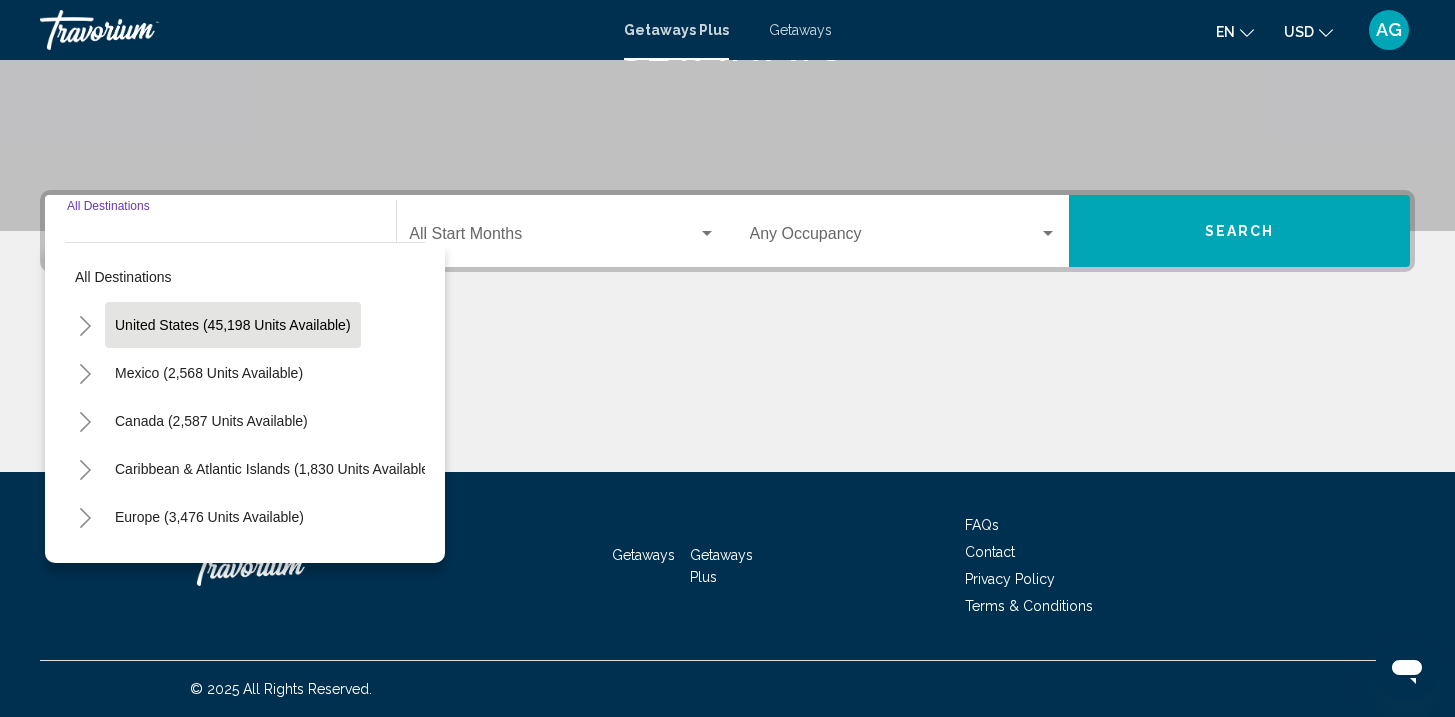 click on "United States (45,198 units available)" at bounding box center [209, 373] 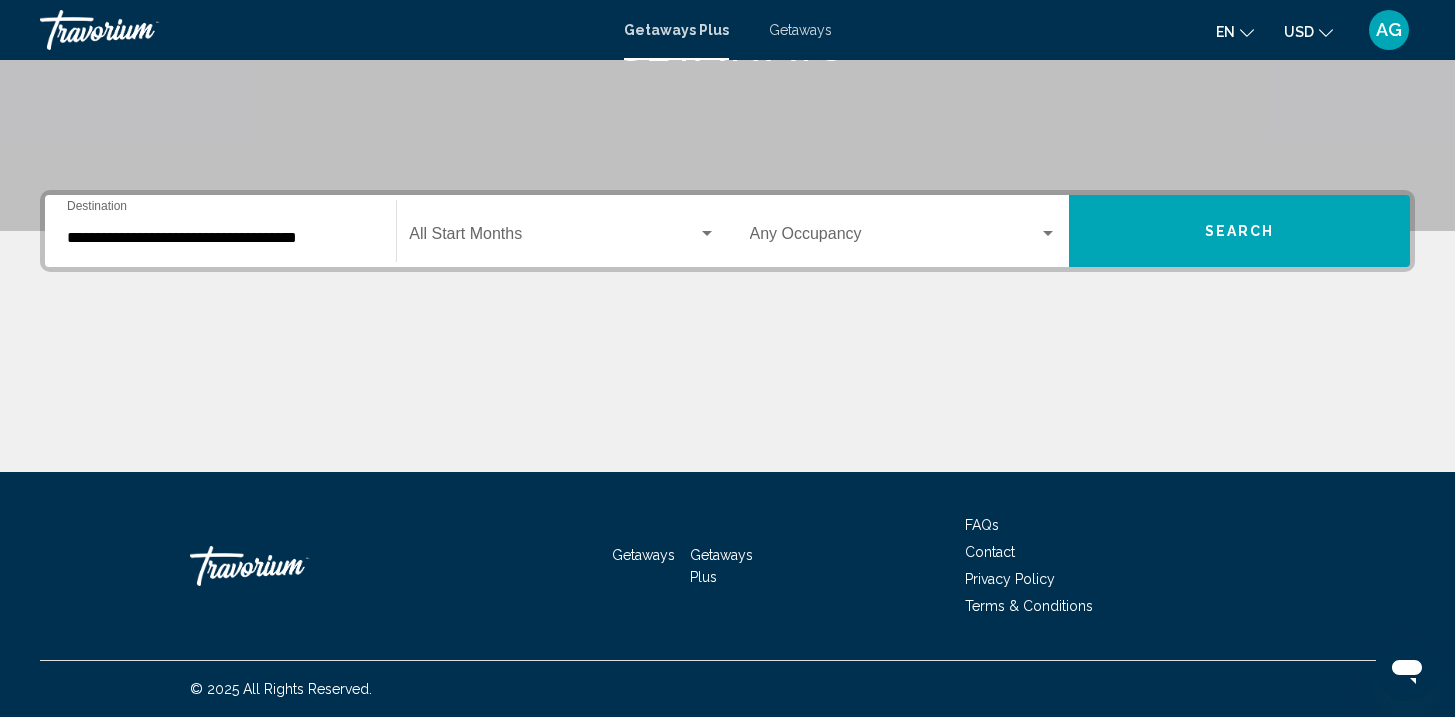 click on "Start Month All Start Months" 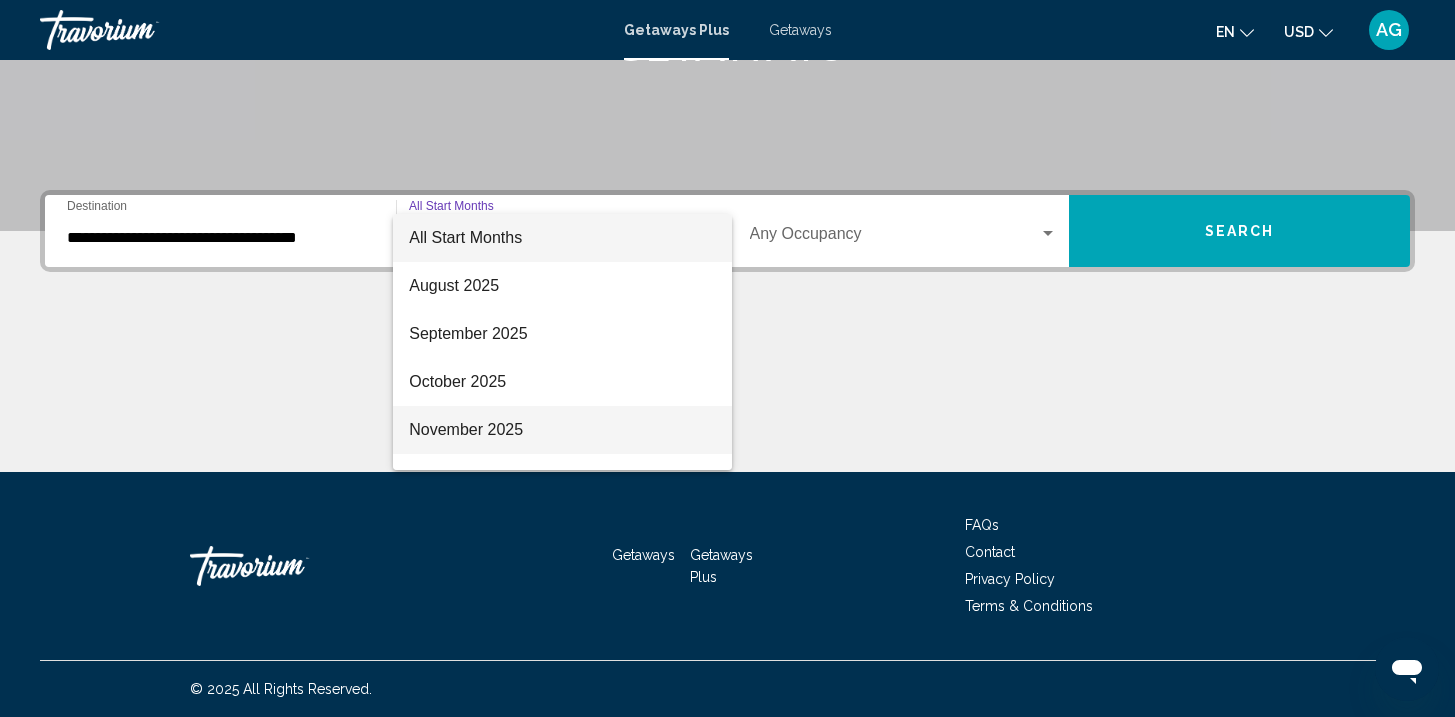 click on "November 2025" at bounding box center (562, 430) 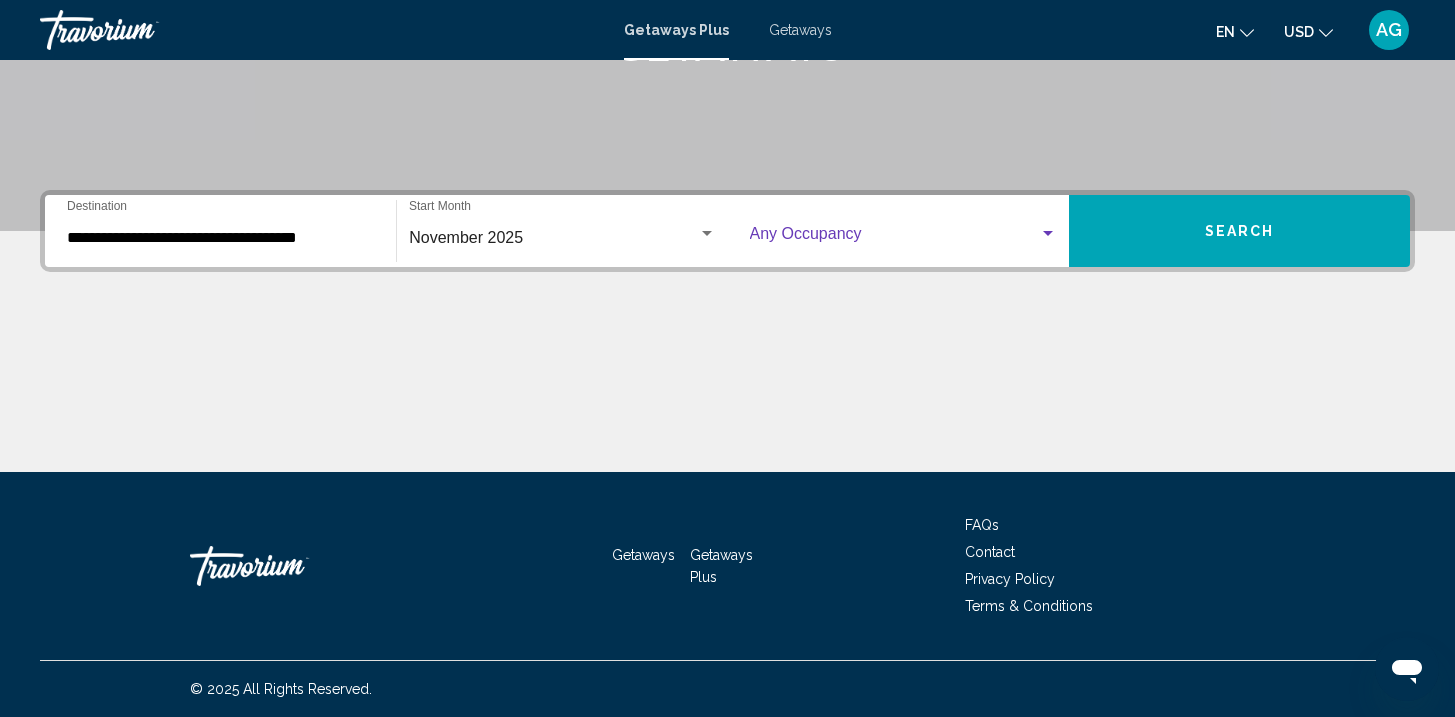 click at bounding box center [894, 238] 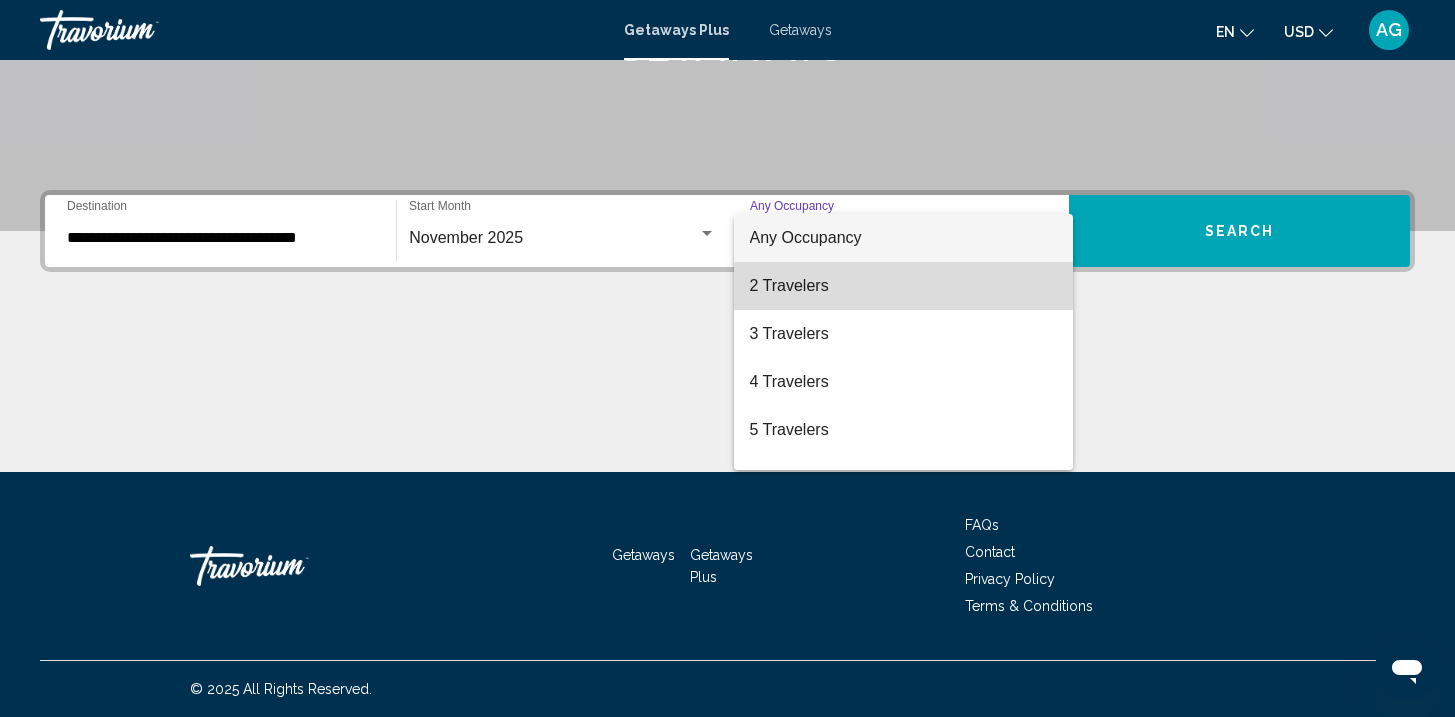 click on "2 Travelers" at bounding box center (903, 286) 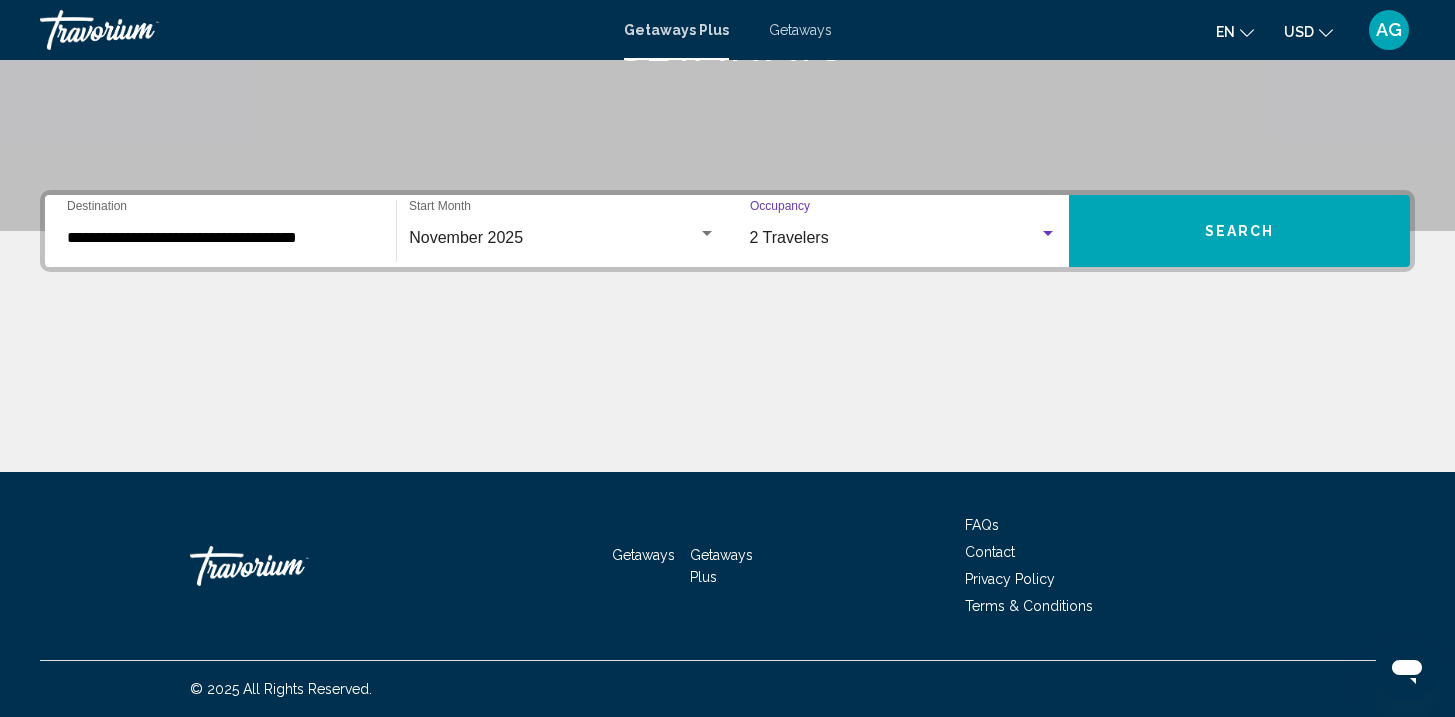 click on "Search" at bounding box center [1240, 232] 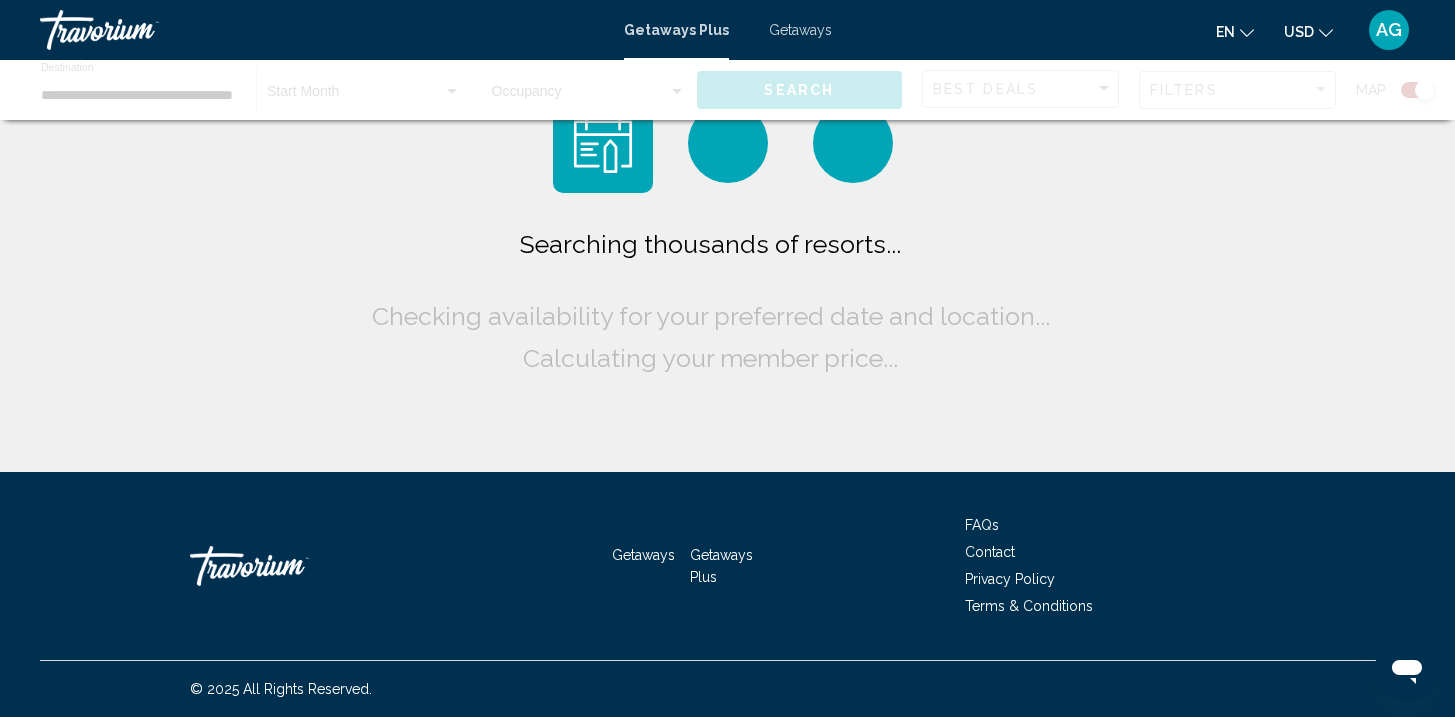 scroll, scrollTop: 0, scrollLeft: 0, axis: both 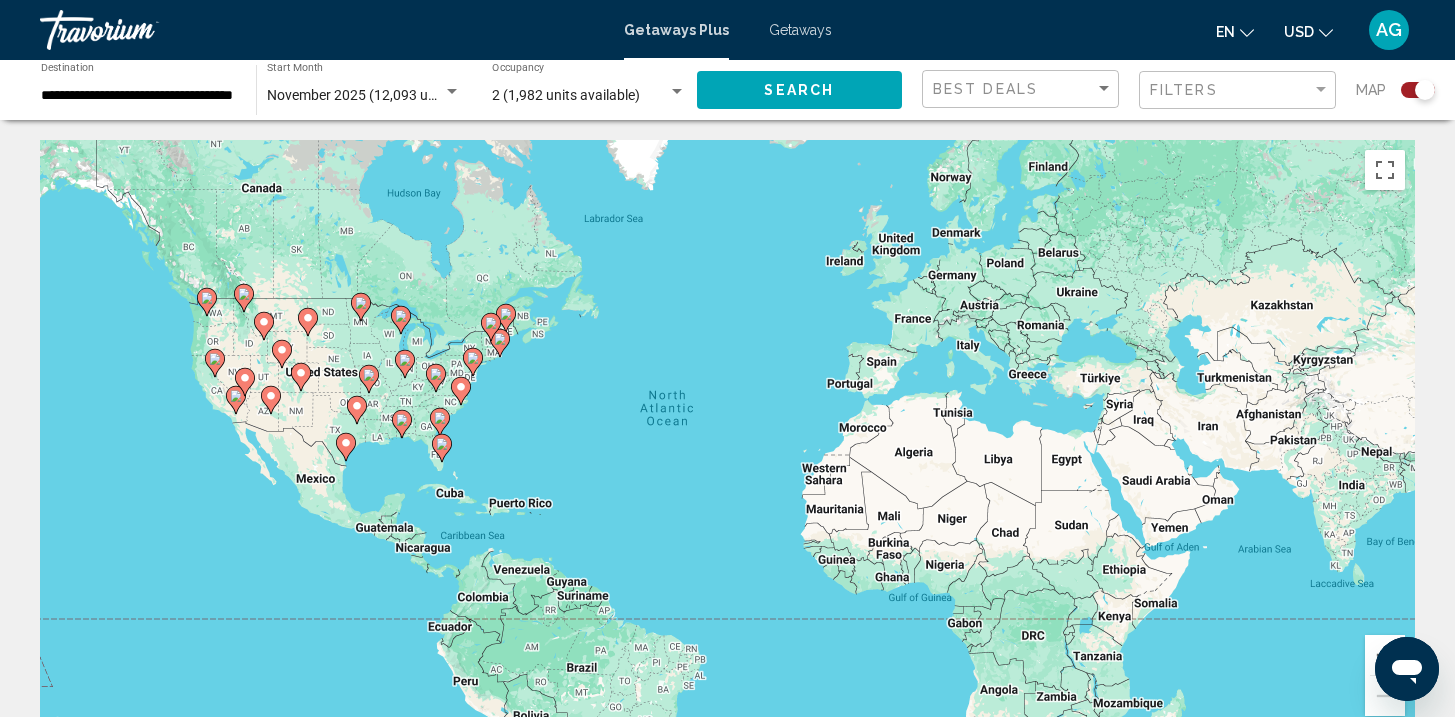 click on "← Move left → Move right ↑ Move up ↓ Move down + Zoom in - Zoom out Home Jump left by 75% End Jump right by 75% Page Up Jump up by 75% Page Down Jump down by 75% To activate drag with keyboard, press Alt + Enter. Once in keyboard drag state, use the arrow keys to move the marker. To complete the drag, press the Enter key. To cancel, press Escape. Keyboard shortcuts Map Data Map data ©2025 Google, INEGI Map data ©2025 Google, INEGI 1000 km  Click to toggle between metric and imperial units Terms Report a map error 12,093 Getaways Plus units available across 778 Resorts Save up to  77%   Apollo Park at Vail  Resort  -  This is an adults only resort
Vail, CO, 816575391, USA From $700.00 USD $160.00 USD For 7 nights You save  $540.00 USD   temp  4
Fitness Center
Swimming Pool View Resort    ( 18 units )  Save up to  77%   Americana Vacation Club  3" at bounding box center (727, 1867) 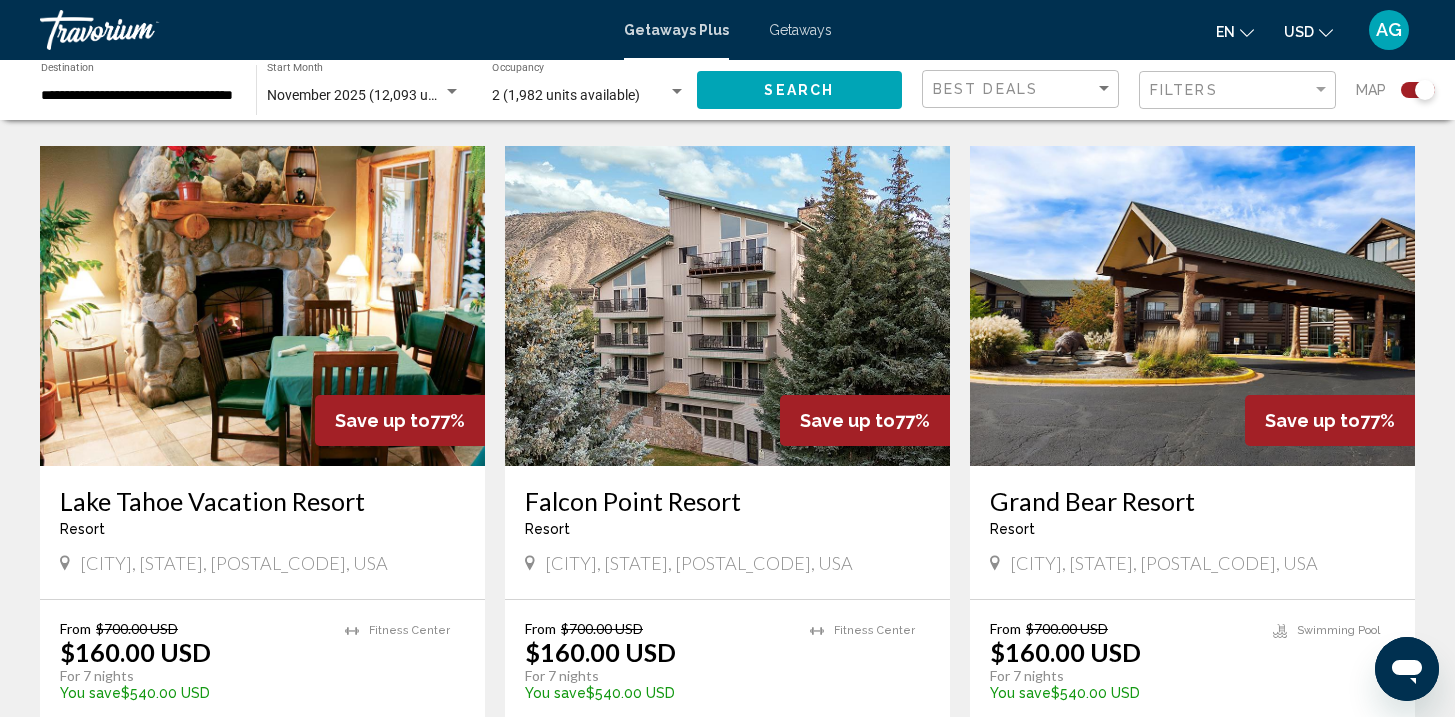 scroll, scrollTop: 2040, scrollLeft: 0, axis: vertical 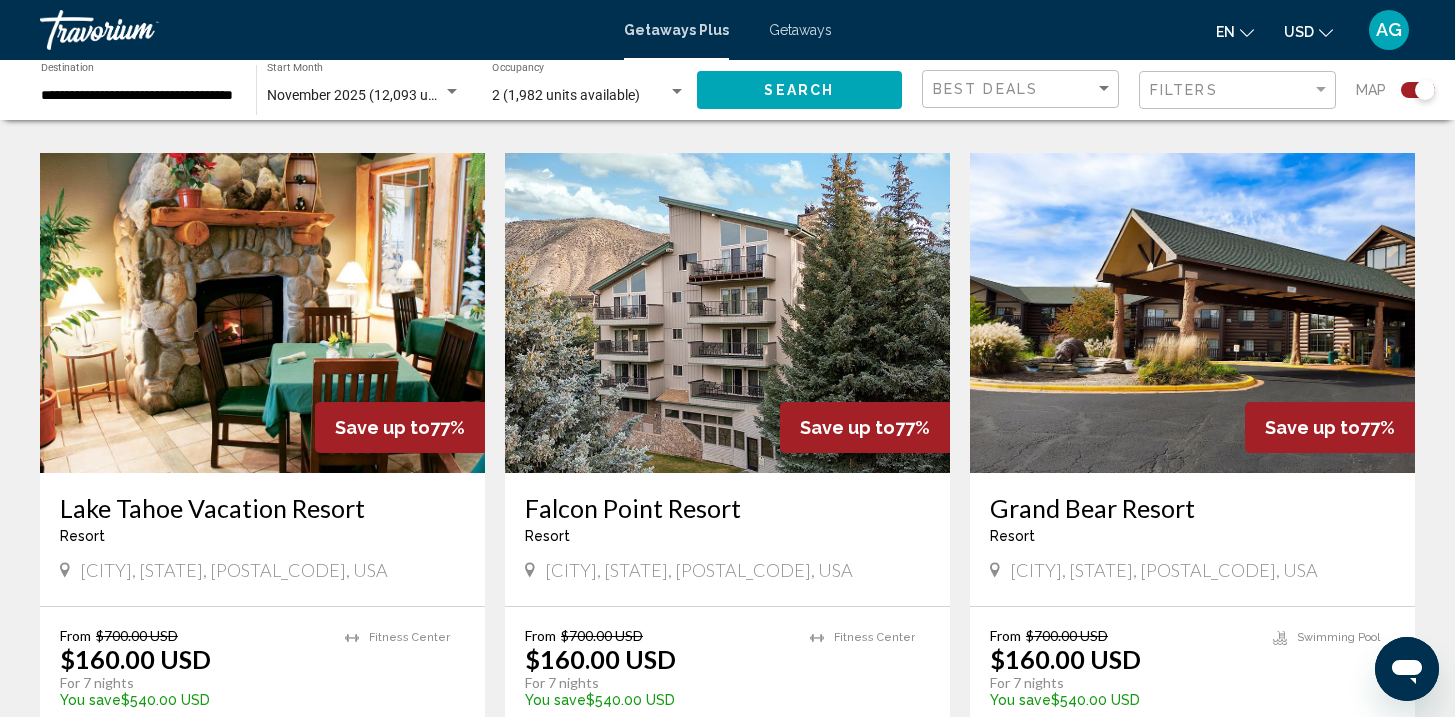 click at bounding box center (727, 313) 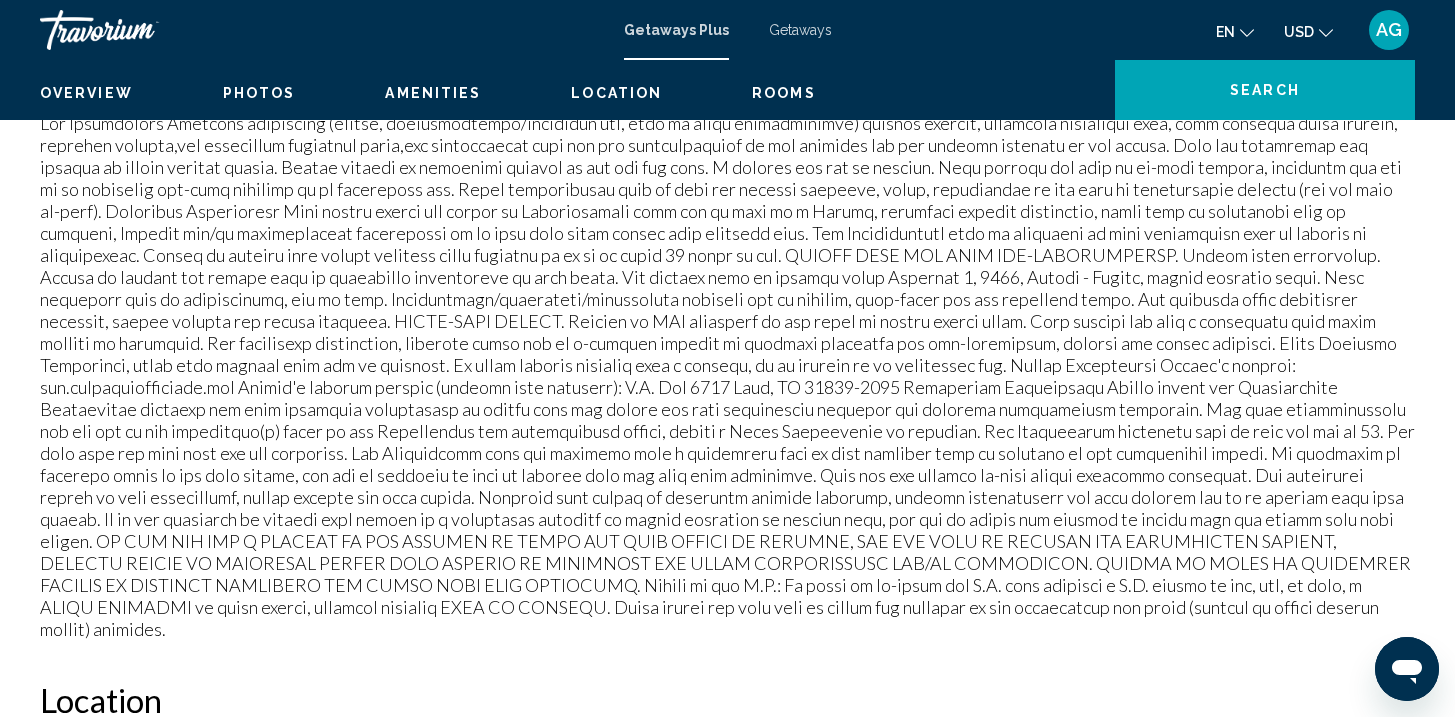 scroll, scrollTop: 1, scrollLeft: 0, axis: vertical 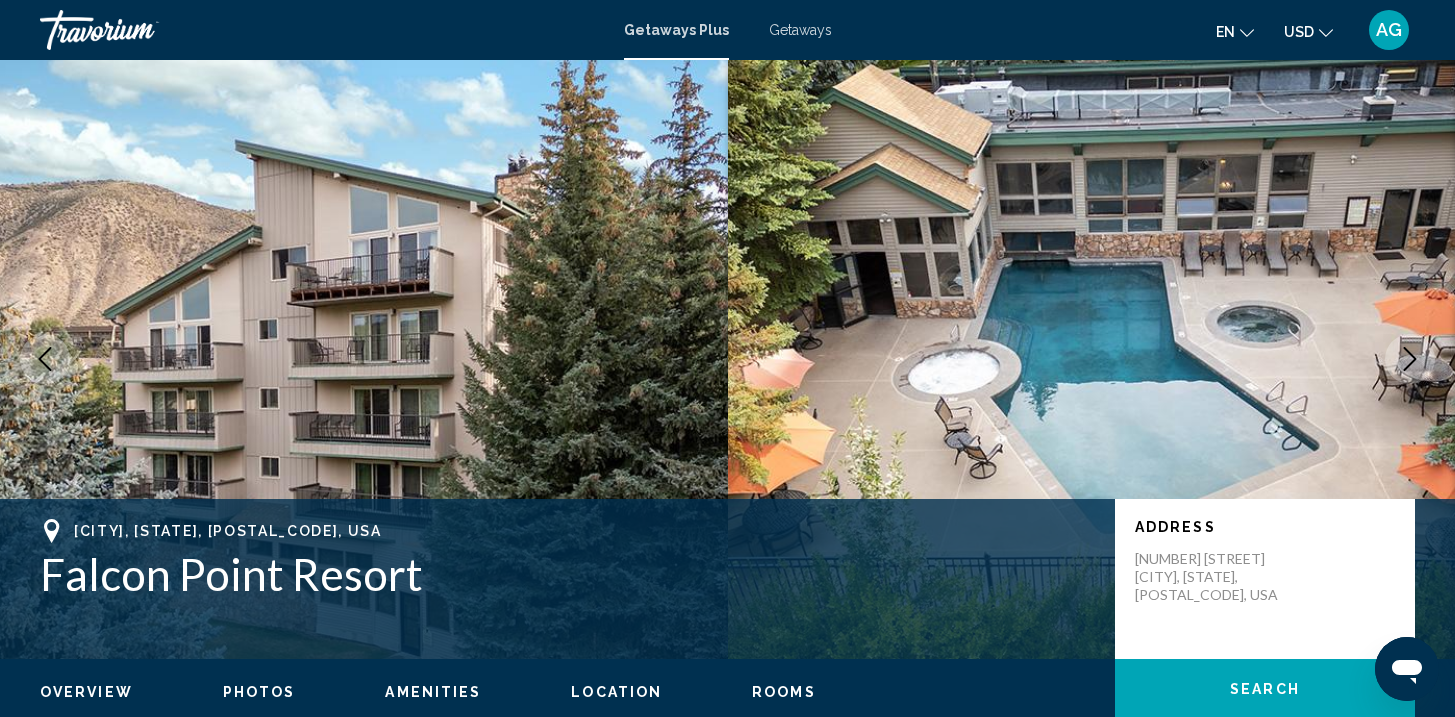 click at bounding box center [364, 359] 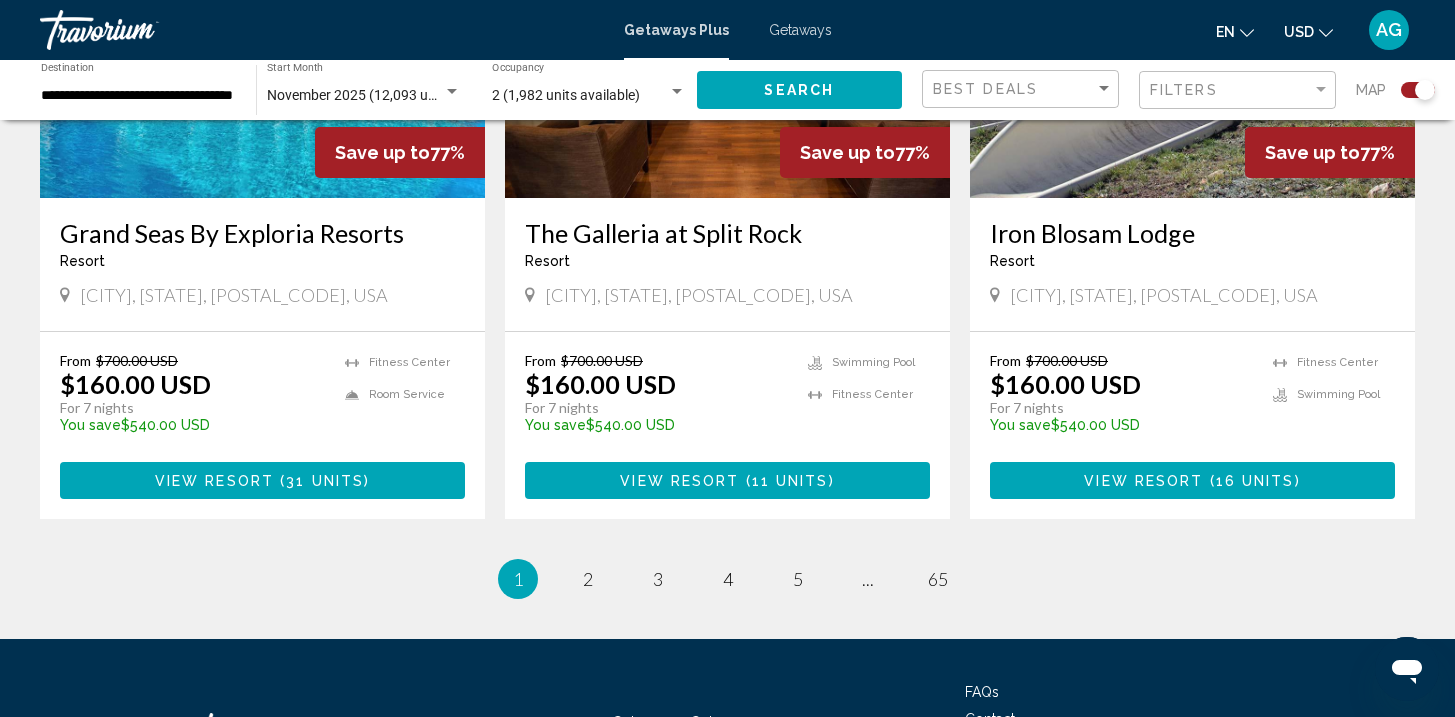scroll, scrollTop: 3000, scrollLeft: 0, axis: vertical 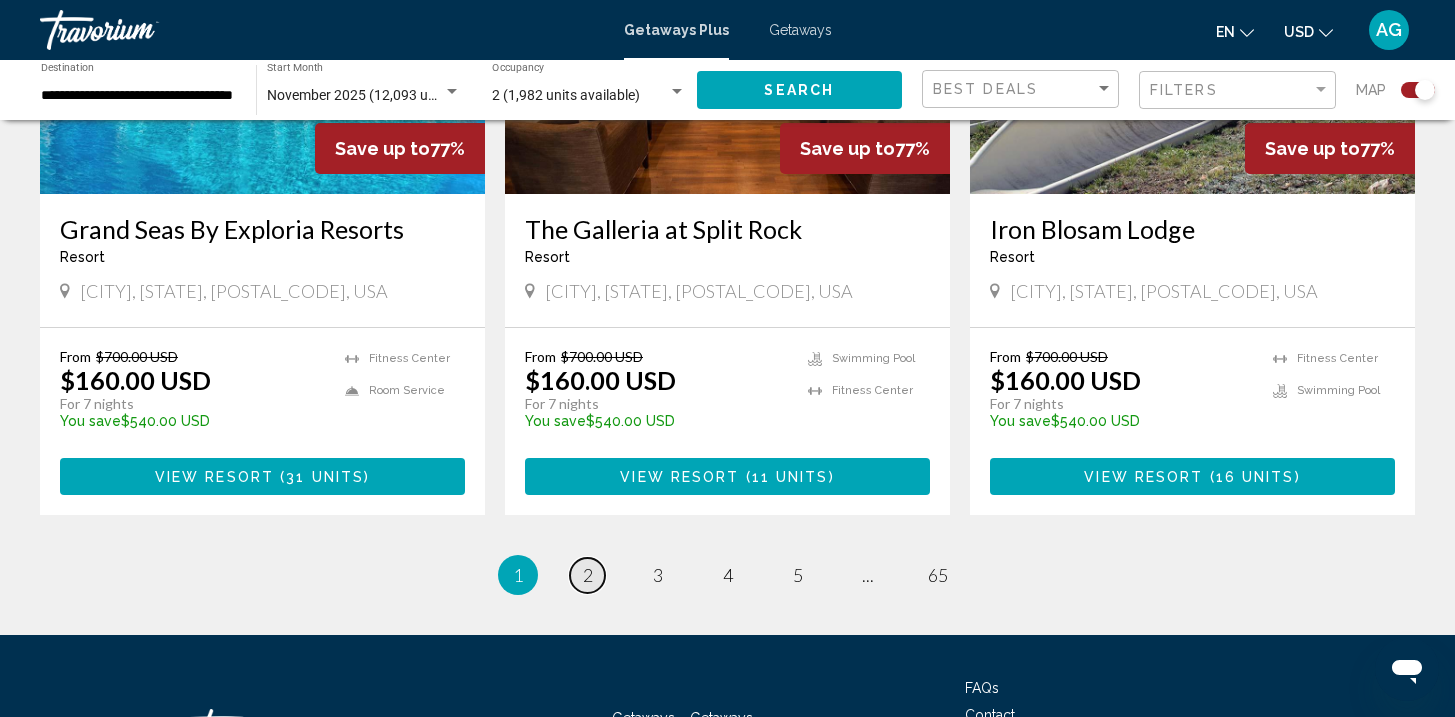 click on "2" at bounding box center (588, 575) 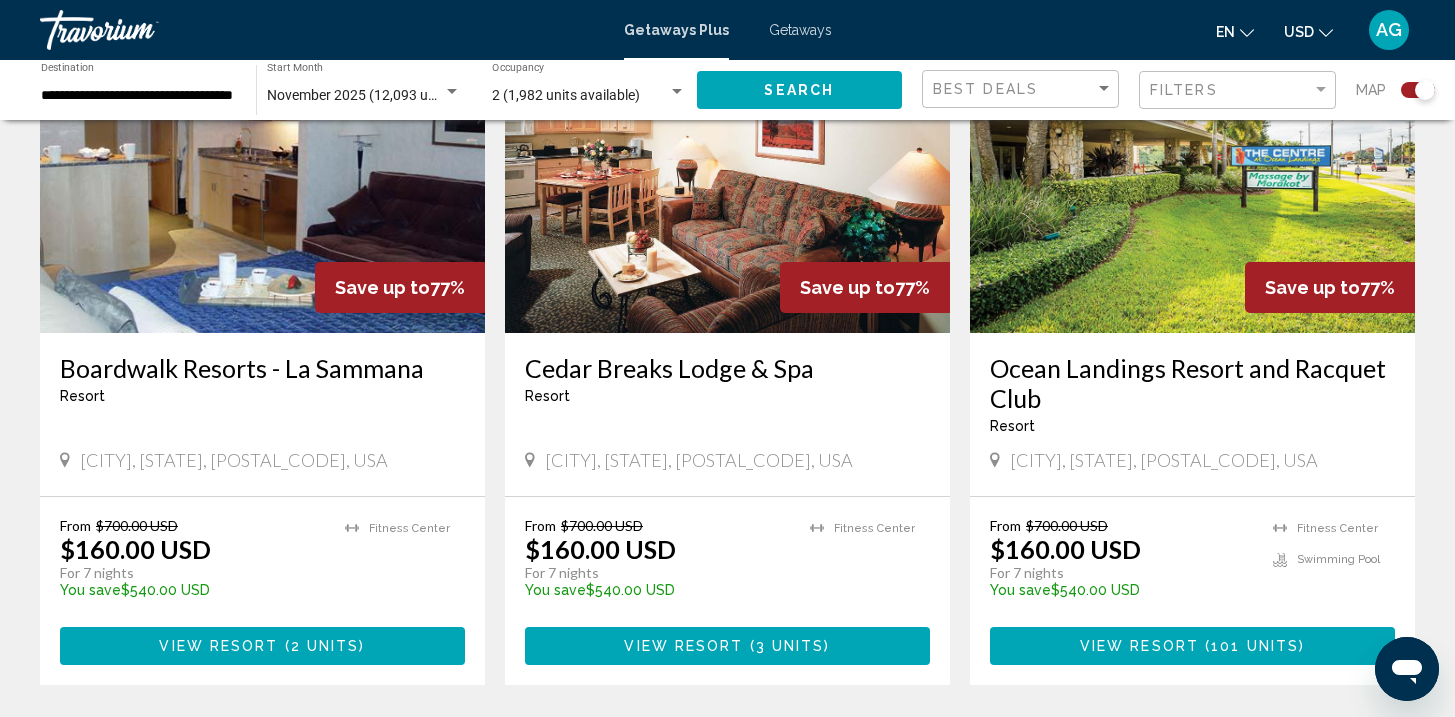 scroll, scrollTop: 1520, scrollLeft: 0, axis: vertical 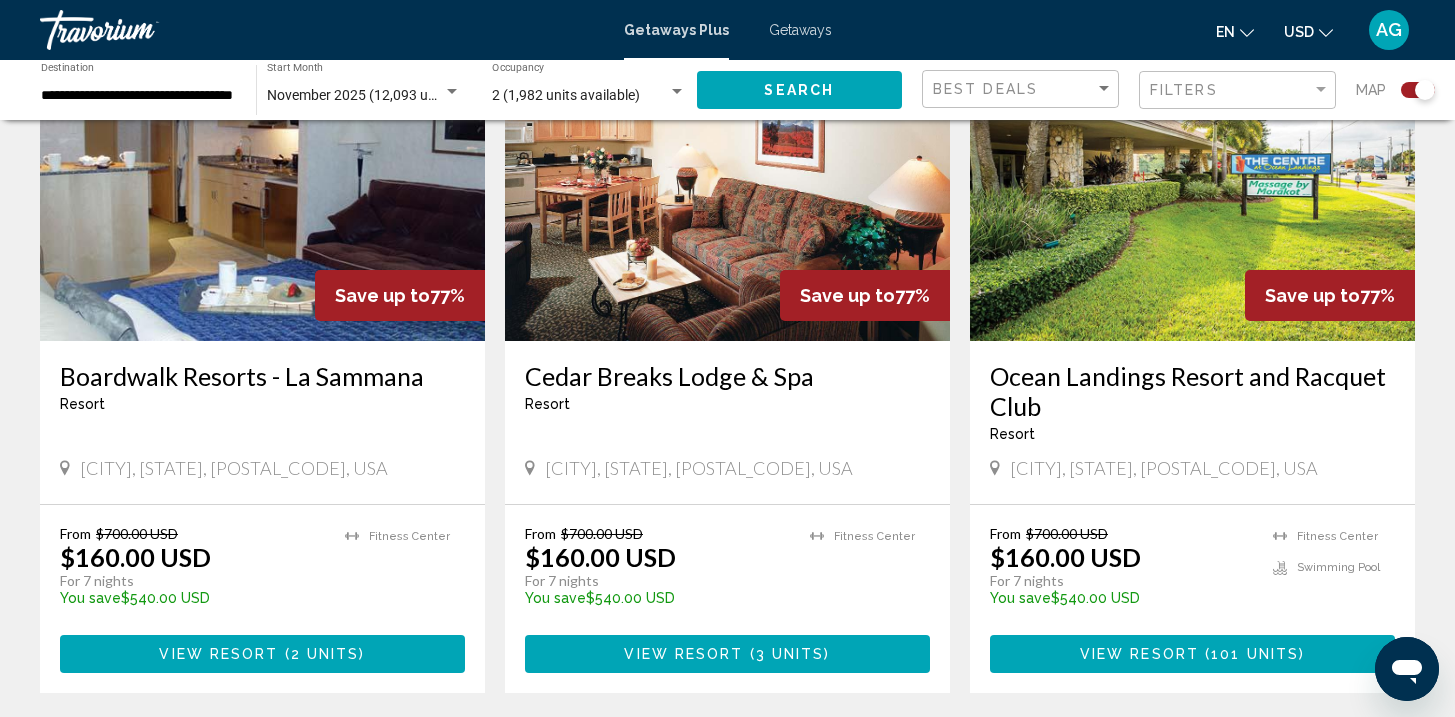 click on "Getaways" at bounding box center [800, 30] 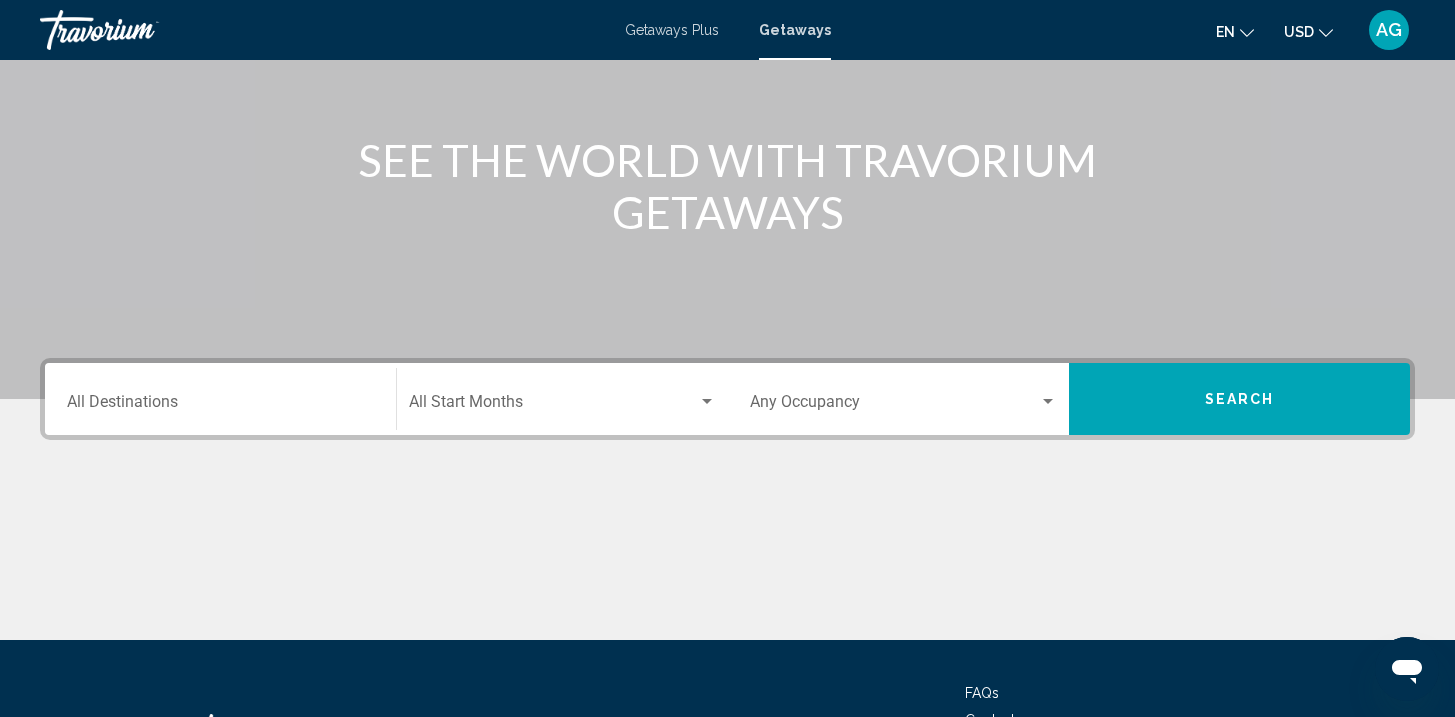 scroll, scrollTop: 240, scrollLeft: 0, axis: vertical 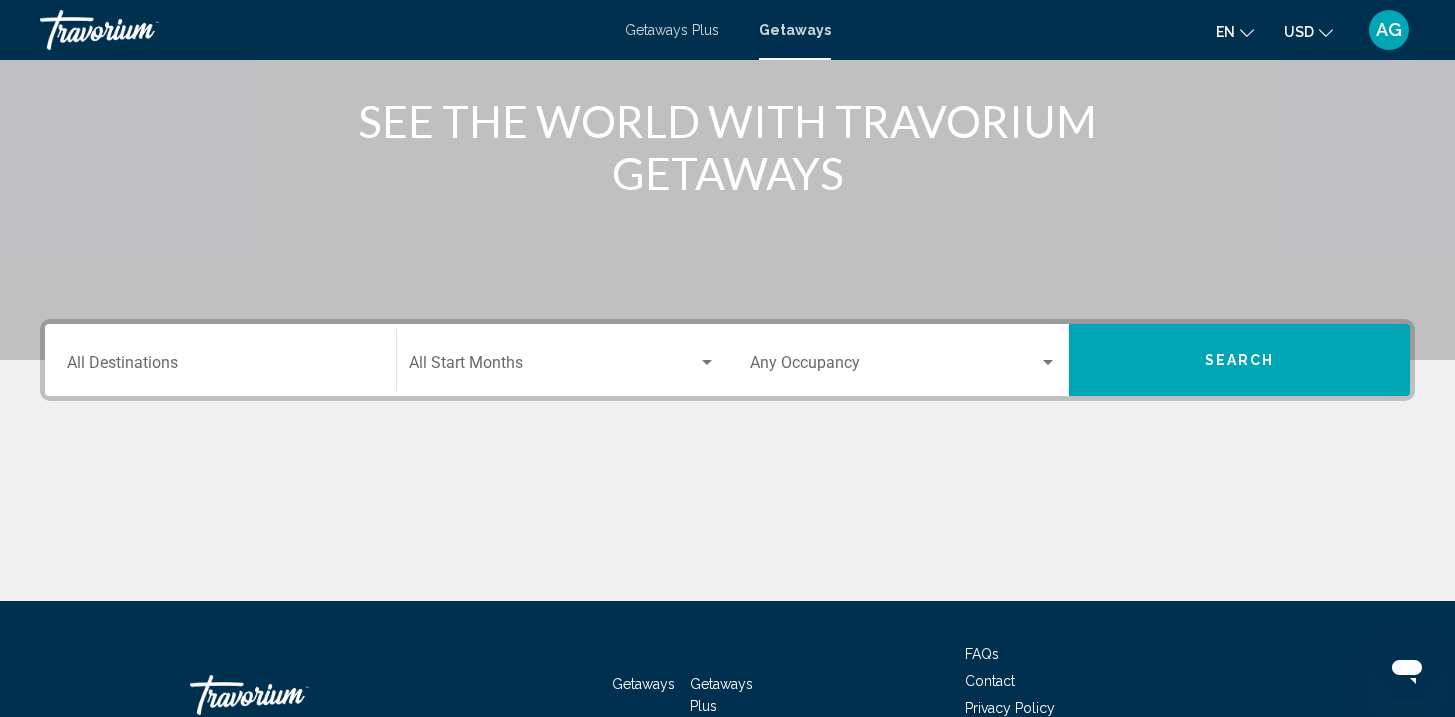 click at bounding box center [894, 367] 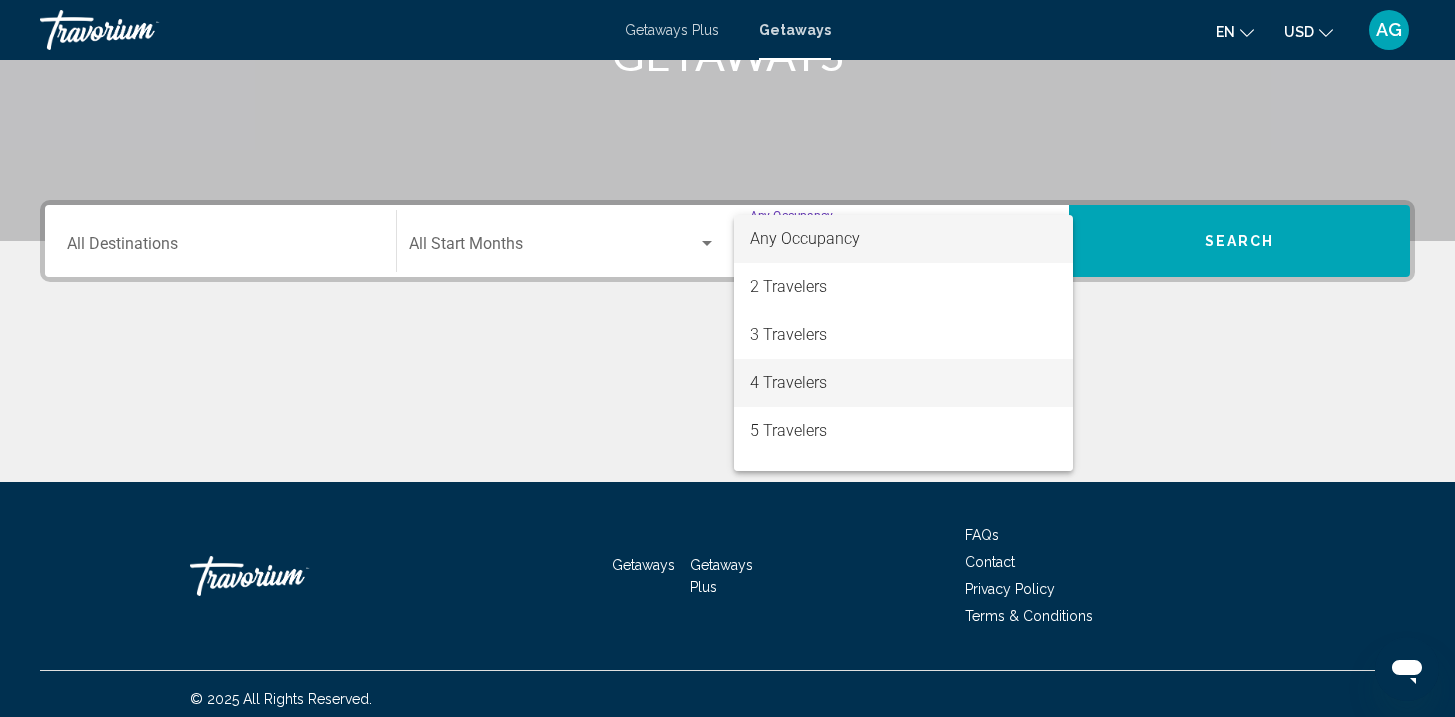 scroll, scrollTop: 369, scrollLeft: 0, axis: vertical 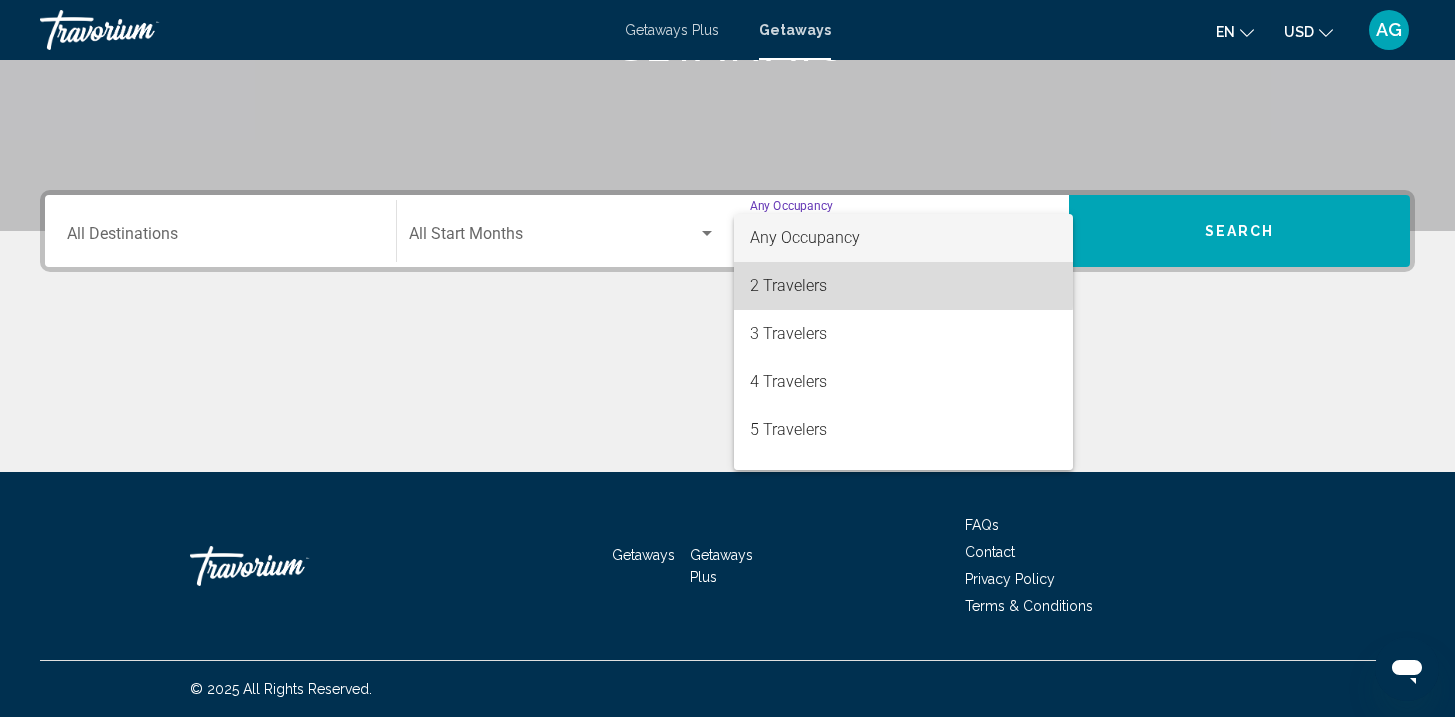 click on "2 Travelers" at bounding box center [903, 286] 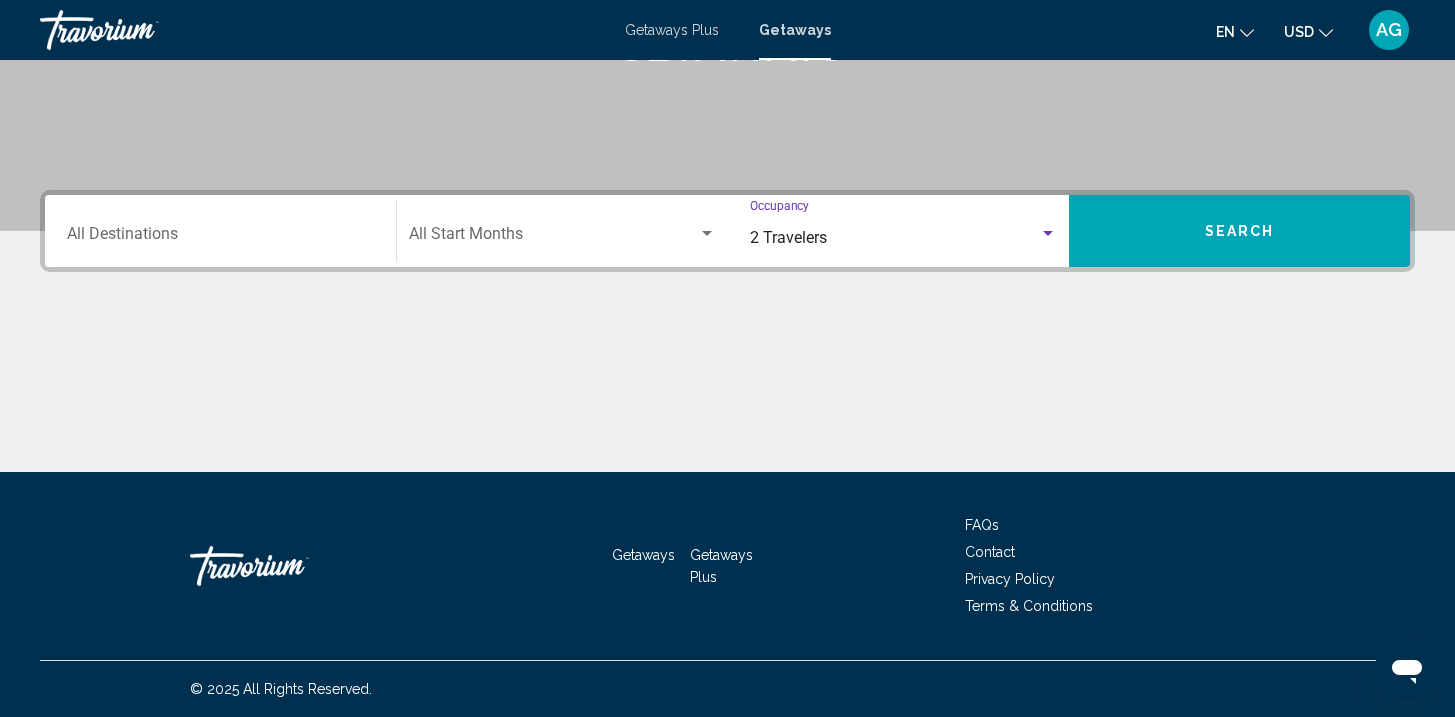 click at bounding box center (553, 238) 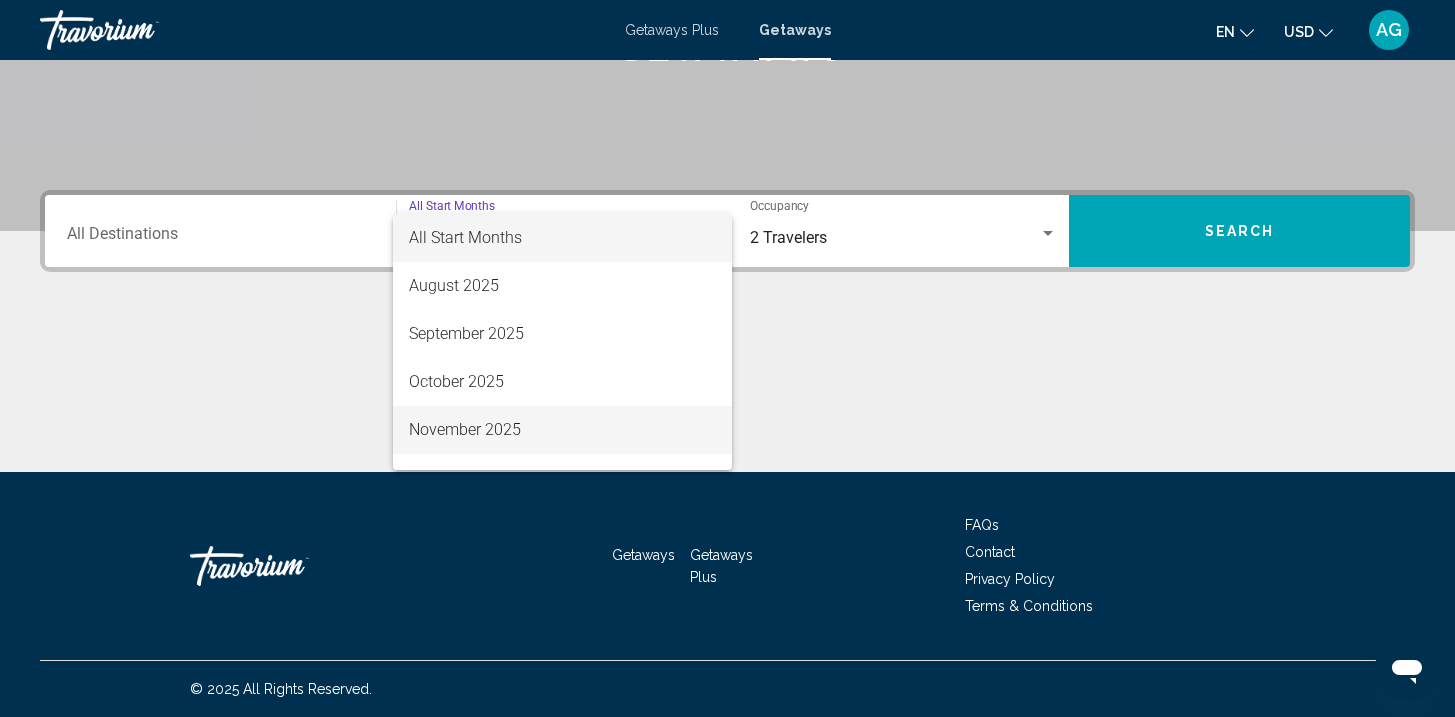 click on "November 2025" at bounding box center (562, 430) 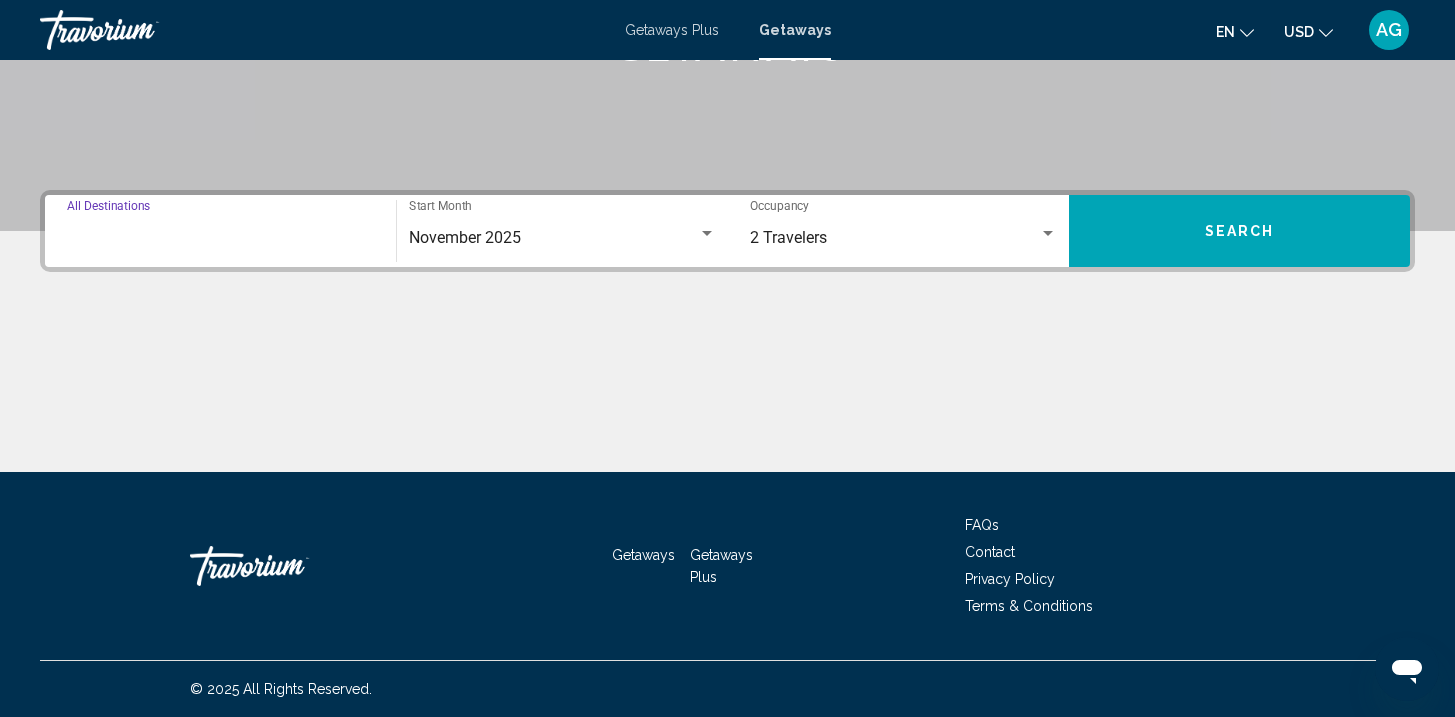 click on "Destination All Destinations" at bounding box center (220, 238) 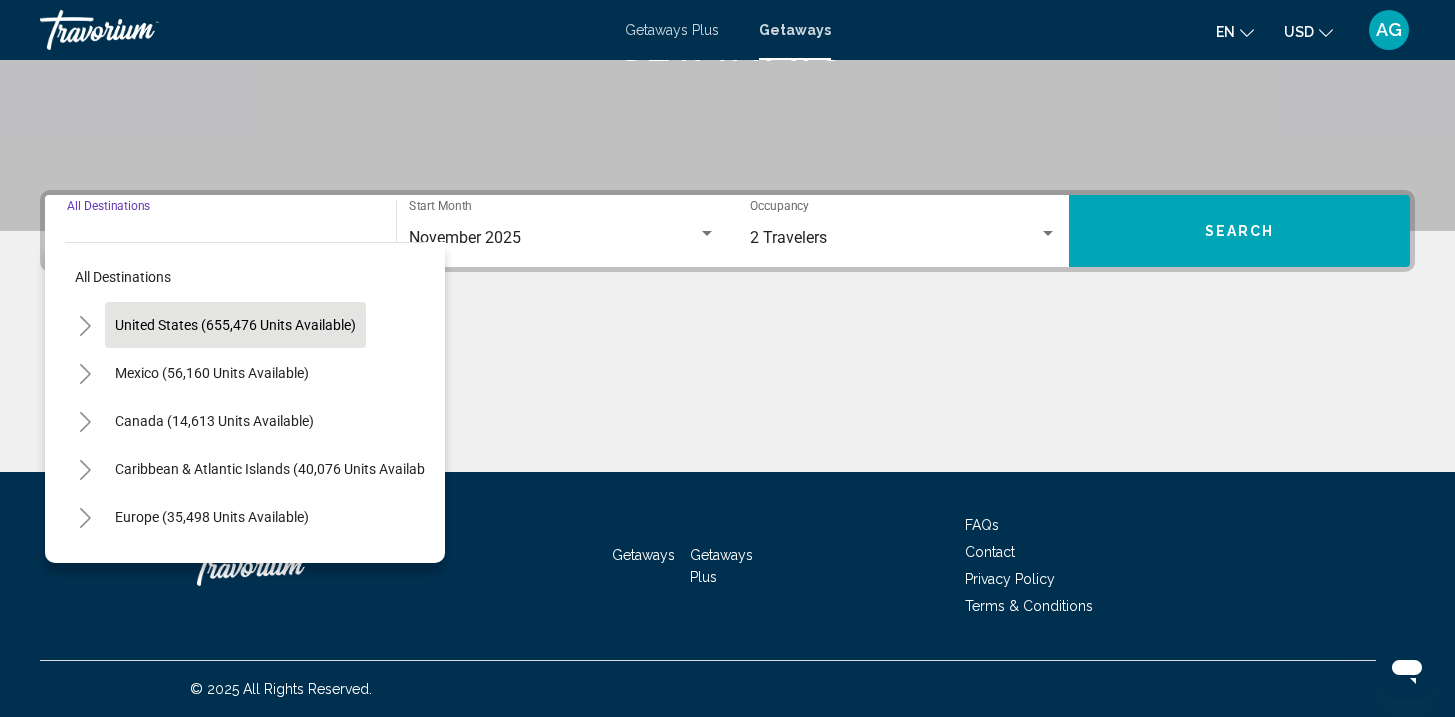 click on "United States (655,476 units available)" at bounding box center [212, 373] 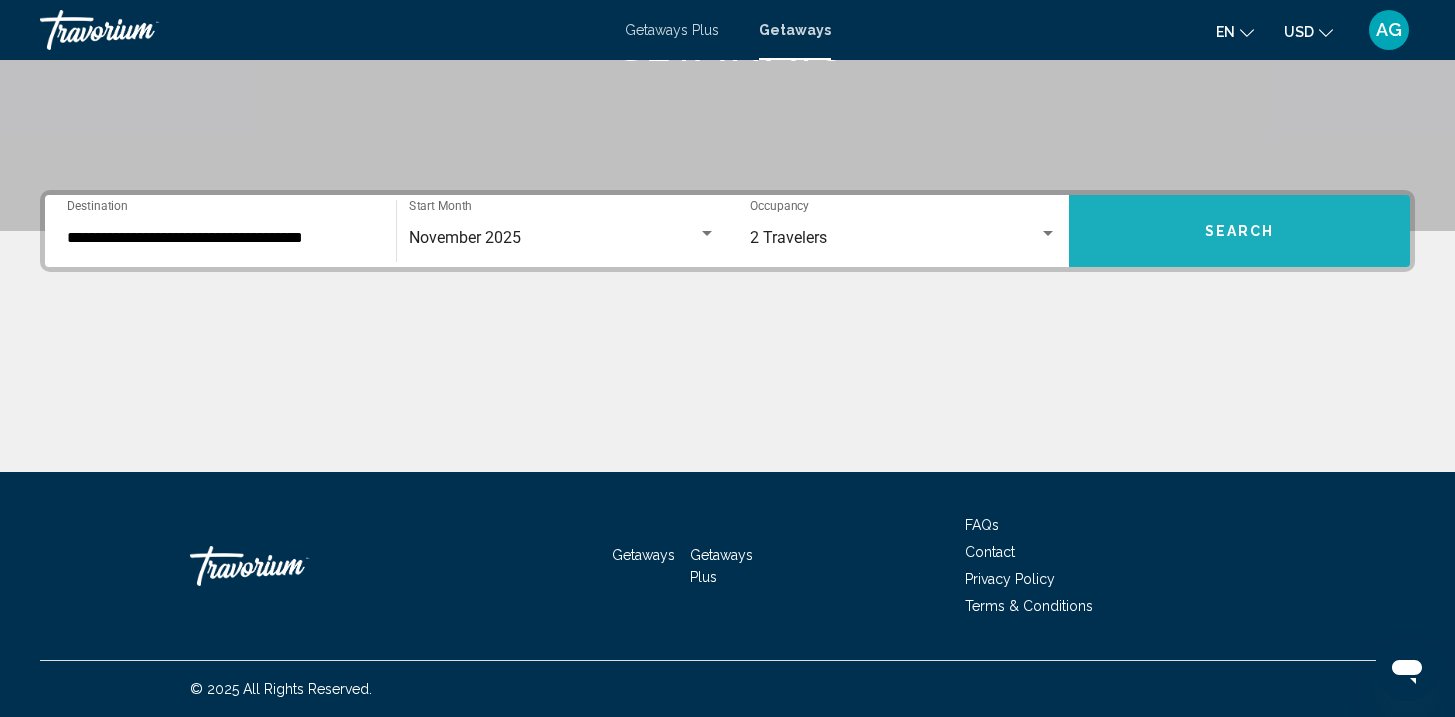 click on "Search" at bounding box center [1239, 231] 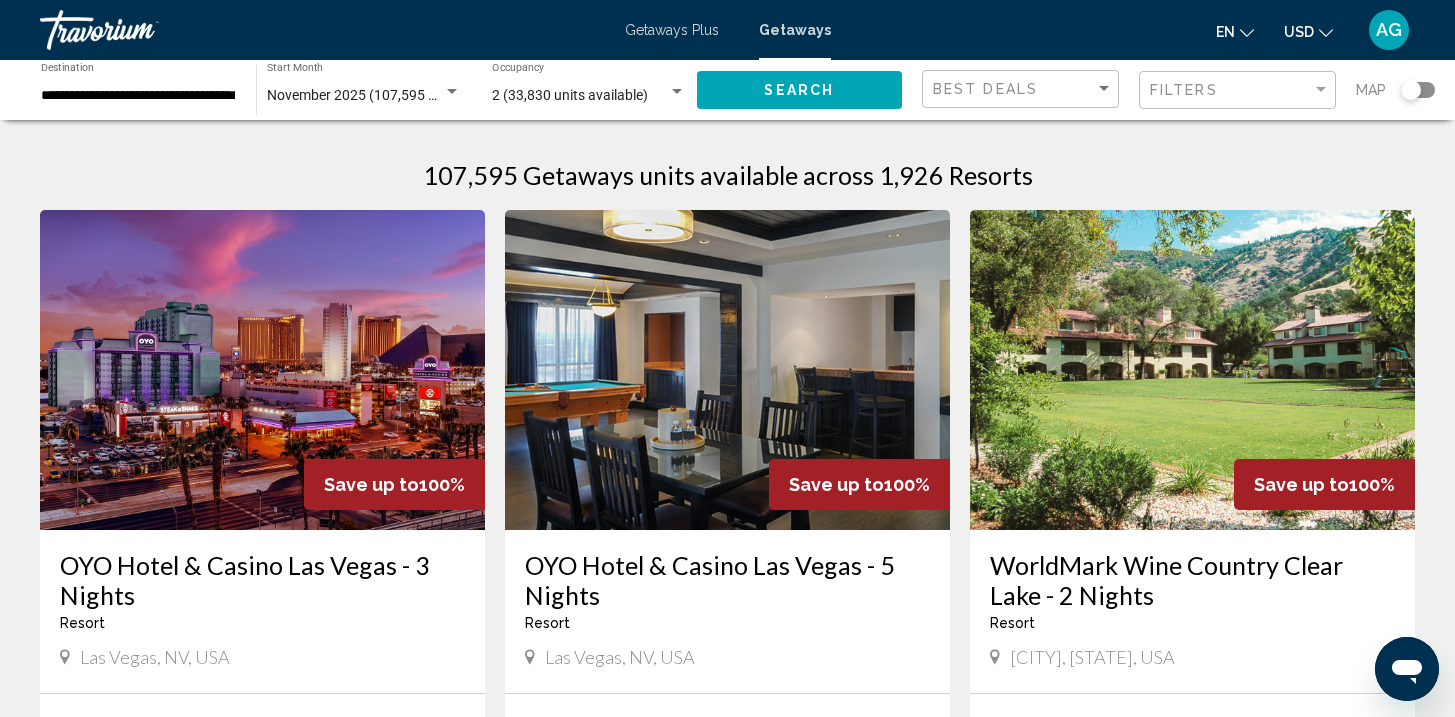 click on "107,595 Getaways units available across 1,926 Resorts" at bounding box center [727, 175] 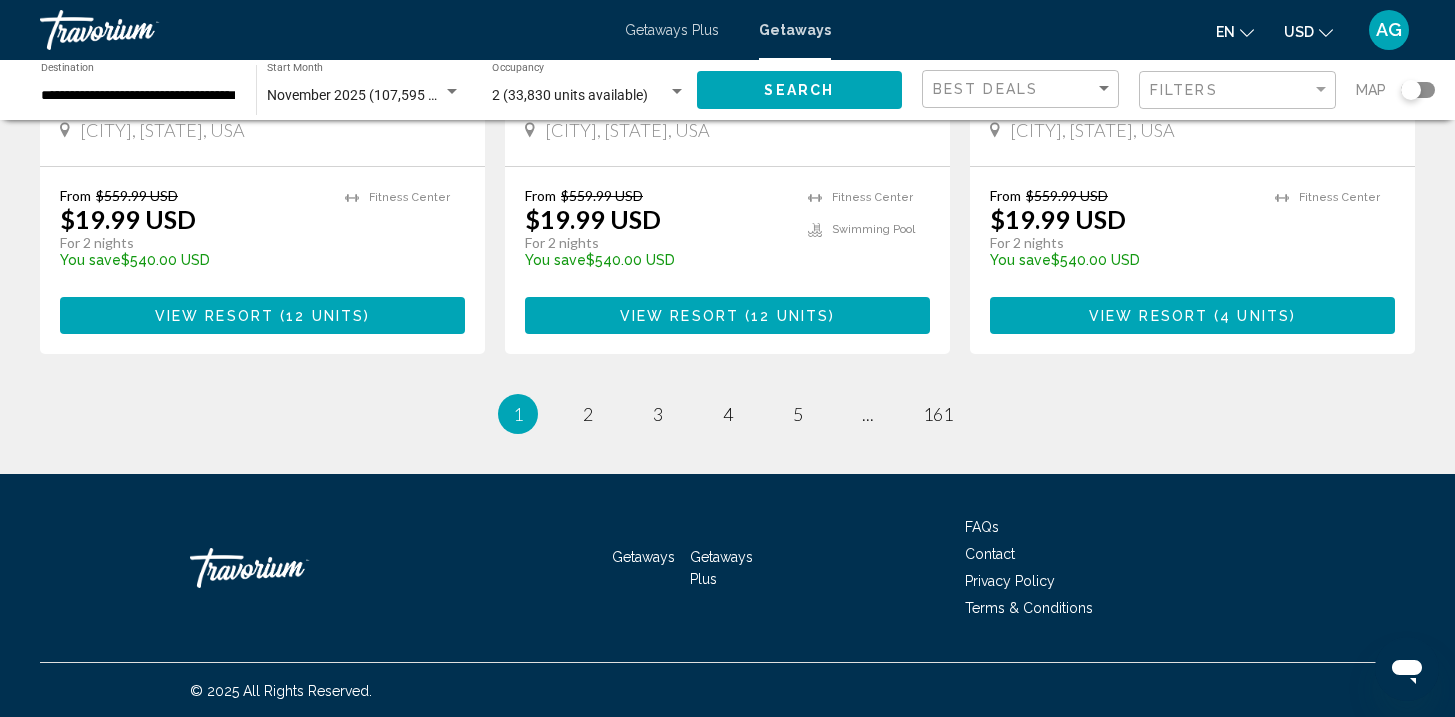 scroll, scrollTop: 2664, scrollLeft: 0, axis: vertical 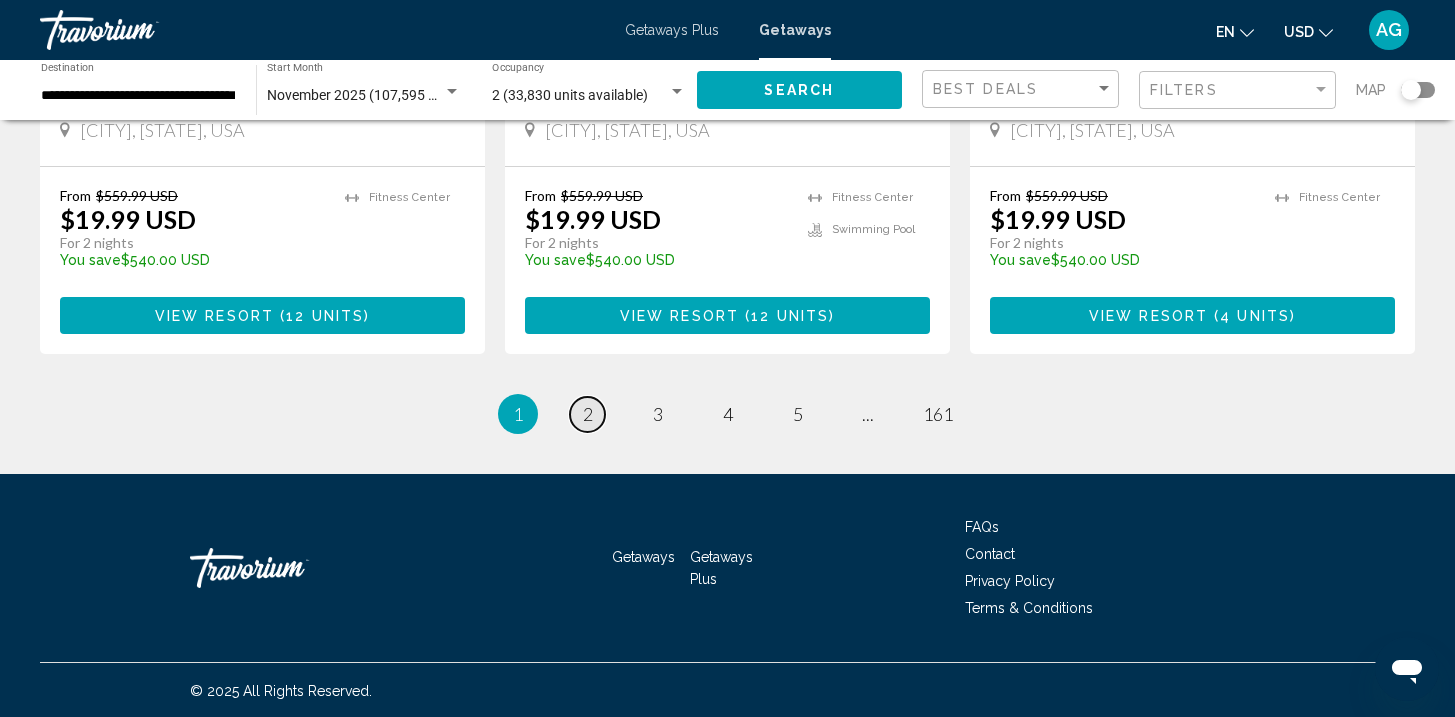 click on "page  2" at bounding box center [587, 414] 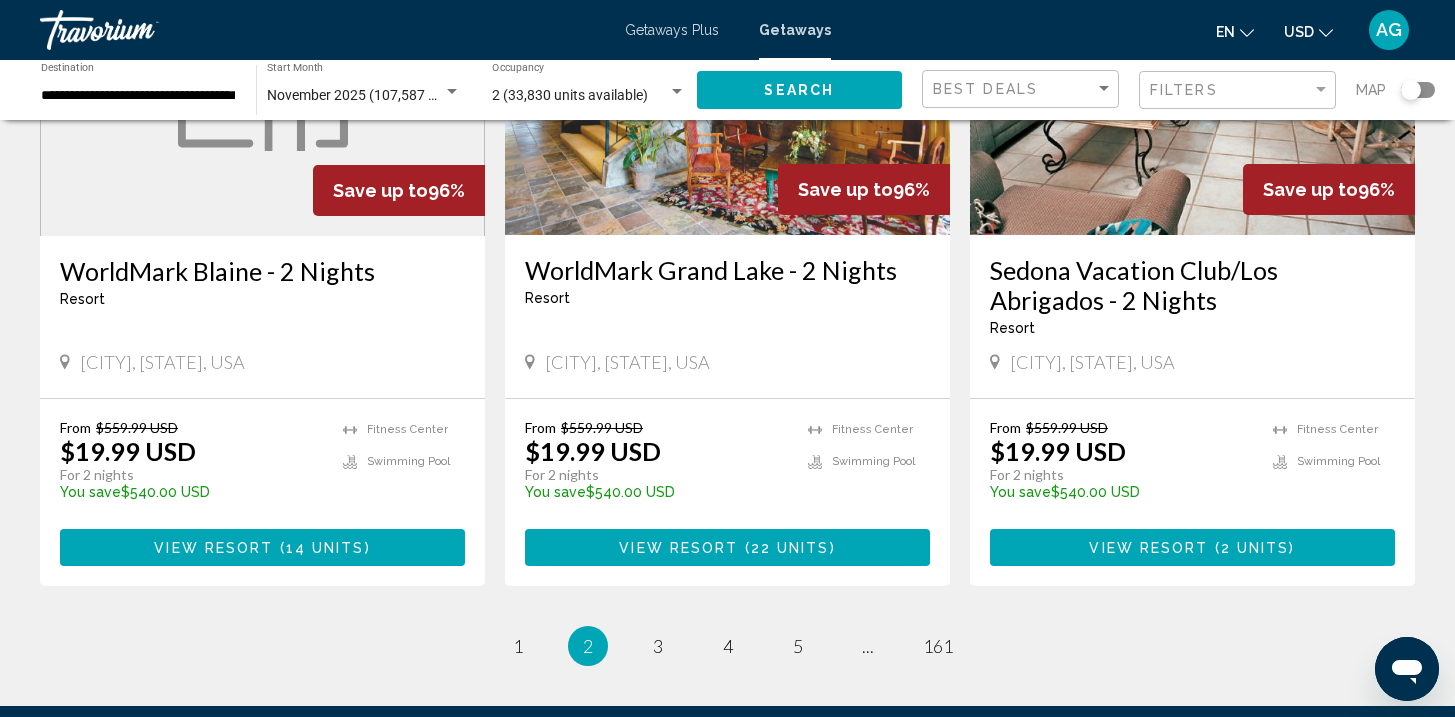 scroll, scrollTop: 2440, scrollLeft: 0, axis: vertical 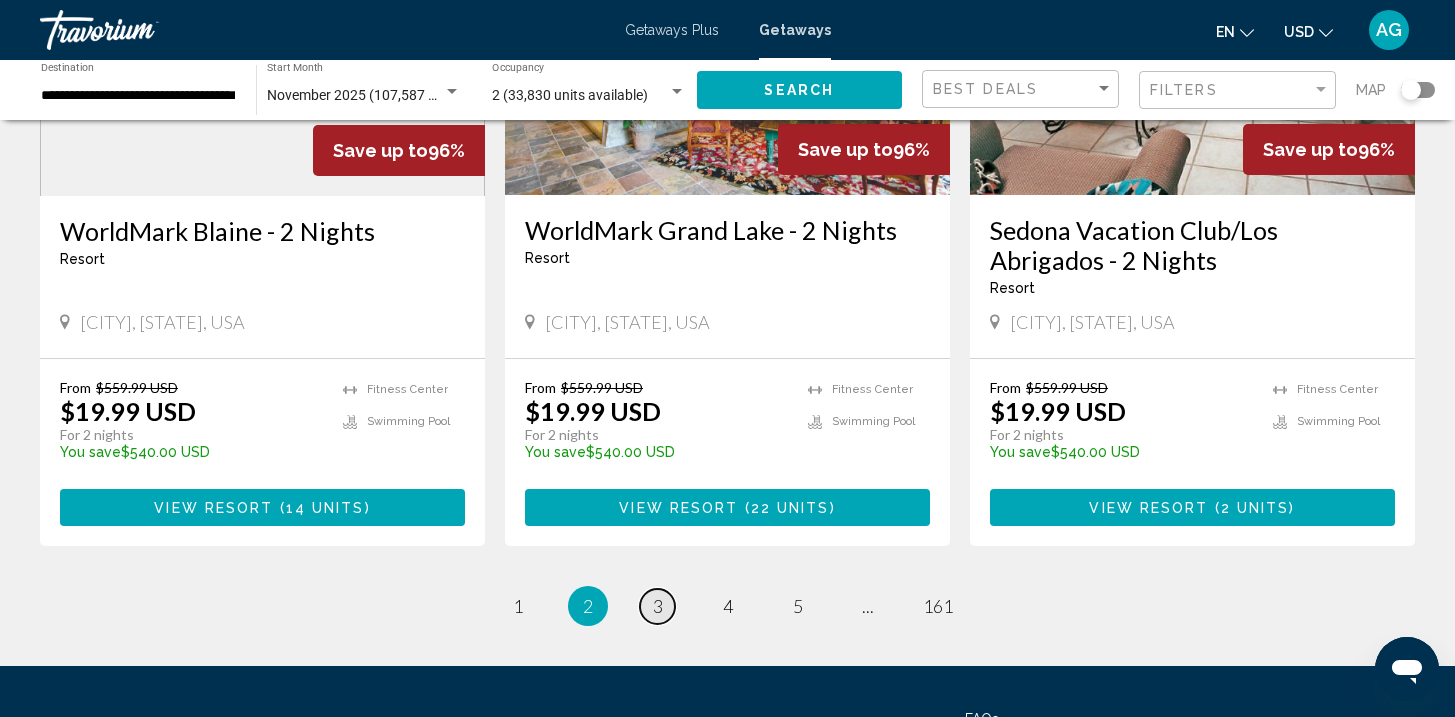 click on "3" at bounding box center (658, 606) 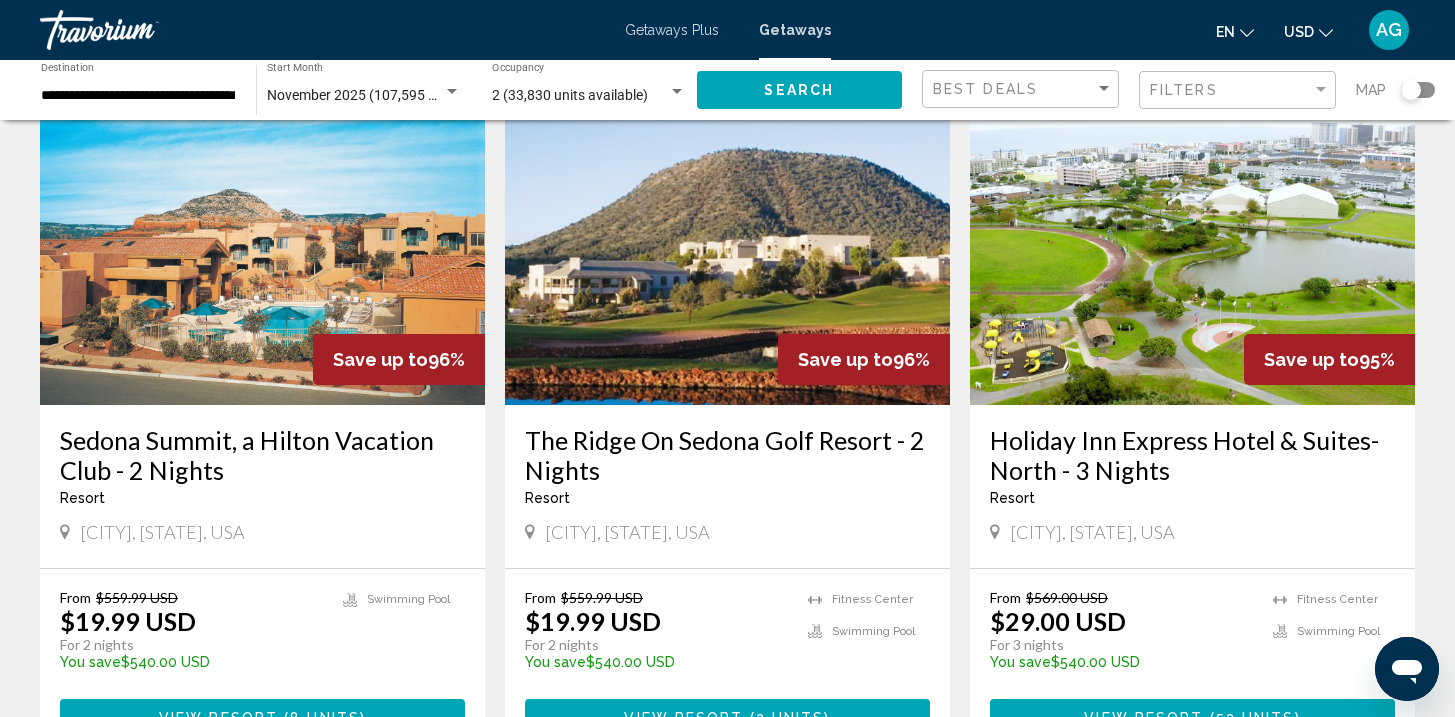 scroll, scrollTop: 120, scrollLeft: 0, axis: vertical 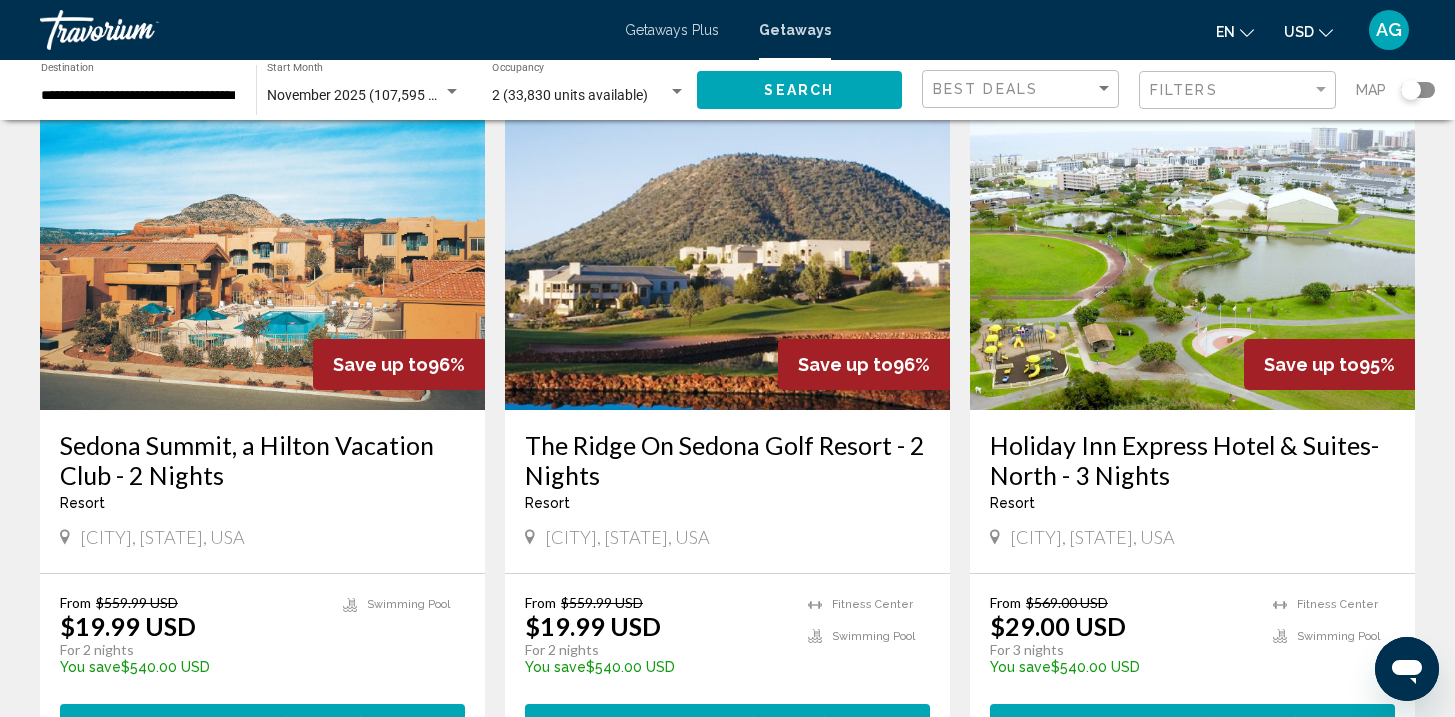 click on "Save up to  96%   The Ridge On Sedona Golf Resort - 2 Nights  Resort  -  This is an adults only resort
Sedona, AZ, USA From $559.99 USD $19.99 USD For 2 nights You save  $540.00 USD   temp
Fitness Center
Swimming Pool View Resort    ( 2 units )" at bounding box center [727, 425] 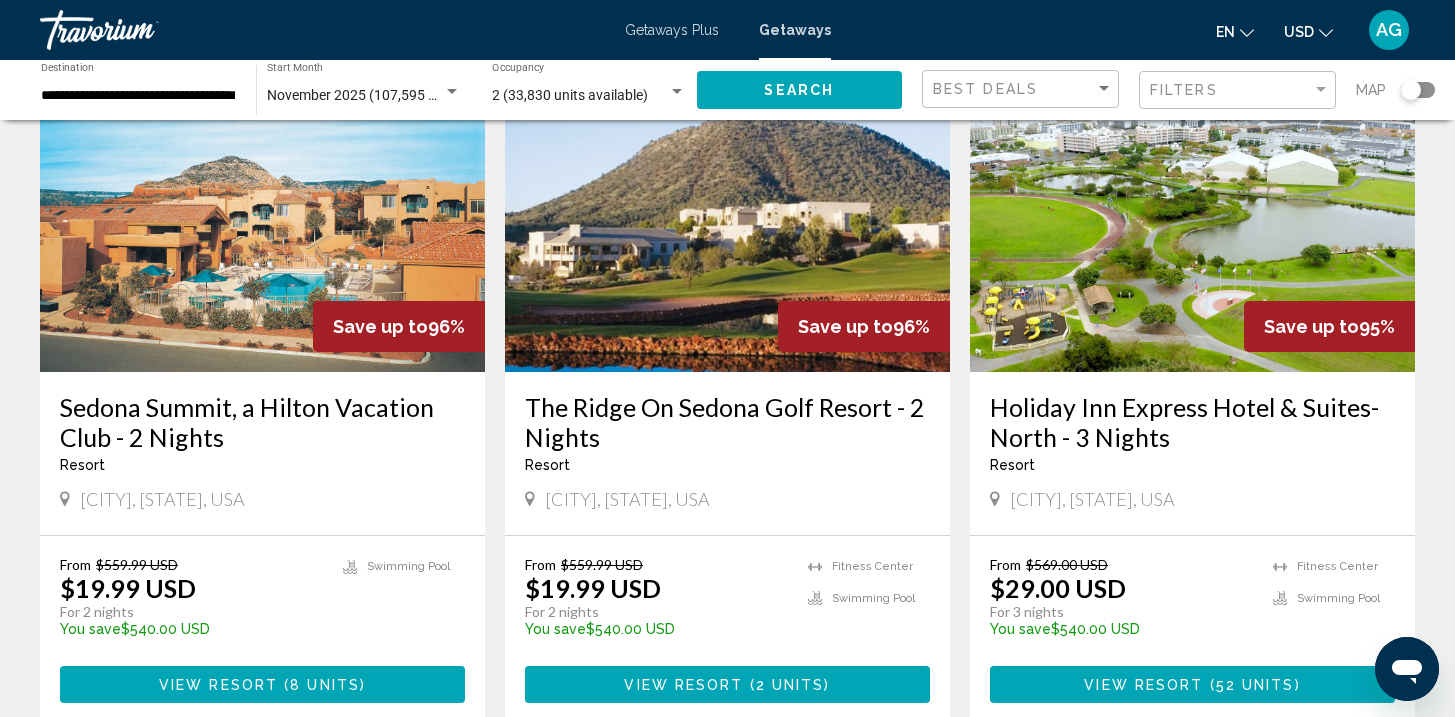 scroll, scrollTop: 160, scrollLeft: 0, axis: vertical 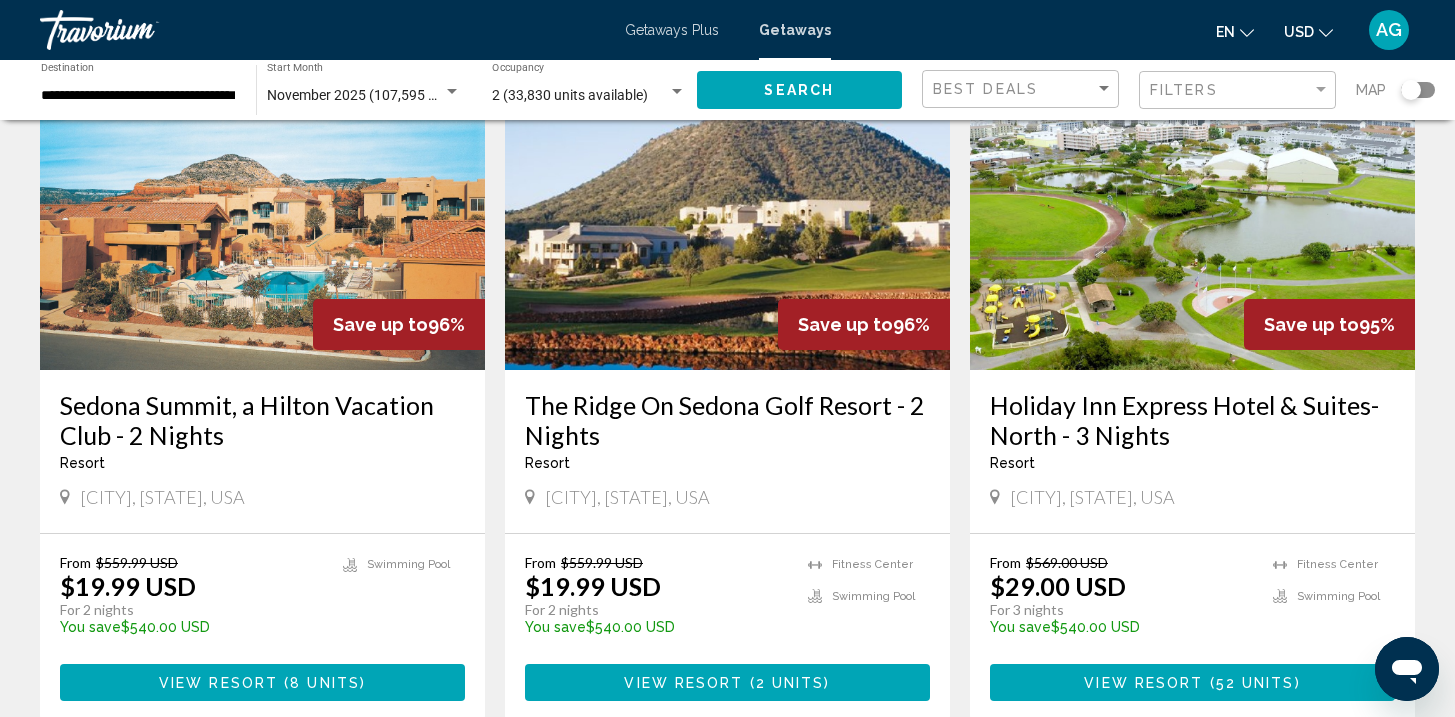 click at bounding box center (262, 210) 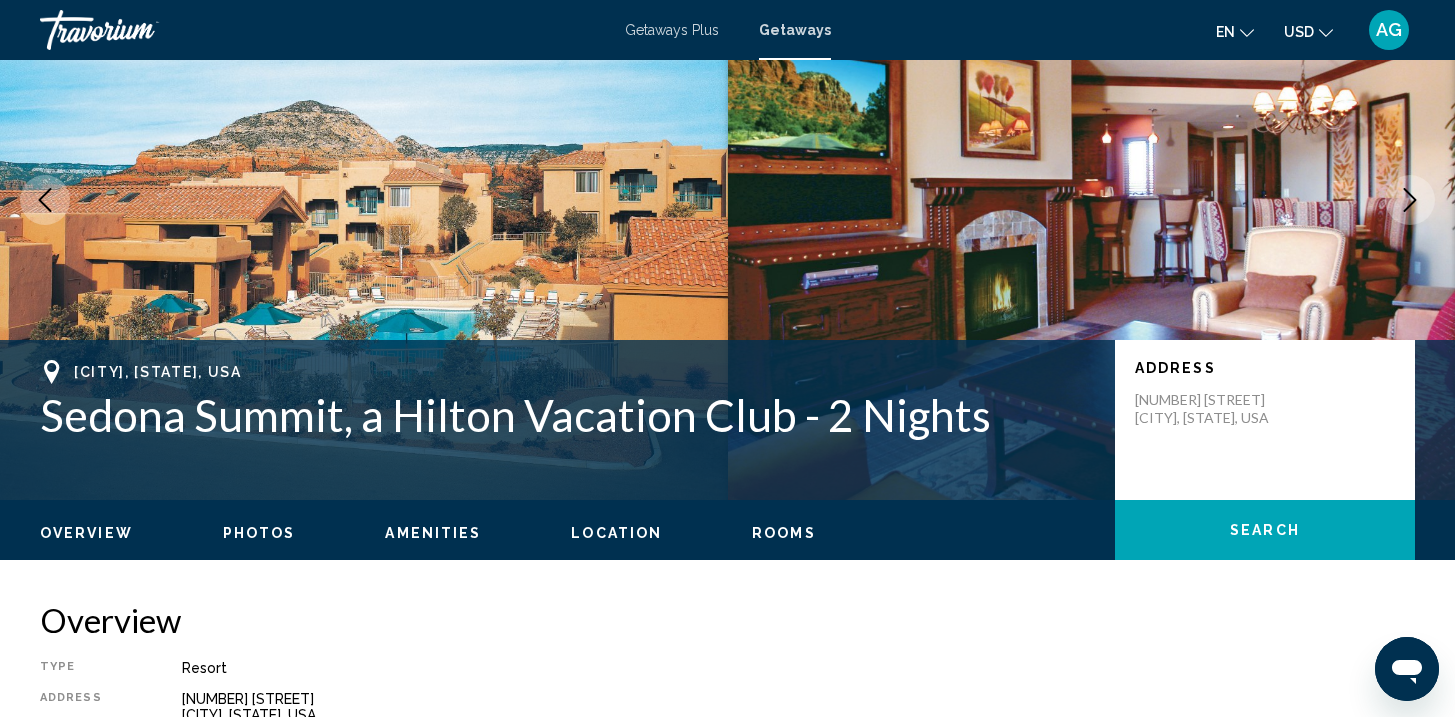 scroll, scrollTop: 1, scrollLeft: 0, axis: vertical 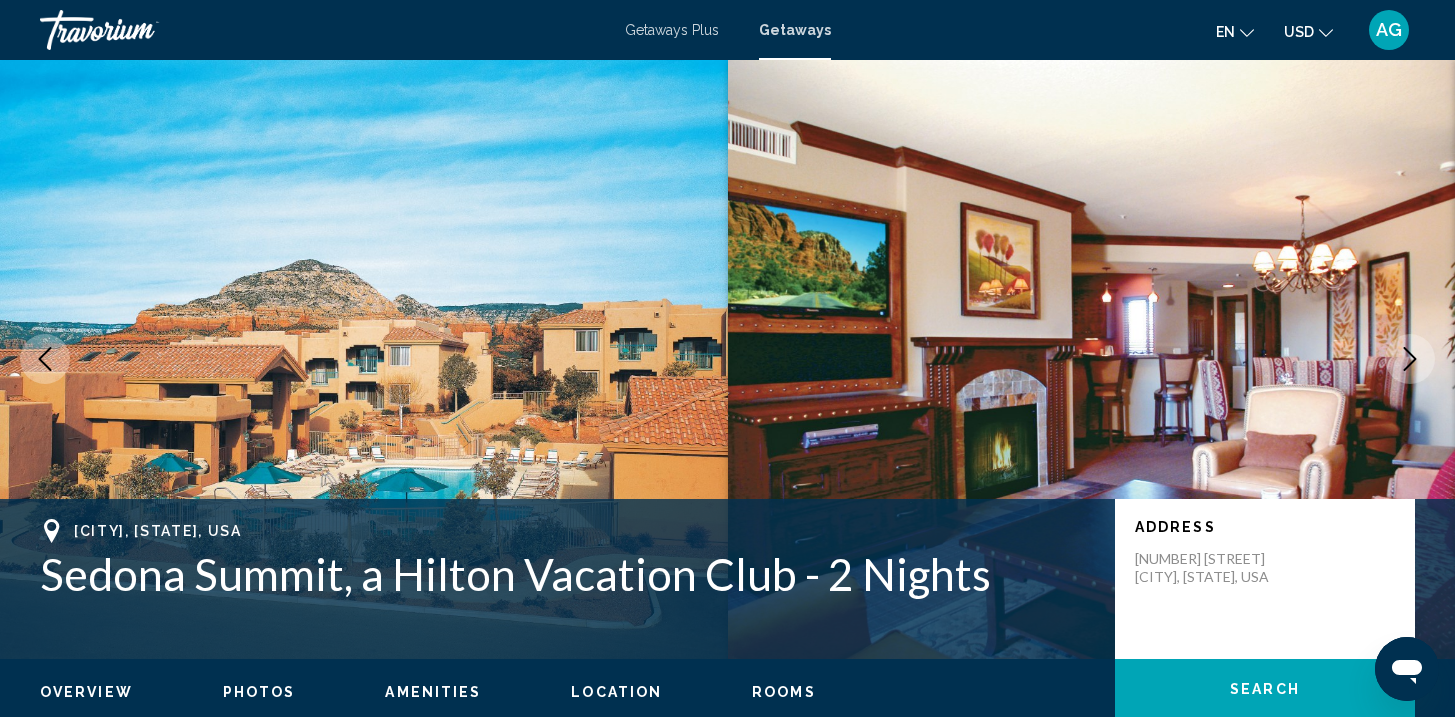 click at bounding box center [364, 359] 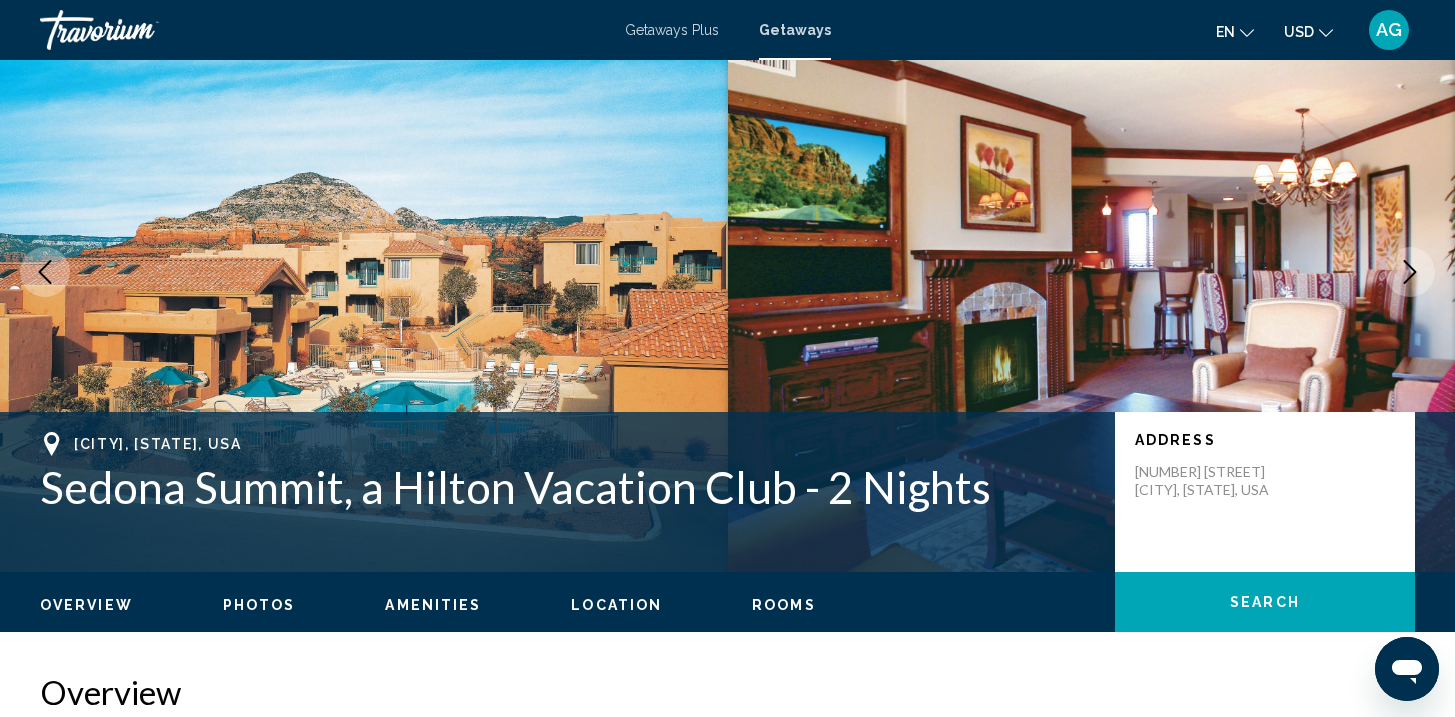 scroll, scrollTop: 81, scrollLeft: 0, axis: vertical 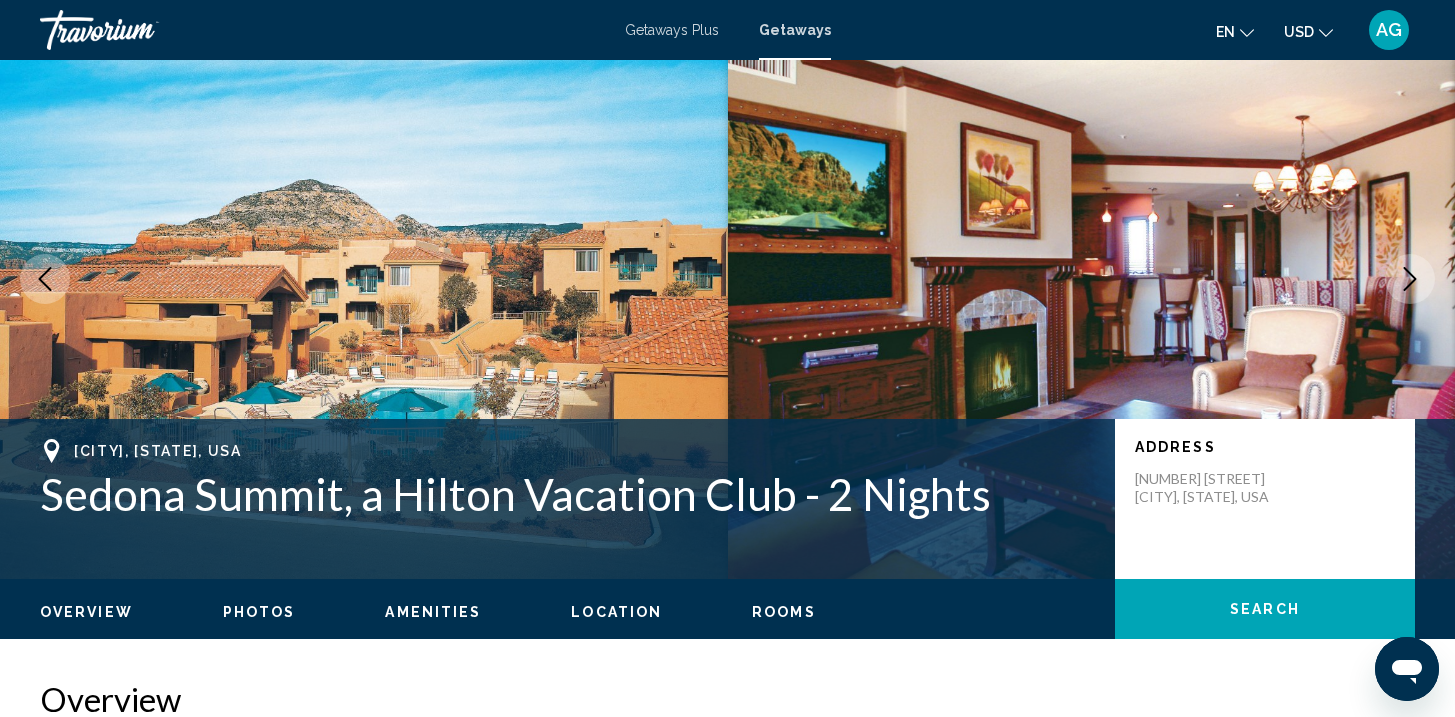 click 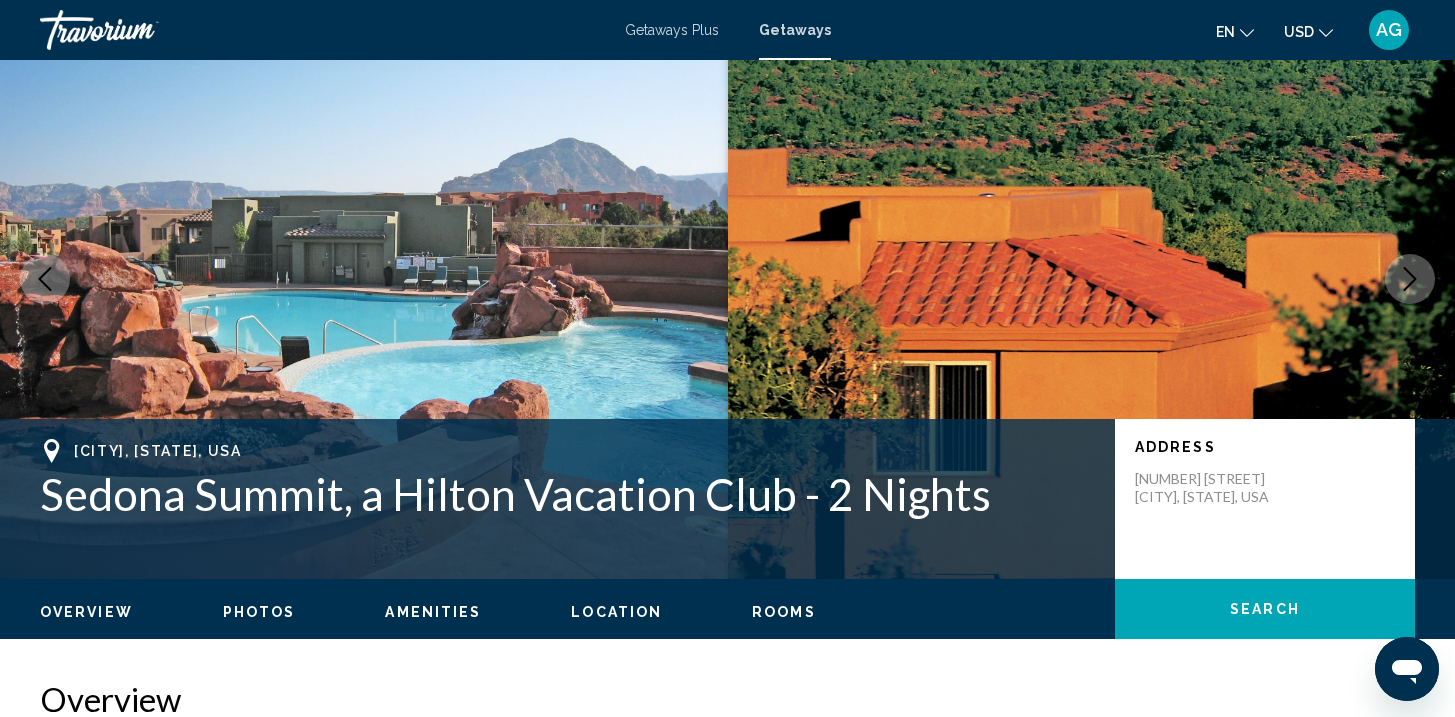 click 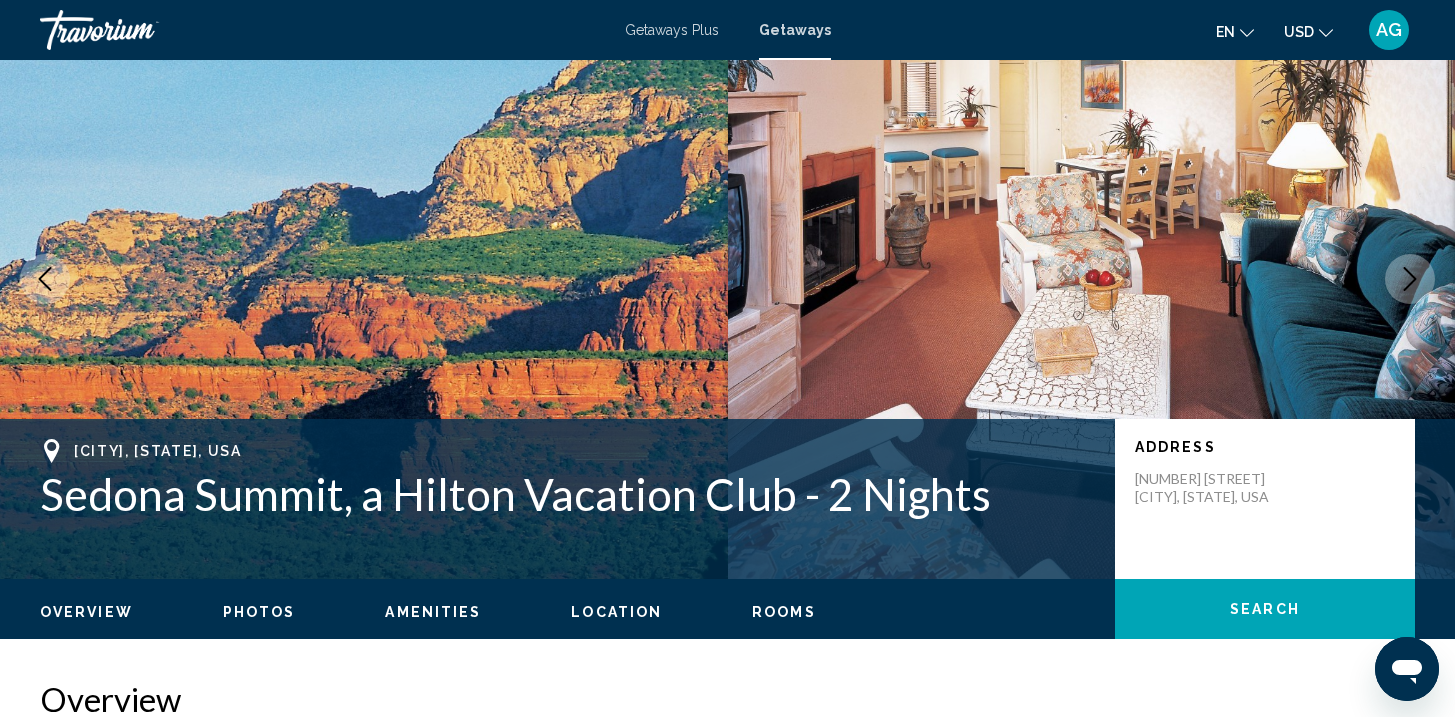 click 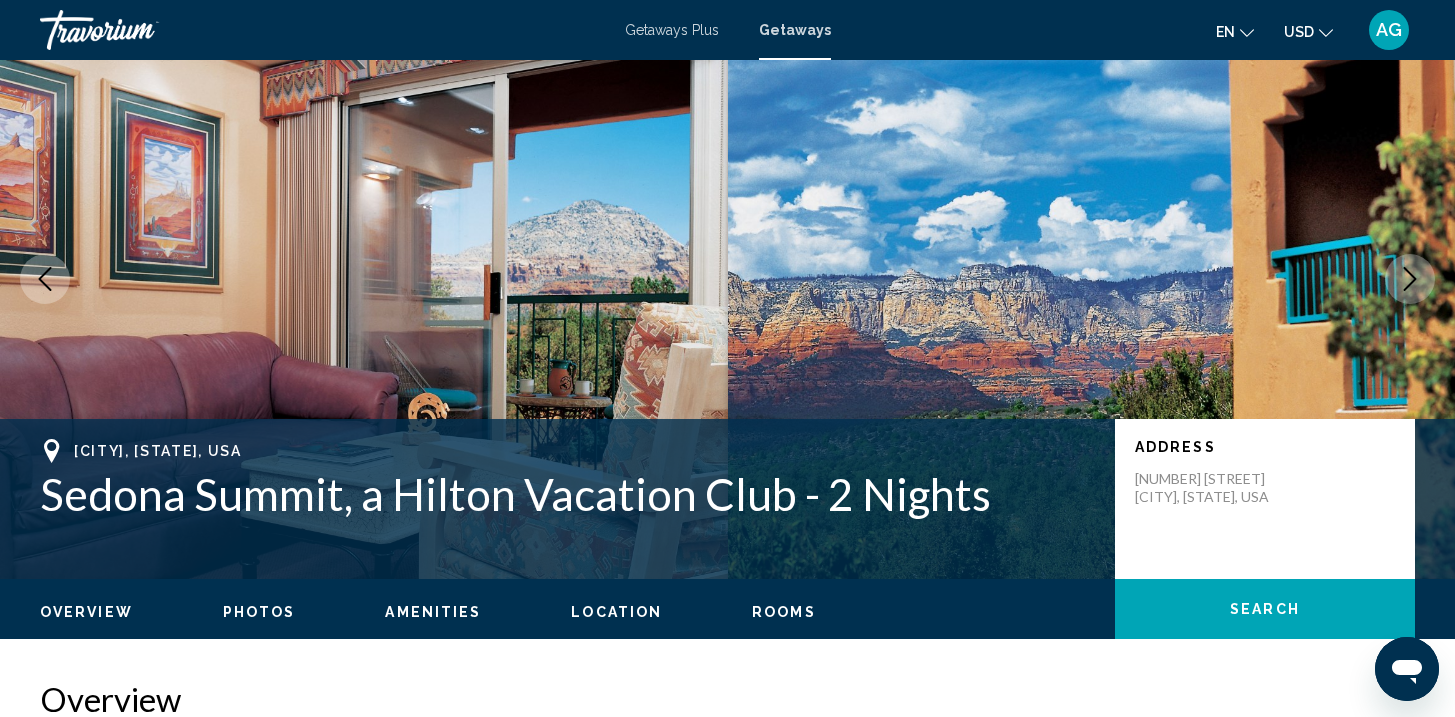 click 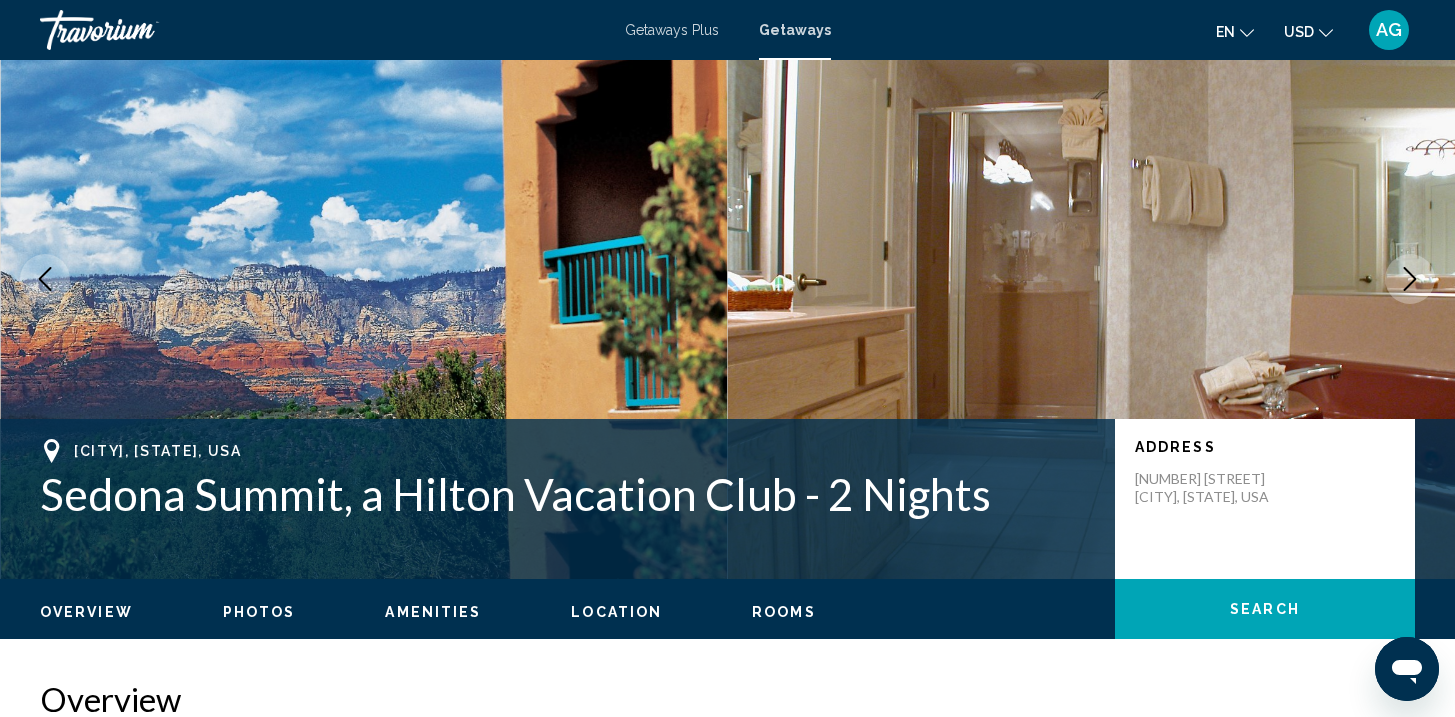 click 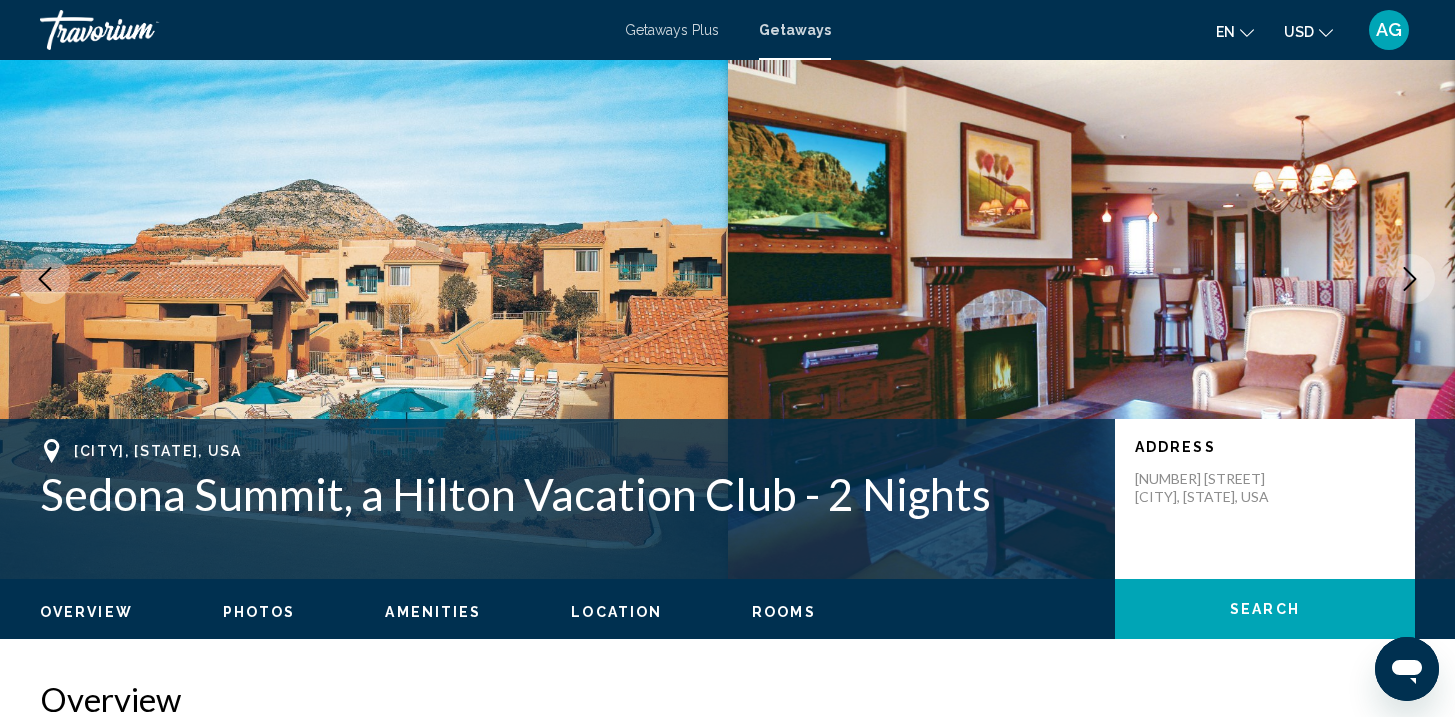 click 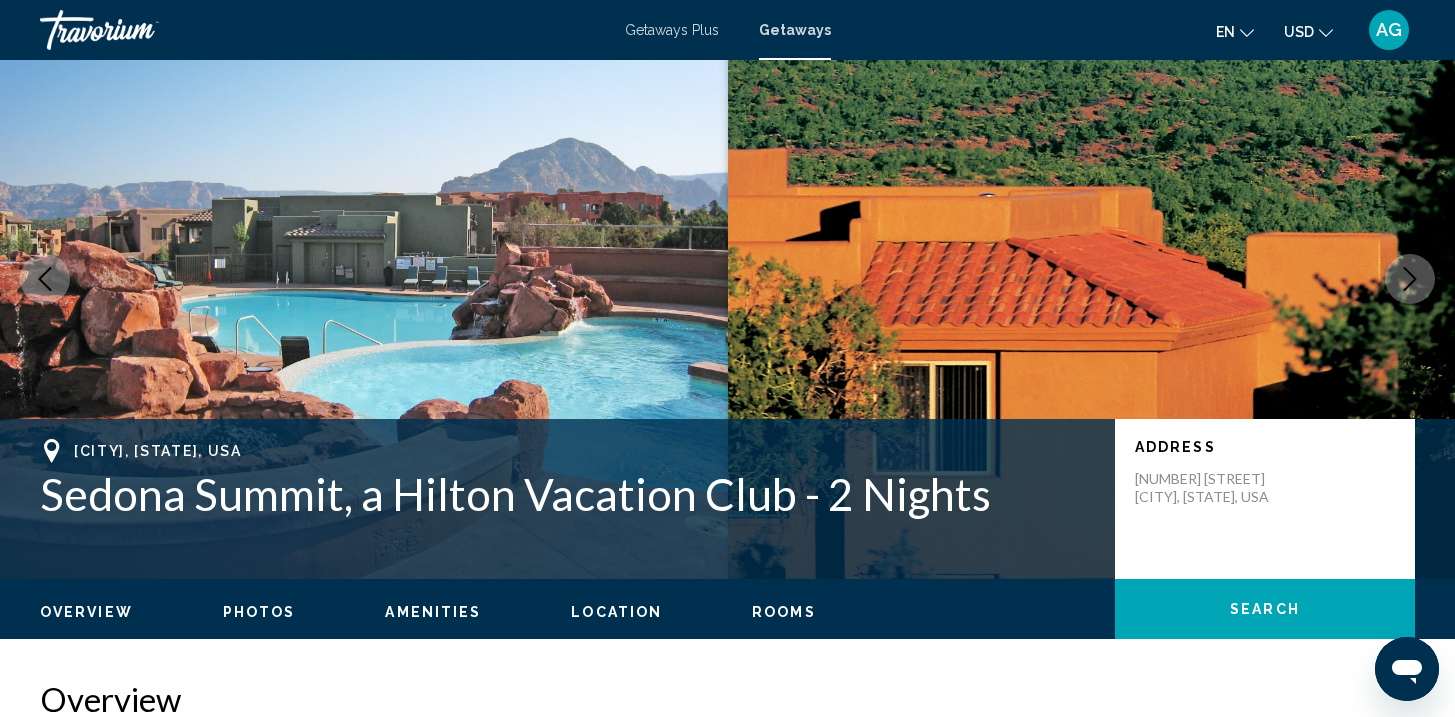 click 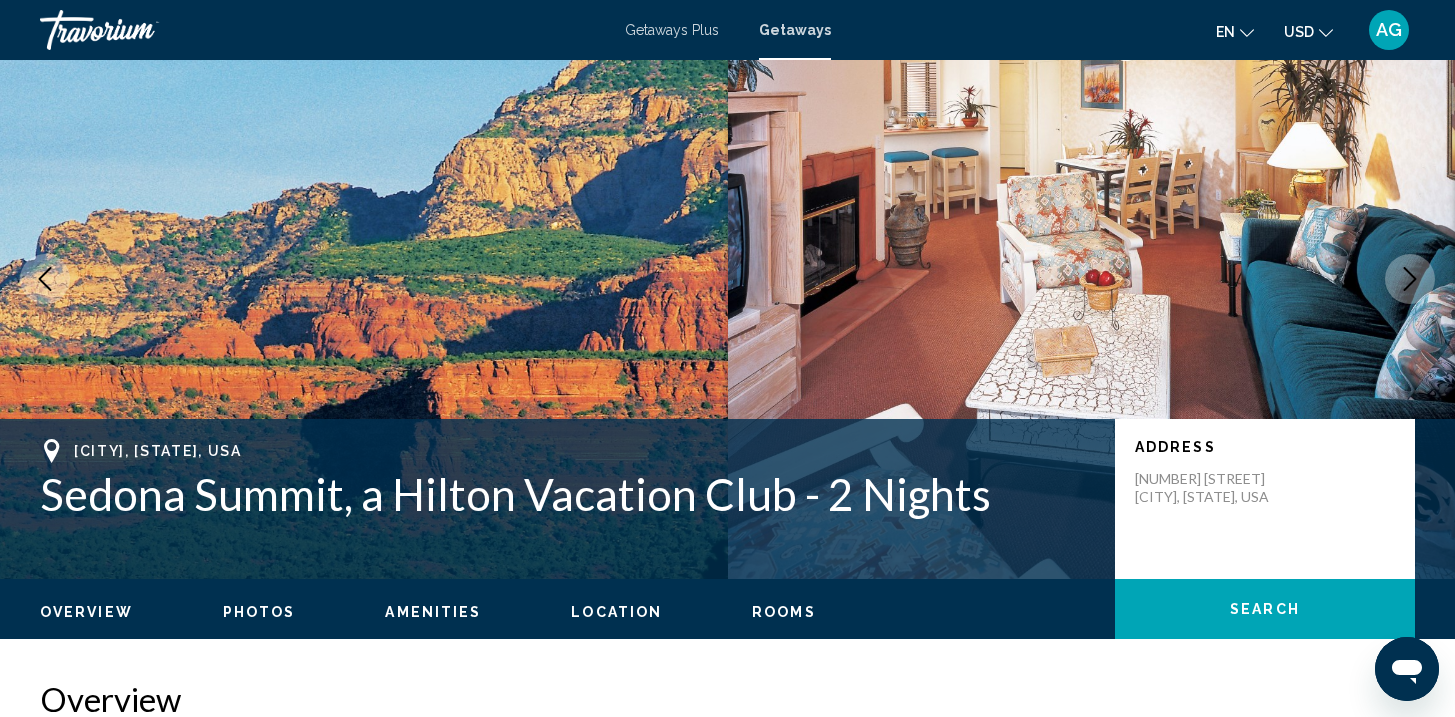 scroll, scrollTop: 0, scrollLeft: 0, axis: both 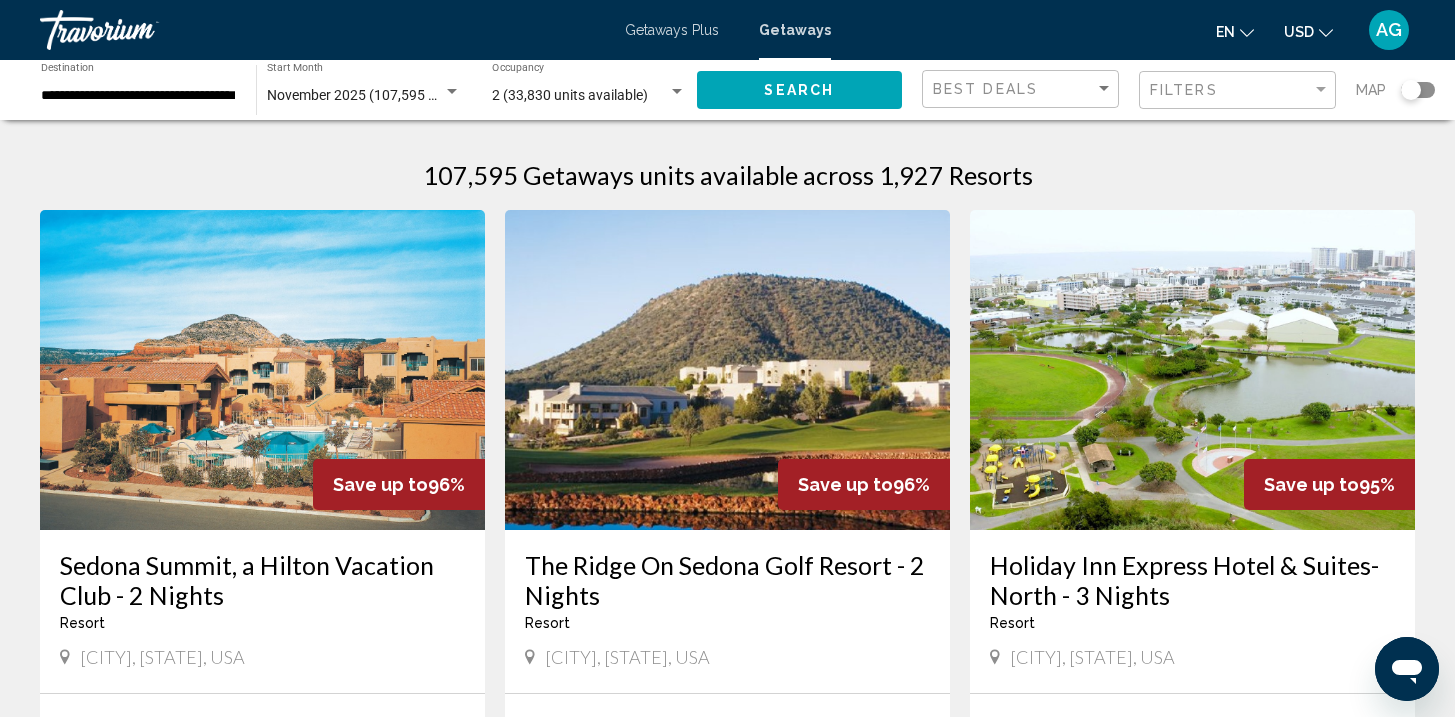 click at bounding box center (727, 370) 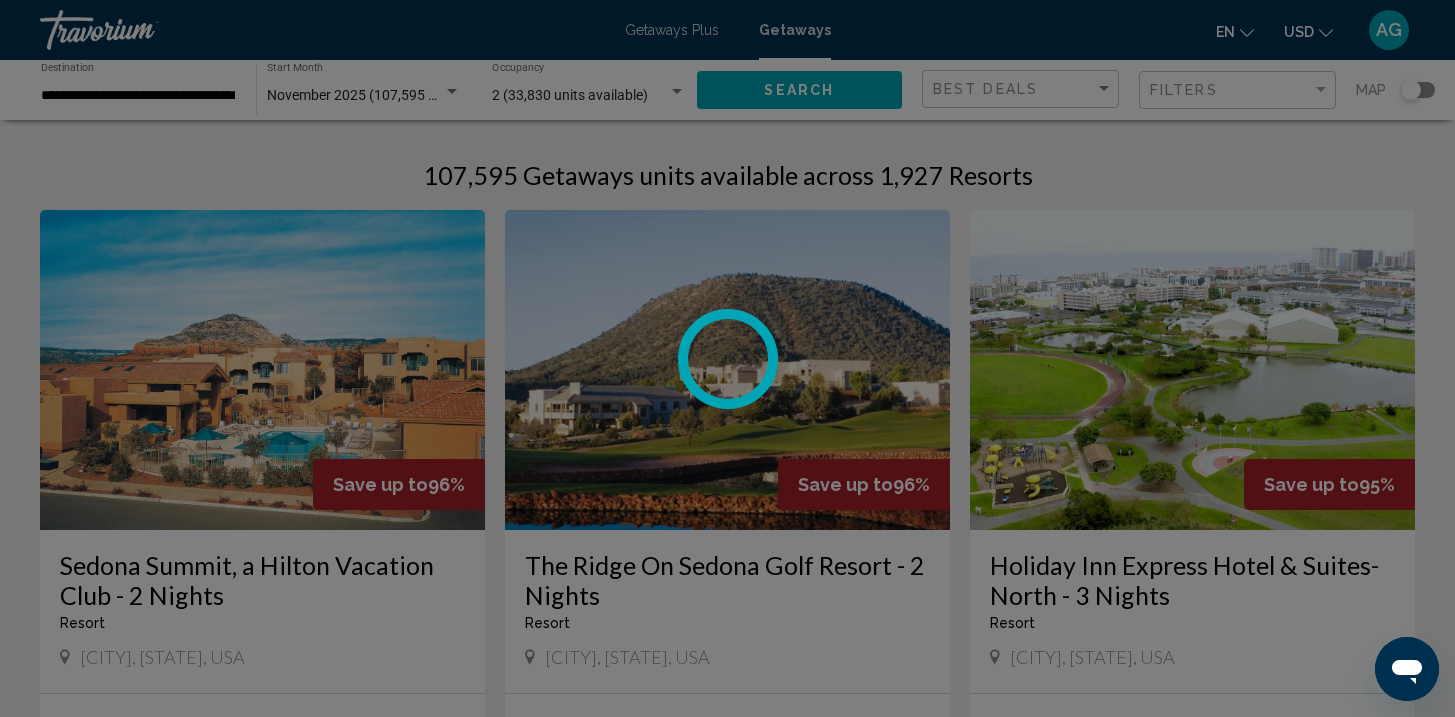 scroll, scrollTop: 1, scrollLeft: 0, axis: vertical 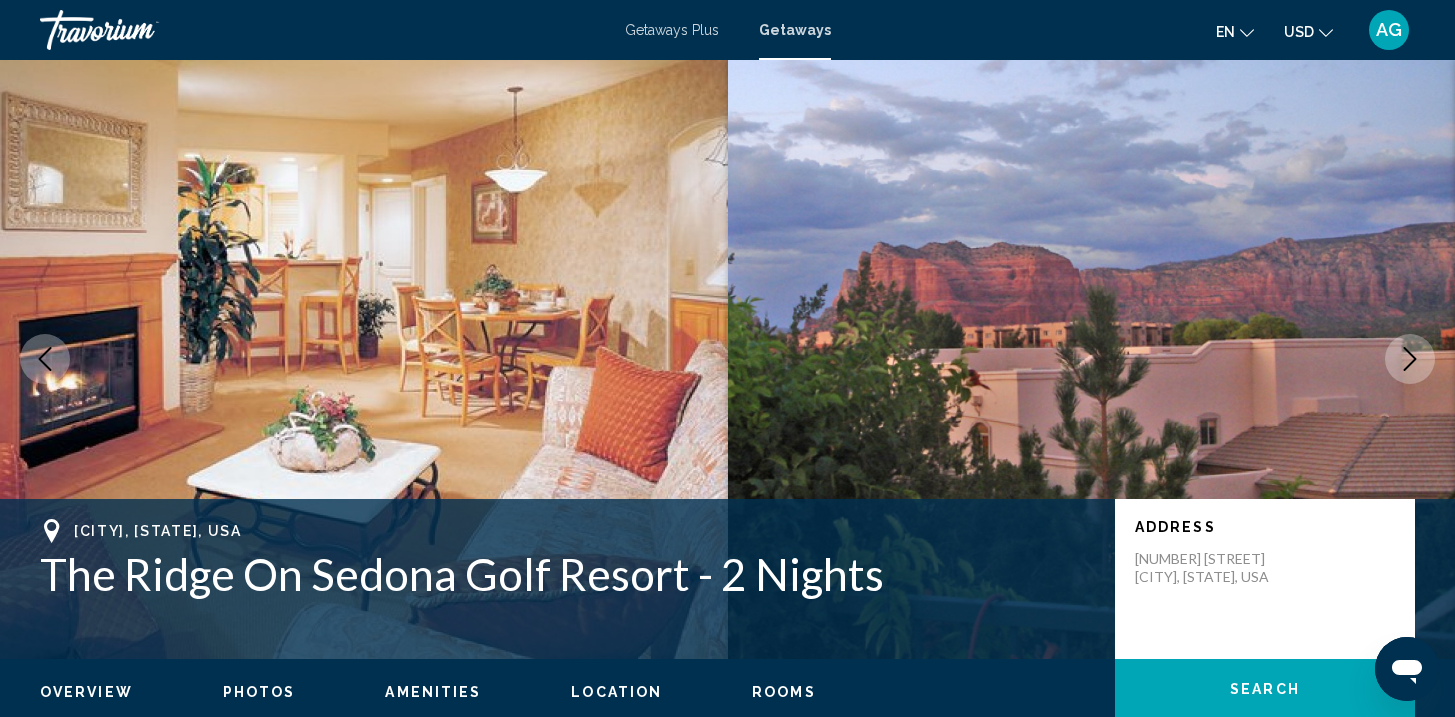 click at bounding box center (1410, 359) 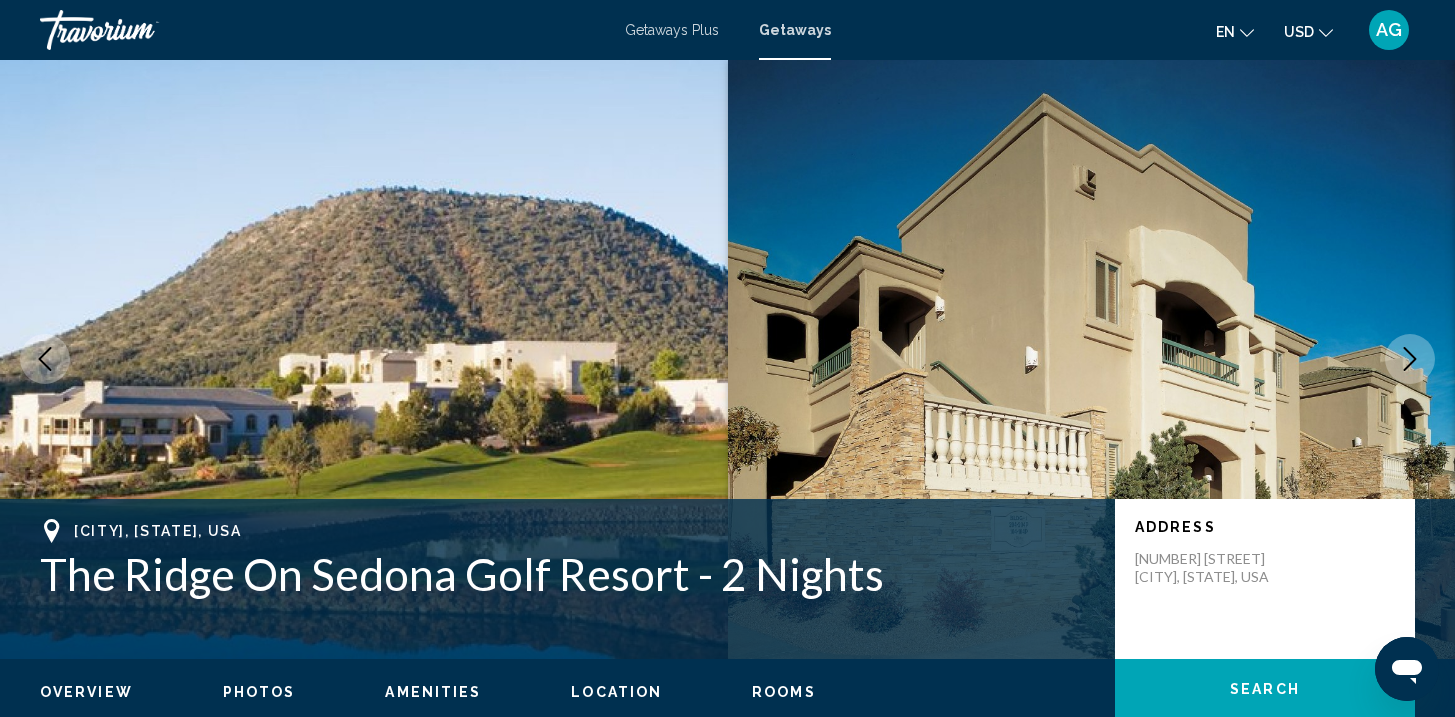 click at bounding box center (1410, 359) 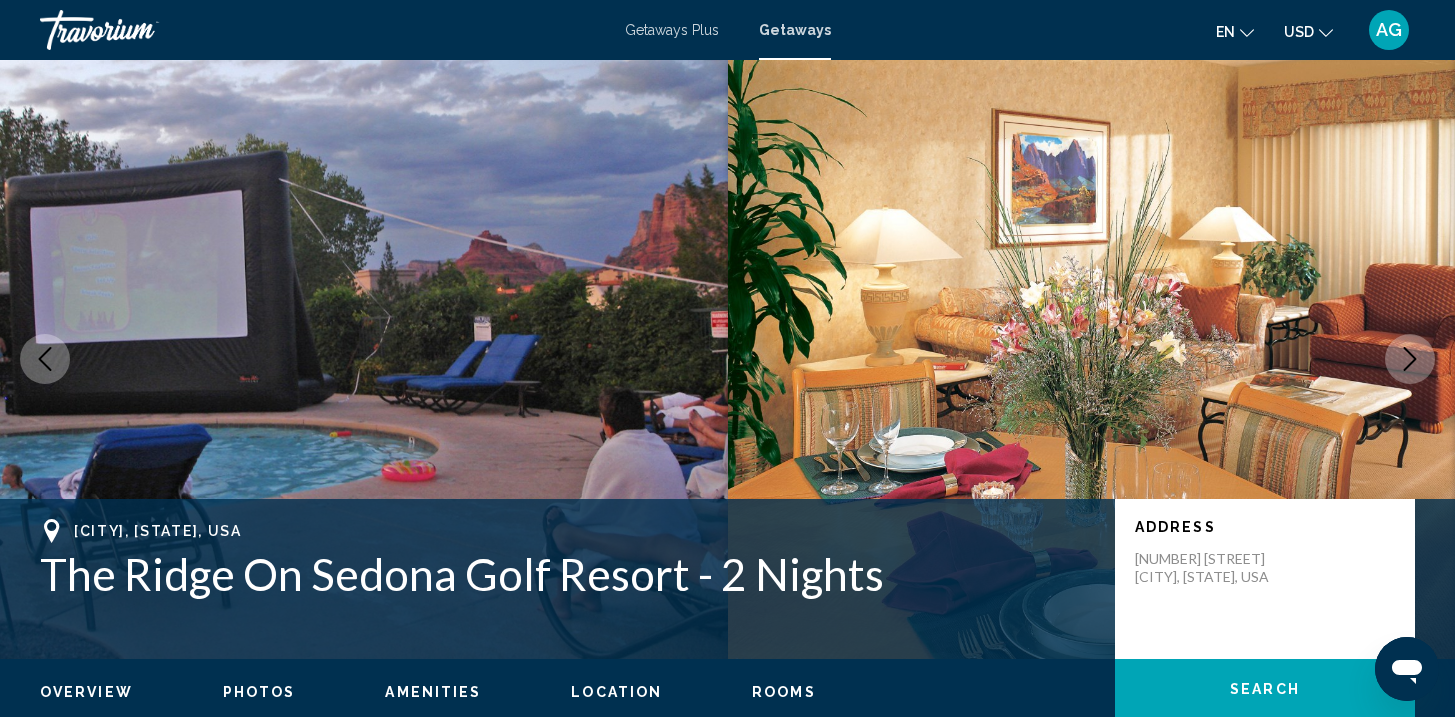 click at bounding box center [1410, 359] 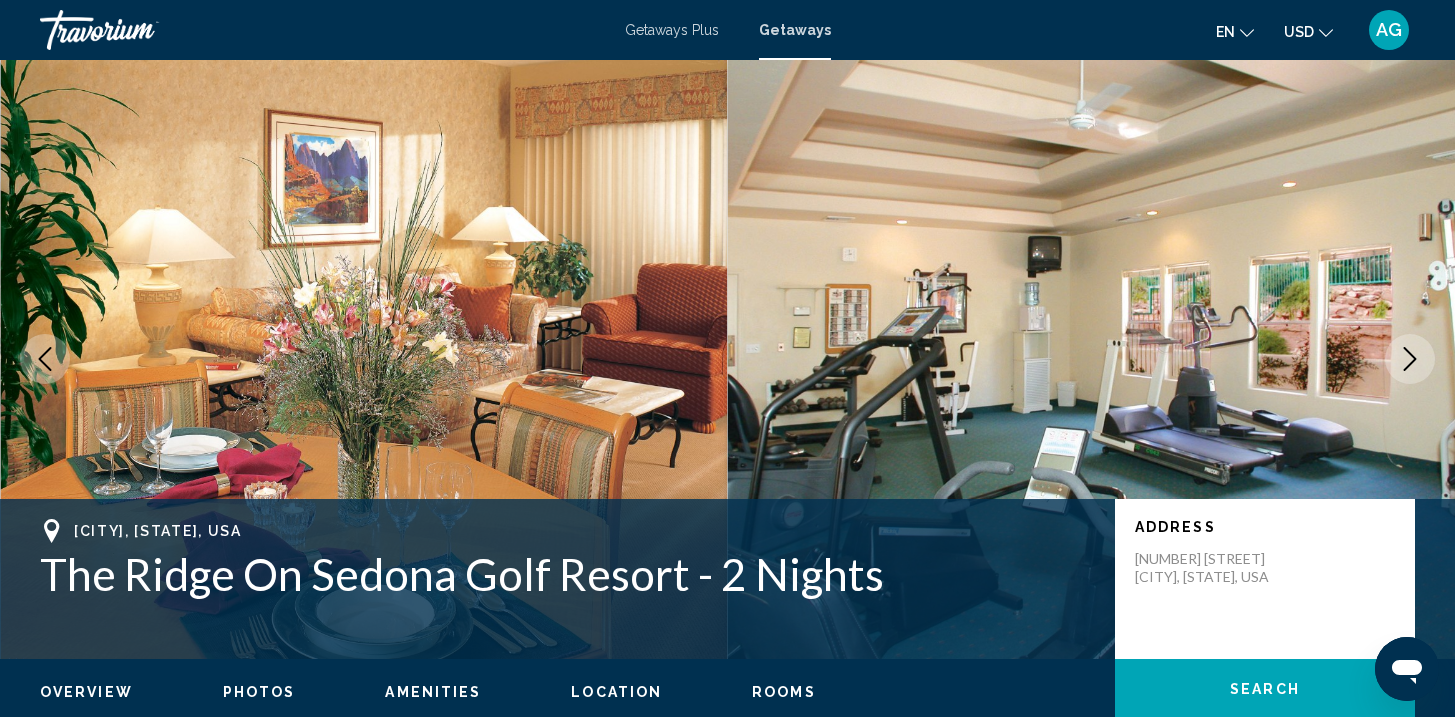 click at bounding box center [1410, 359] 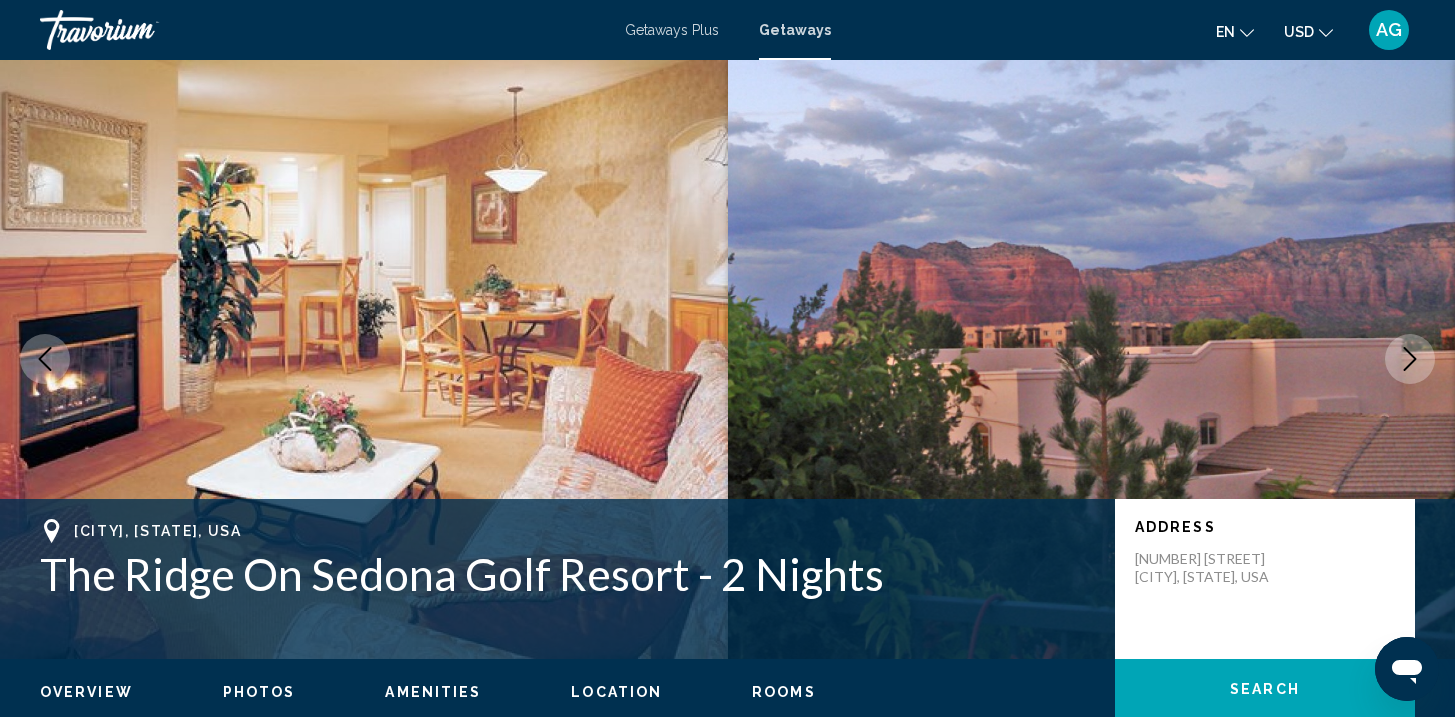click at bounding box center [1410, 359] 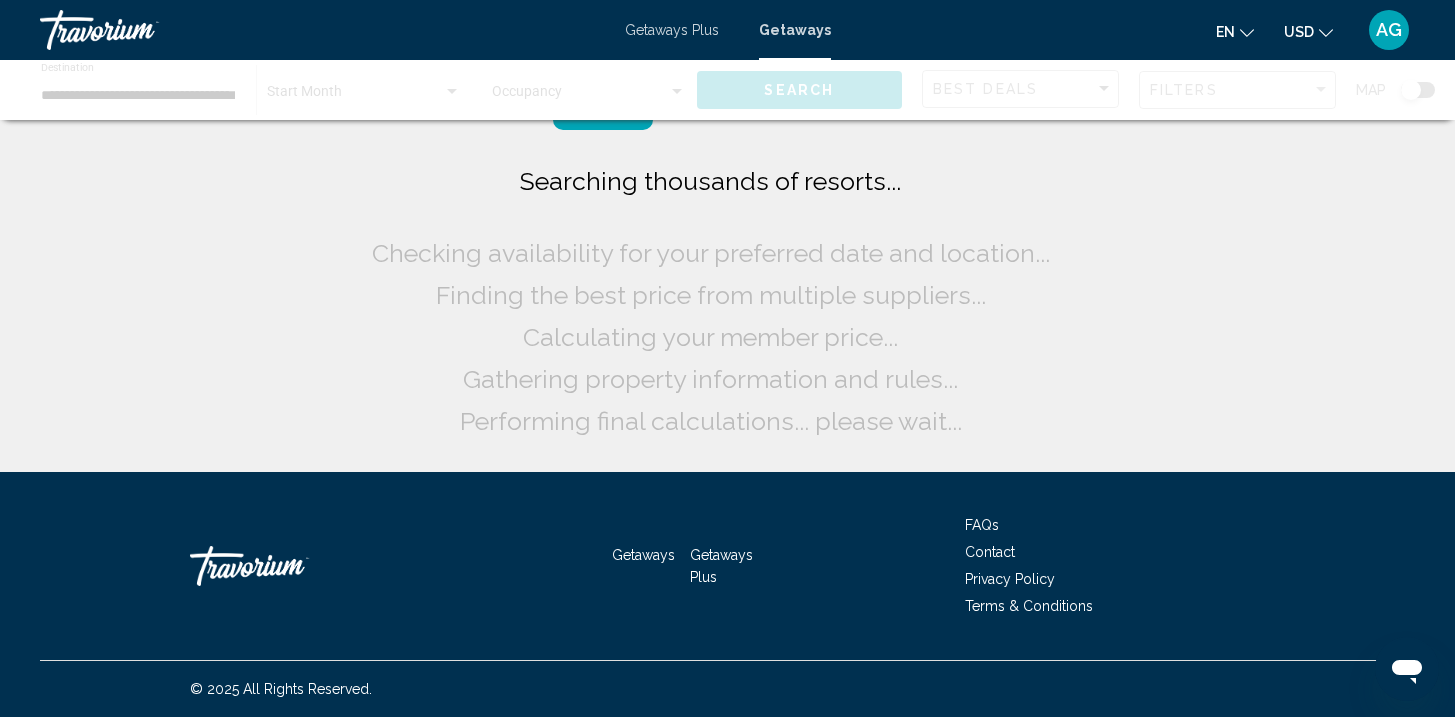 scroll, scrollTop: 0, scrollLeft: 0, axis: both 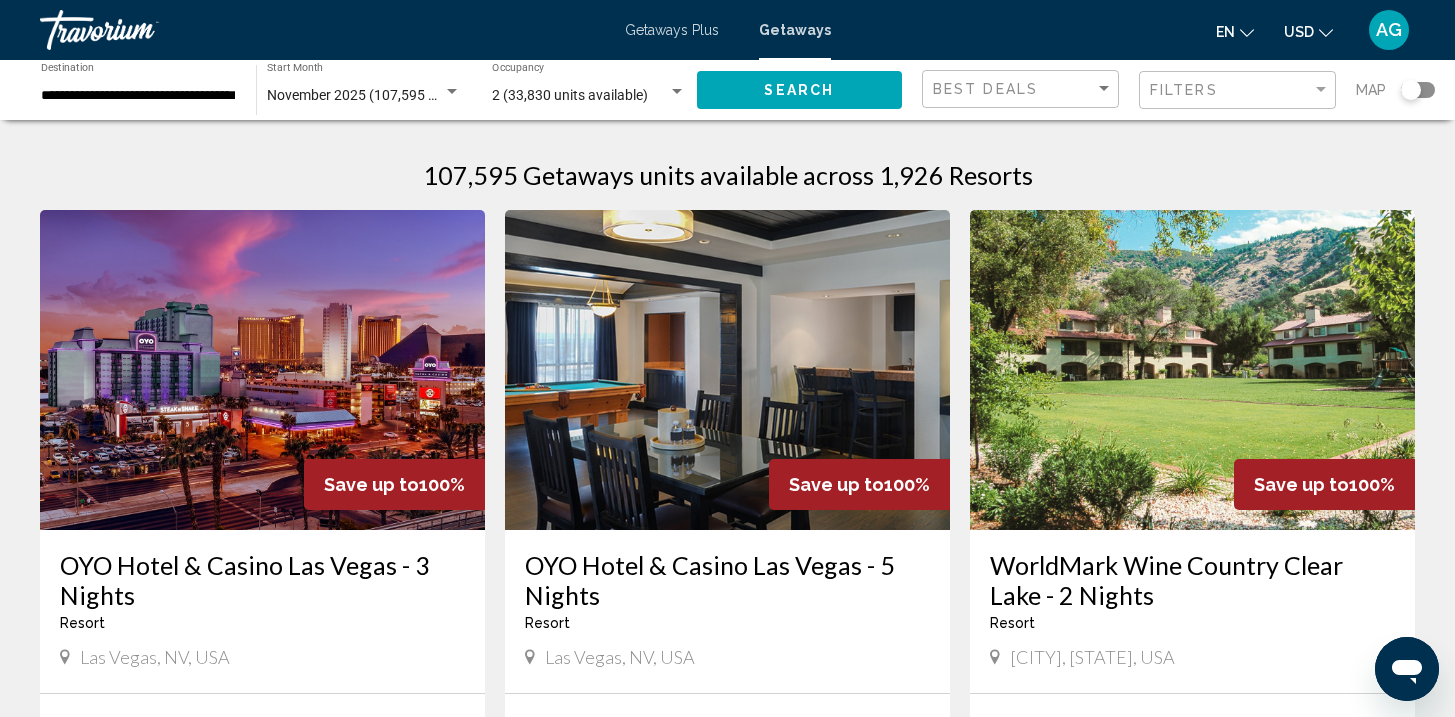 click on "107,595 Getaways units available across 1,926 Resorts" at bounding box center [727, 175] 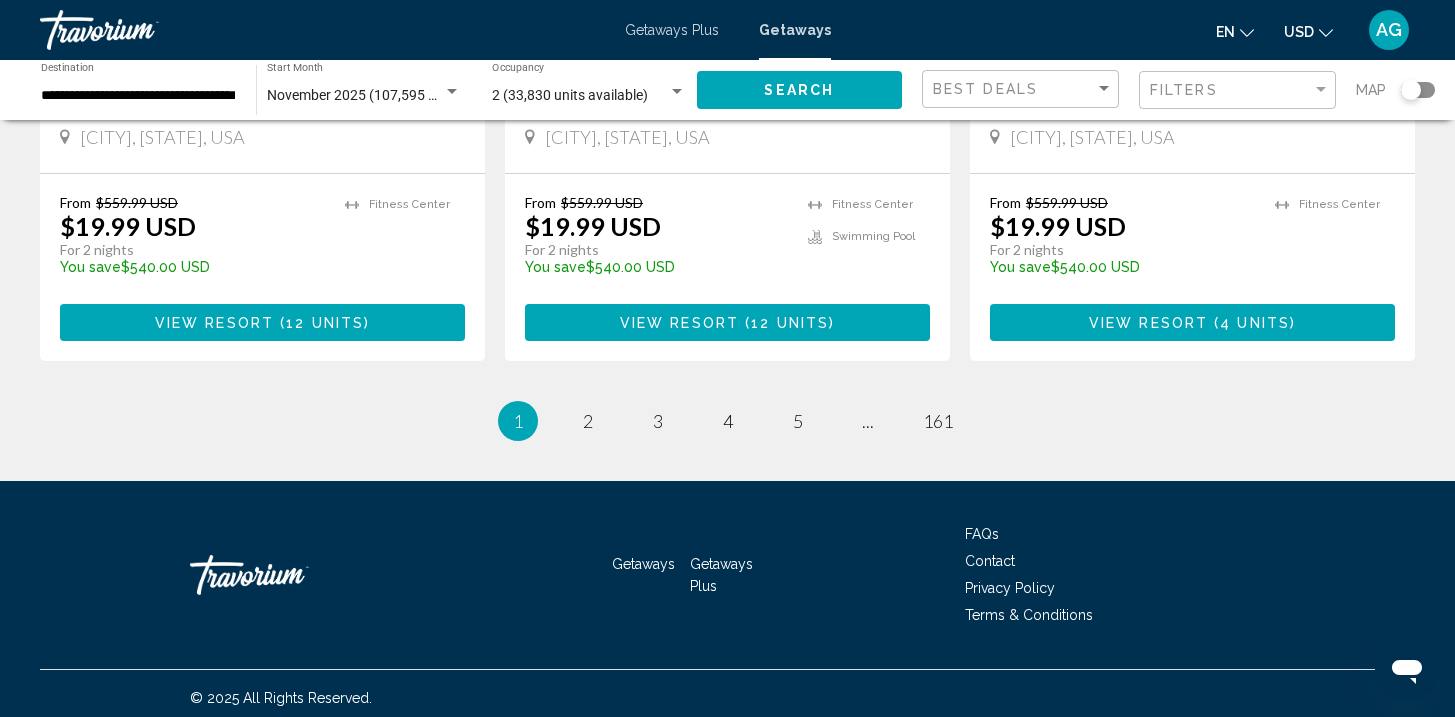 scroll, scrollTop: 2664, scrollLeft: 0, axis: vertical 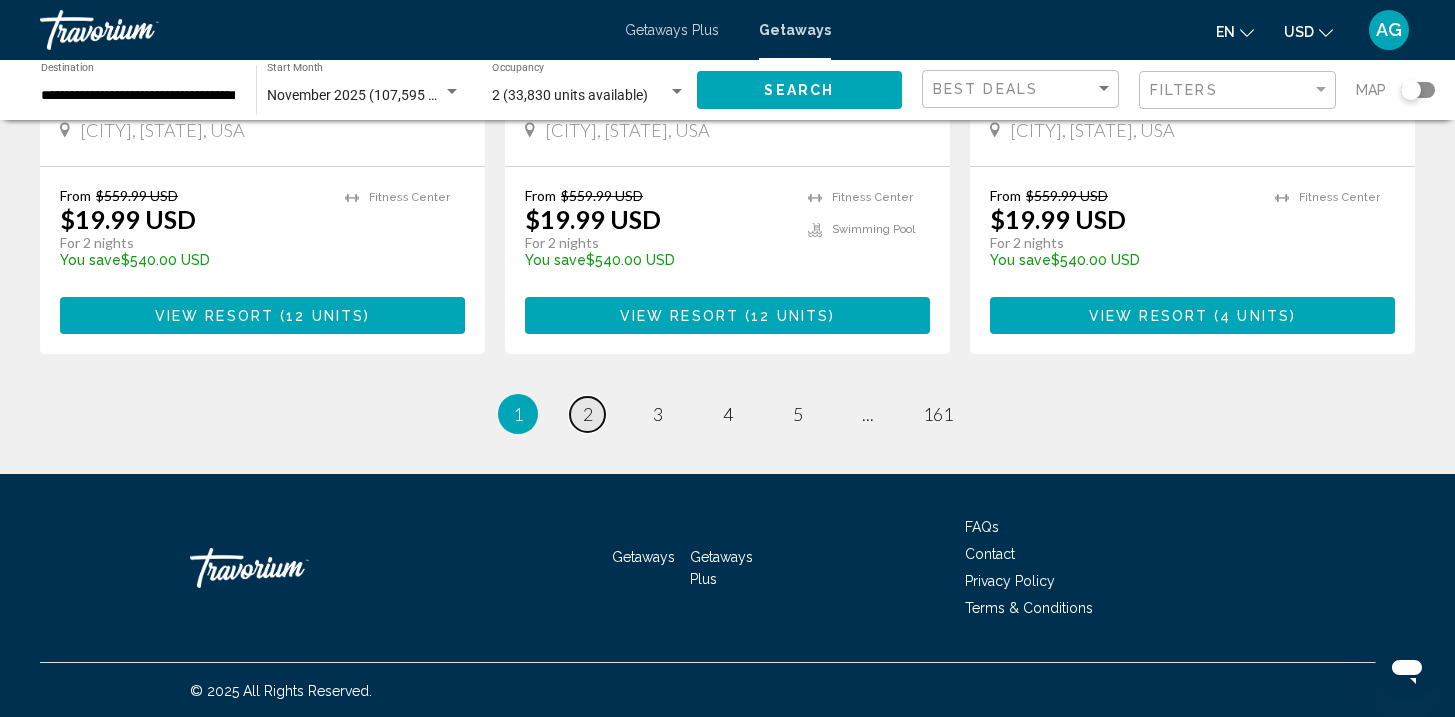 click on "page  2" at bounding box center (587, 414) 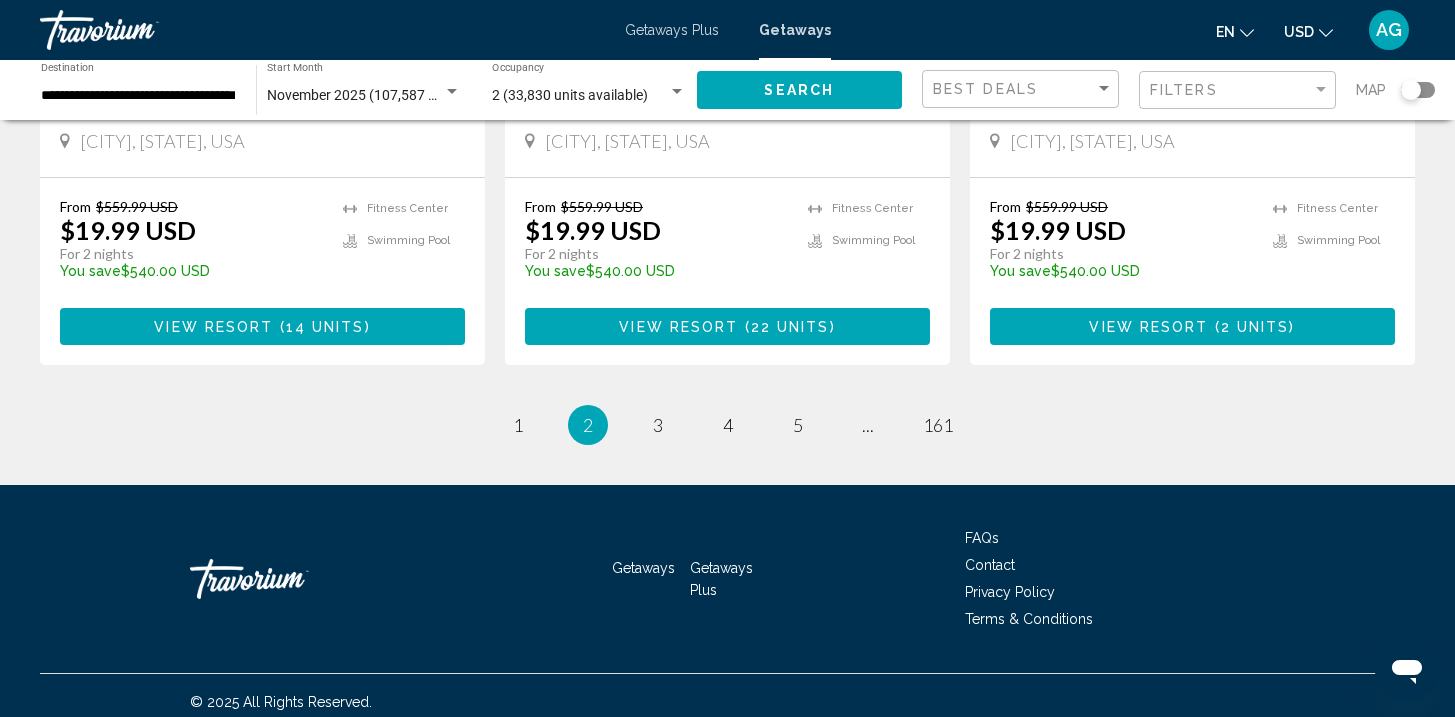 scroll, scrollTop: 2632, scrollLeft: 0, axis: vertical 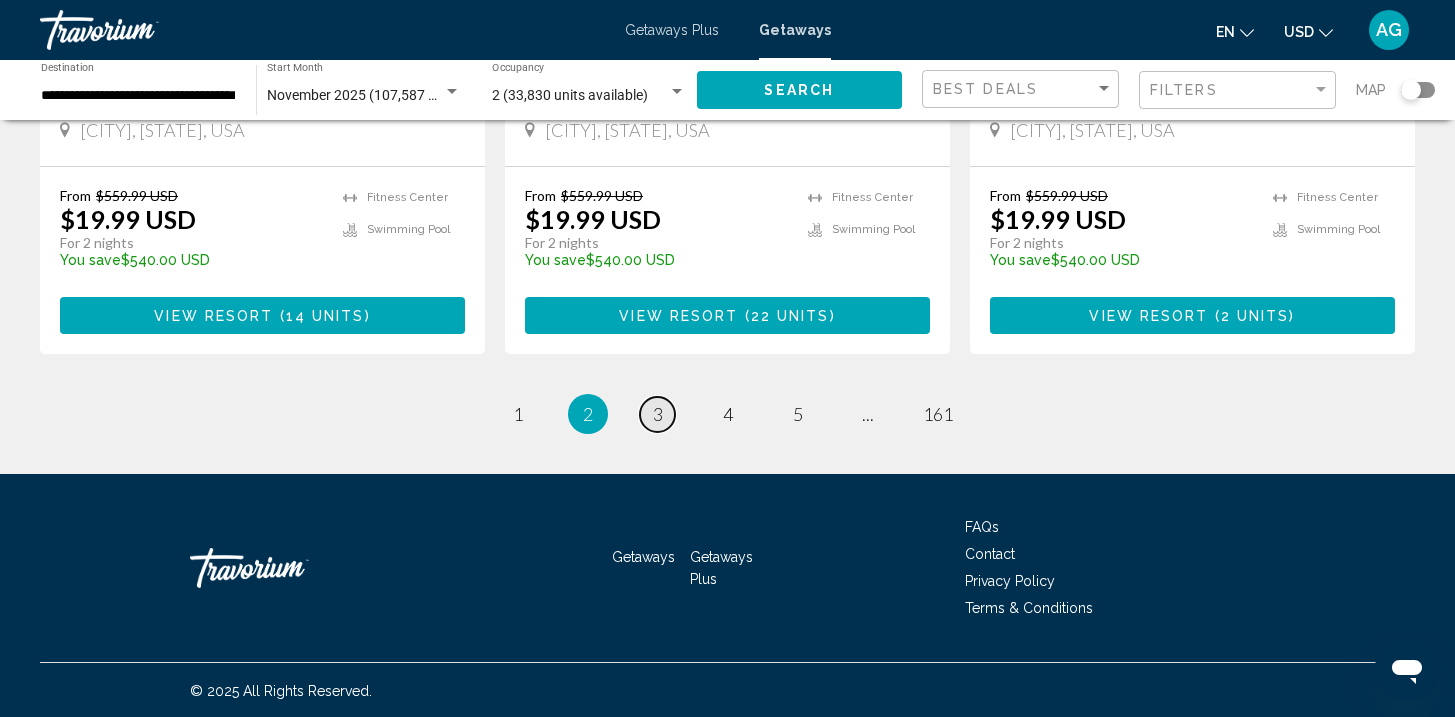 click on "page  3" at bounding box center (657, 414) 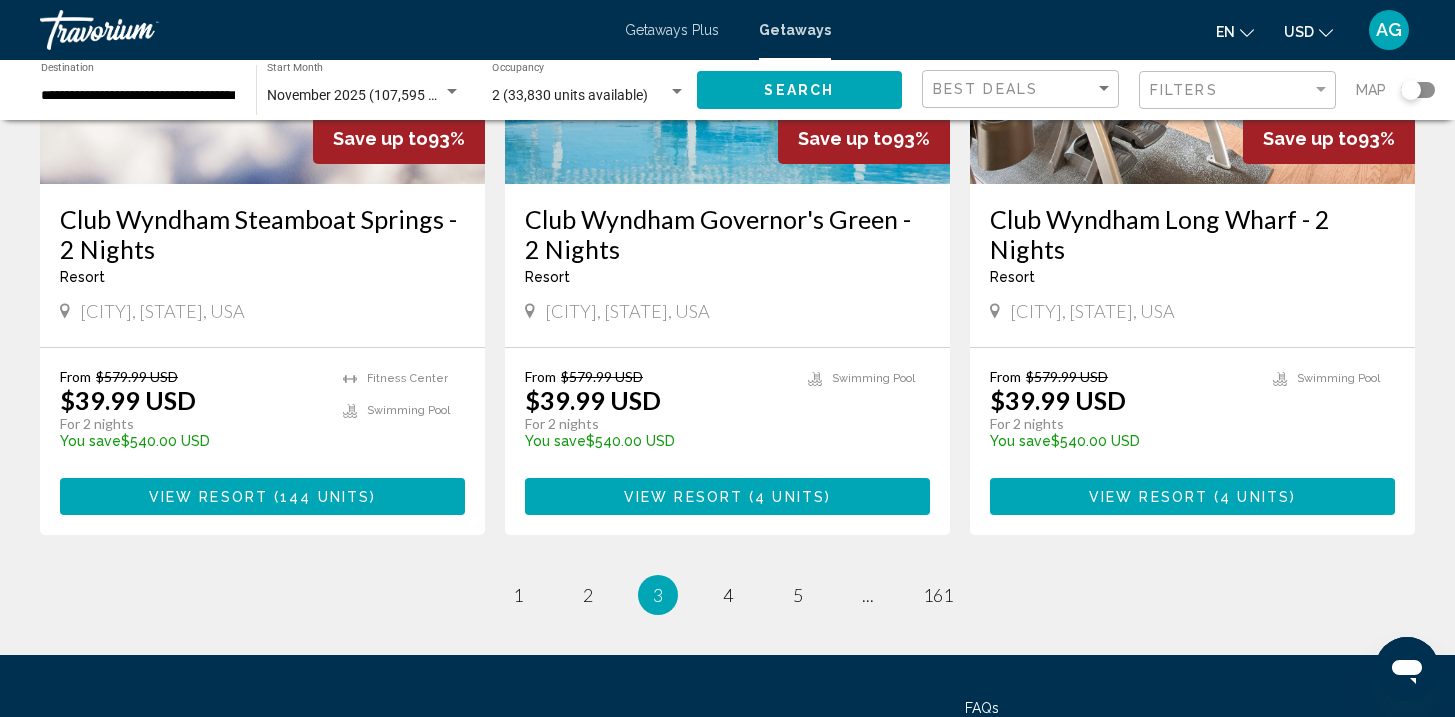 scroll, scrollTop: 2520, scrollLeft: 0, axis: vertical 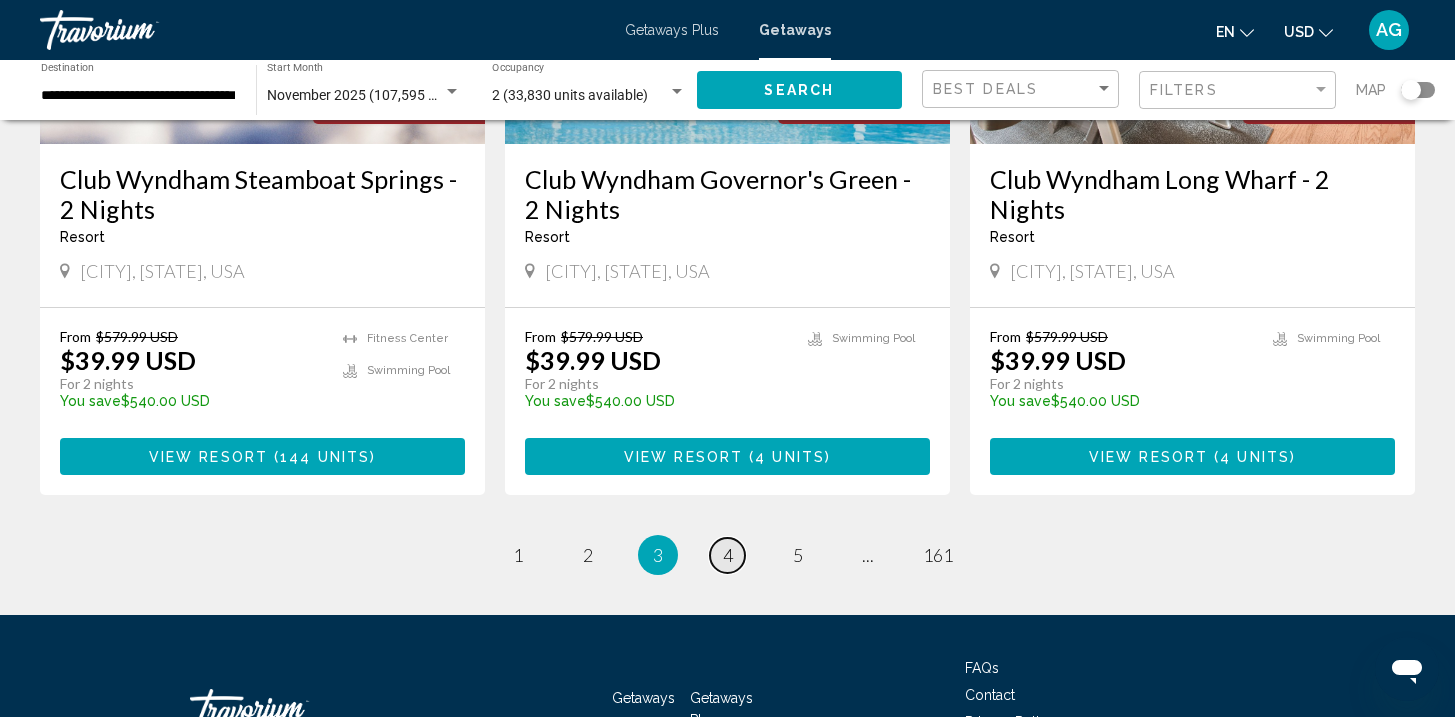 click on "page  4" at bounding box center (727, 555) 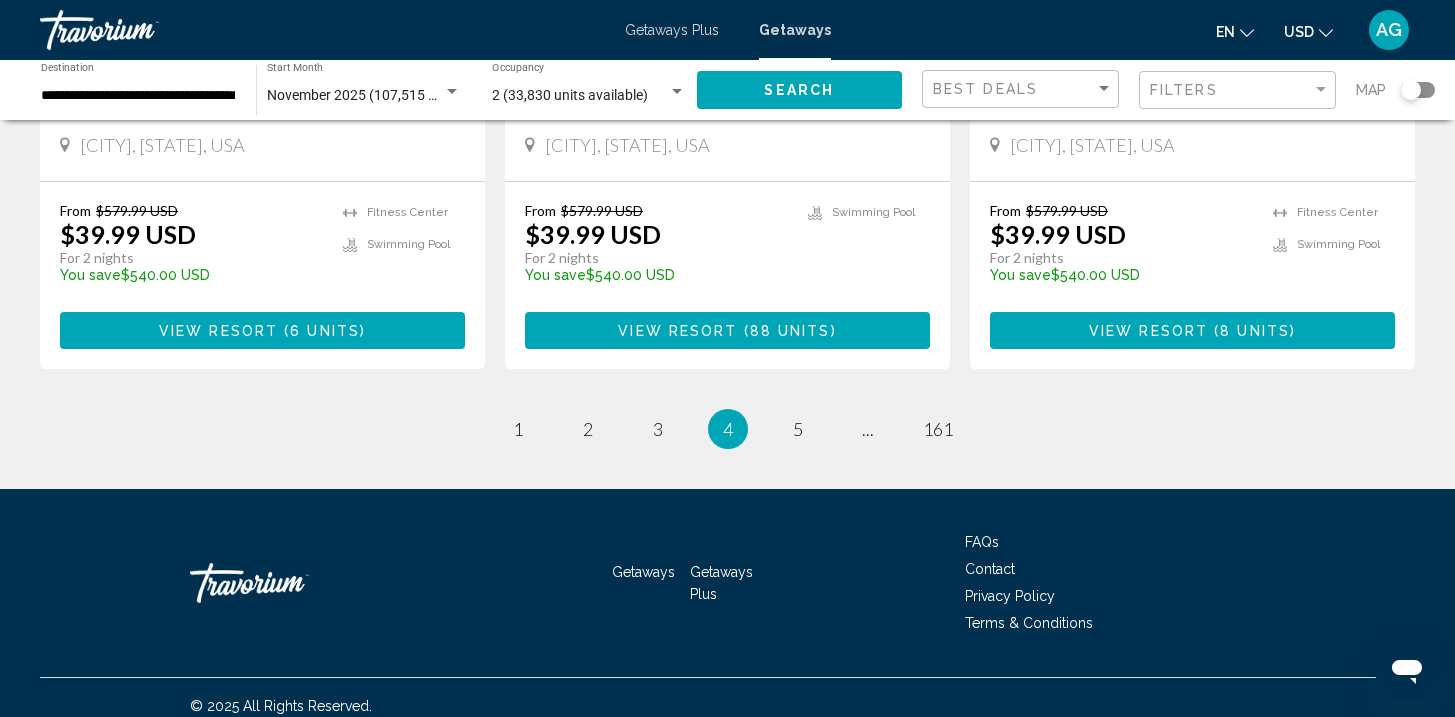 scroll, scrollTop: 2661, scrollLeft: 0, axis: vertical 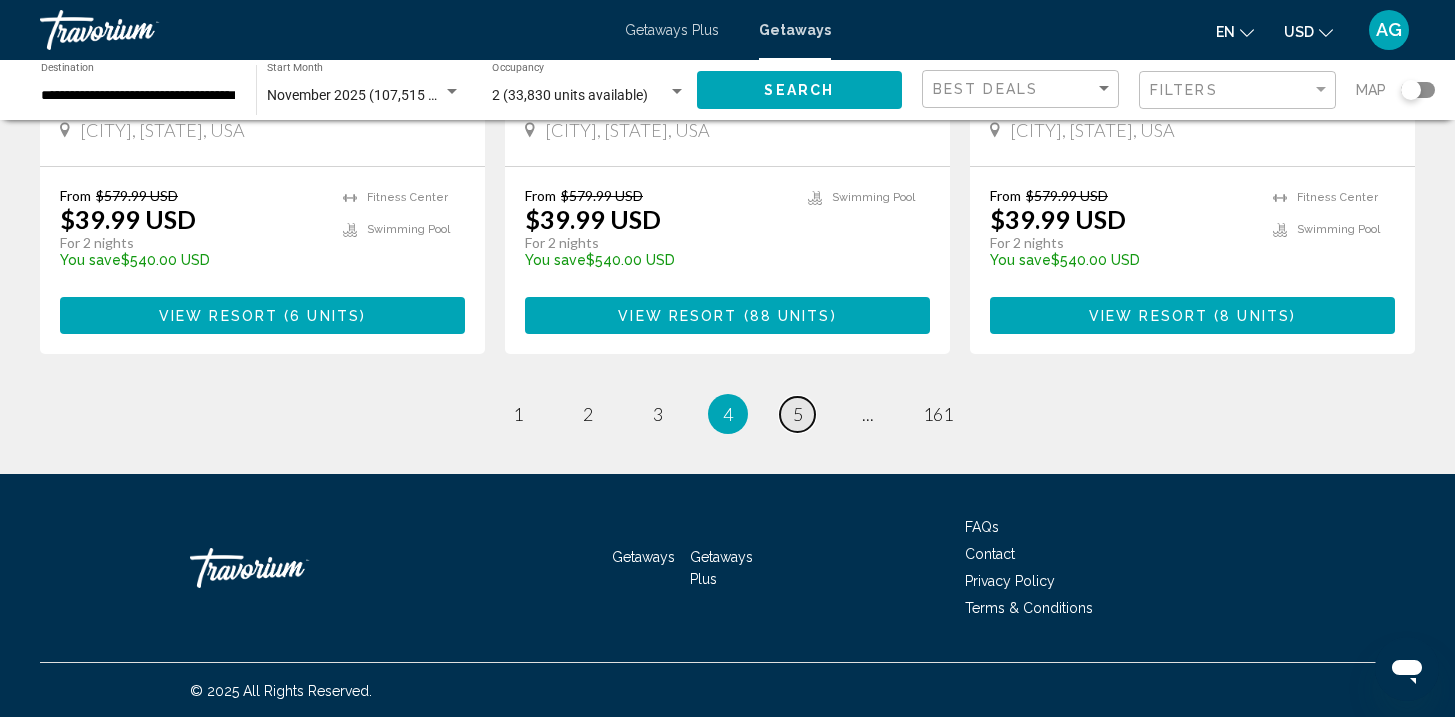 click on "page  5" at bounding box center [797, 414] 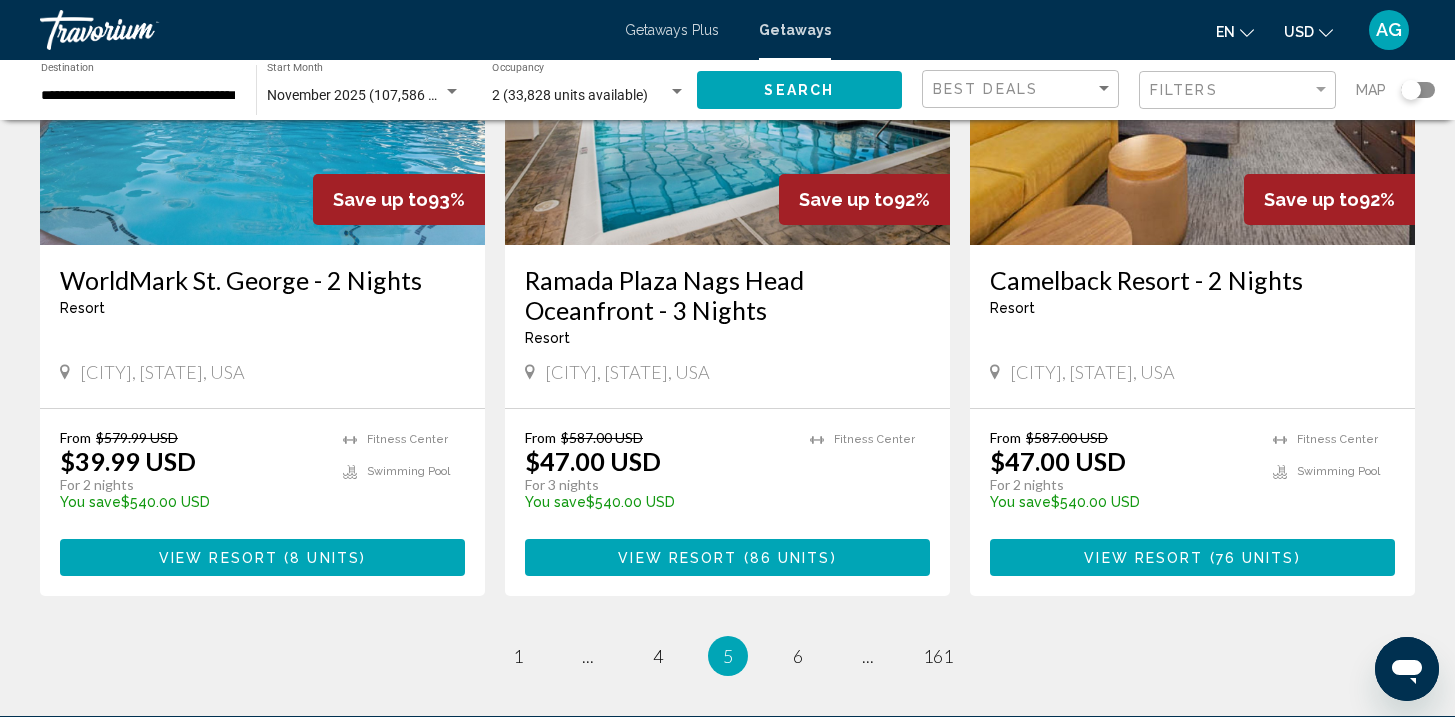 scroll, scrollTop: 2400, scrollLeft: 0, axis: vertical 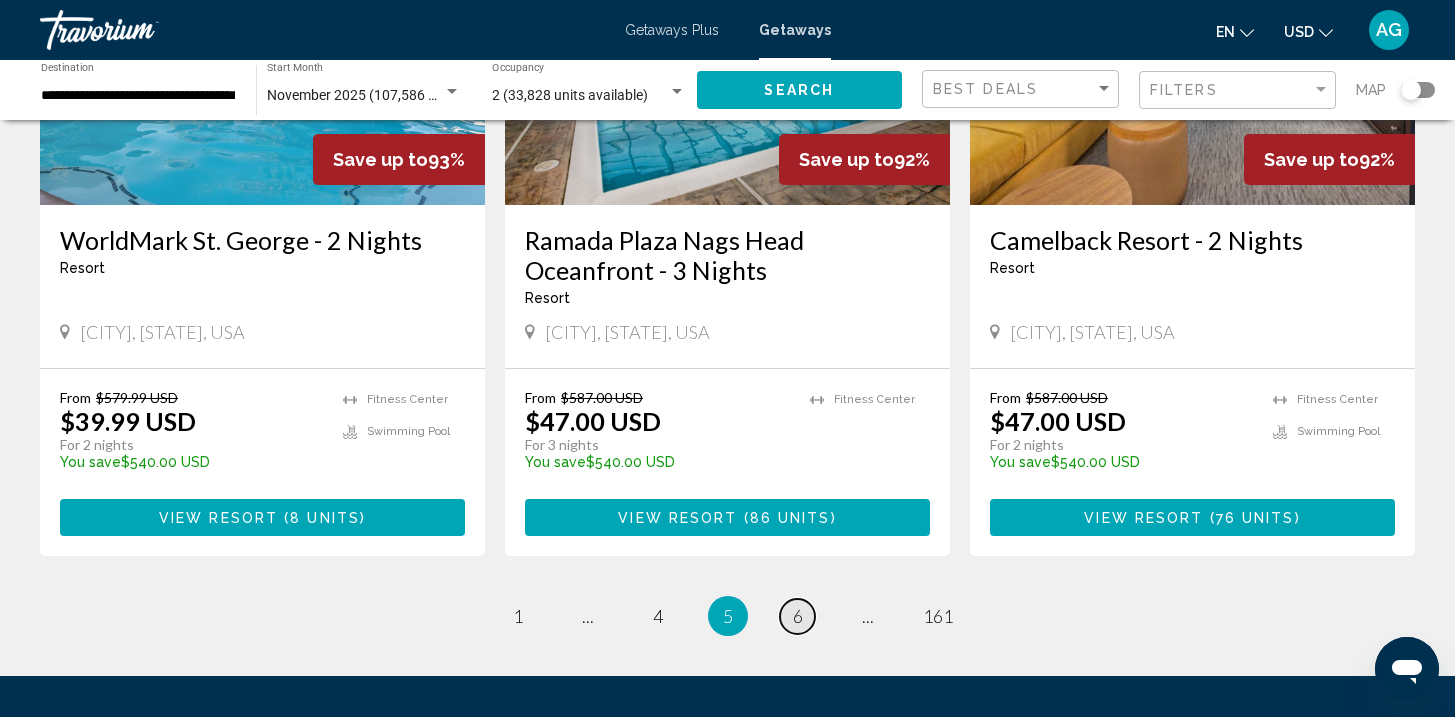 click on "6" at bounding box center [798, 616] 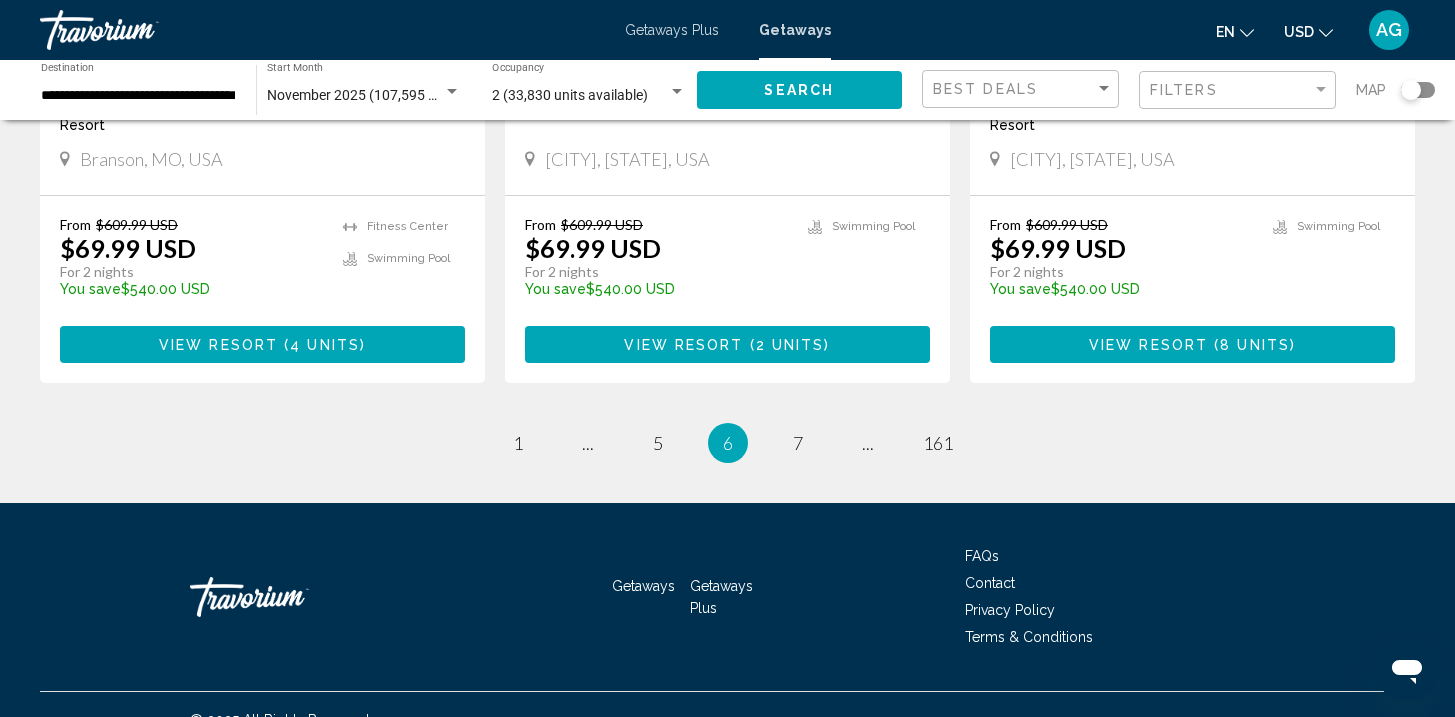 scroll, scrollTop: 2662, scrollLeft: 0, axis: vertical 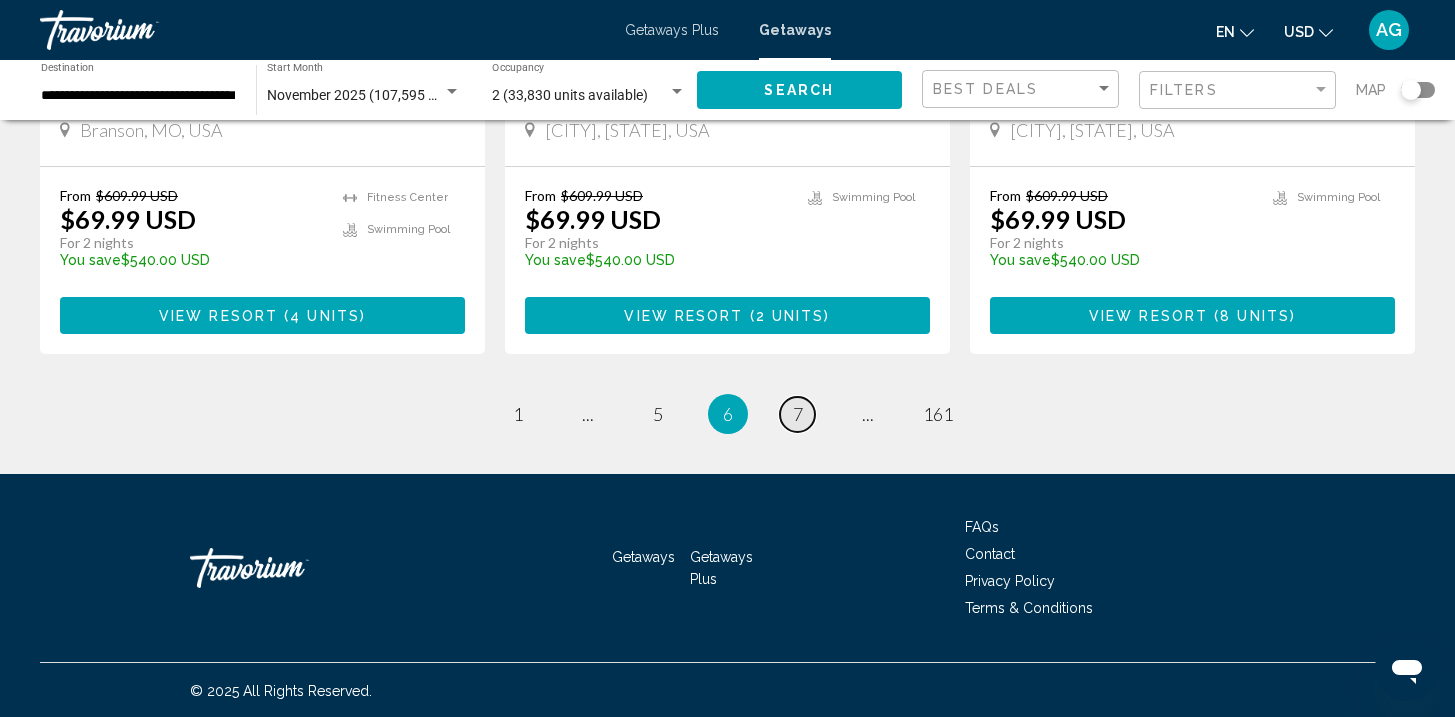 click on "page  7" at bounding box center (797, 414) 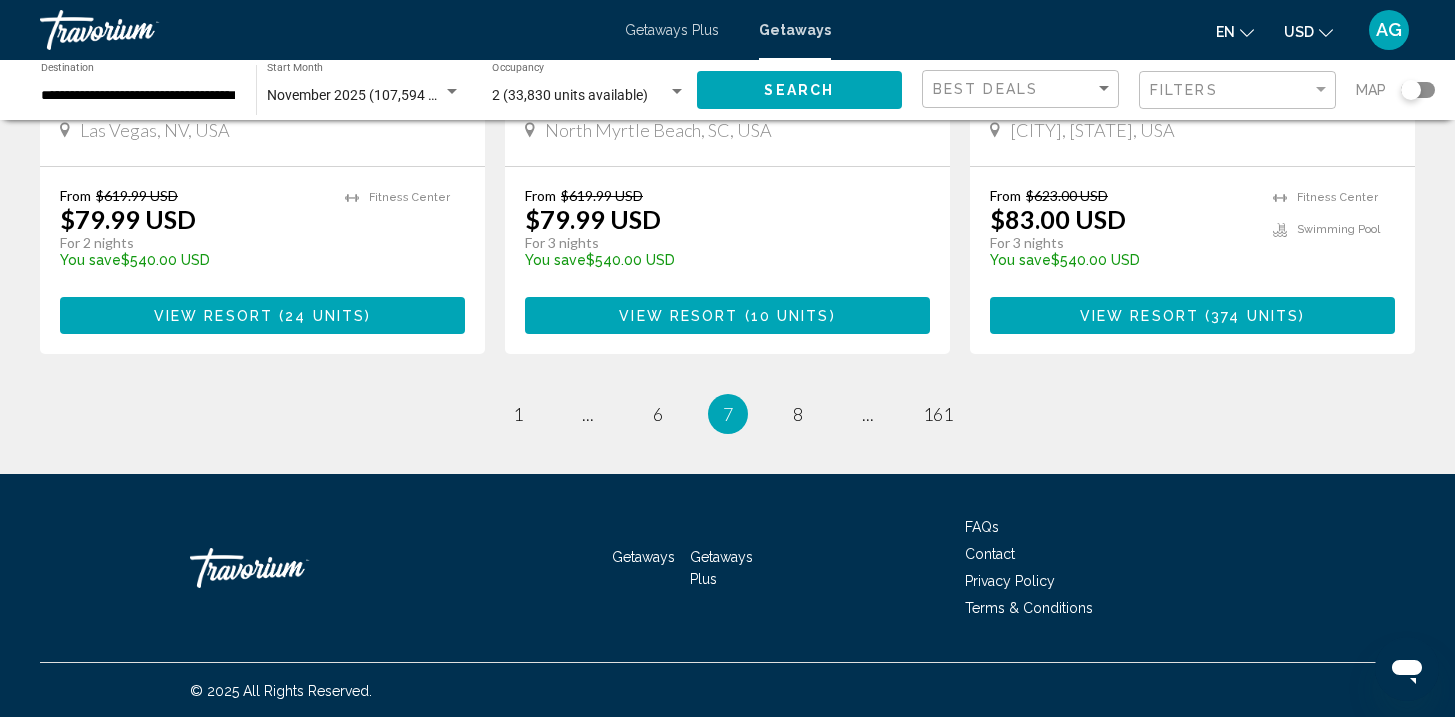 scroll, scrollTop: 2662, scrollLeft: 0, axis: vertical 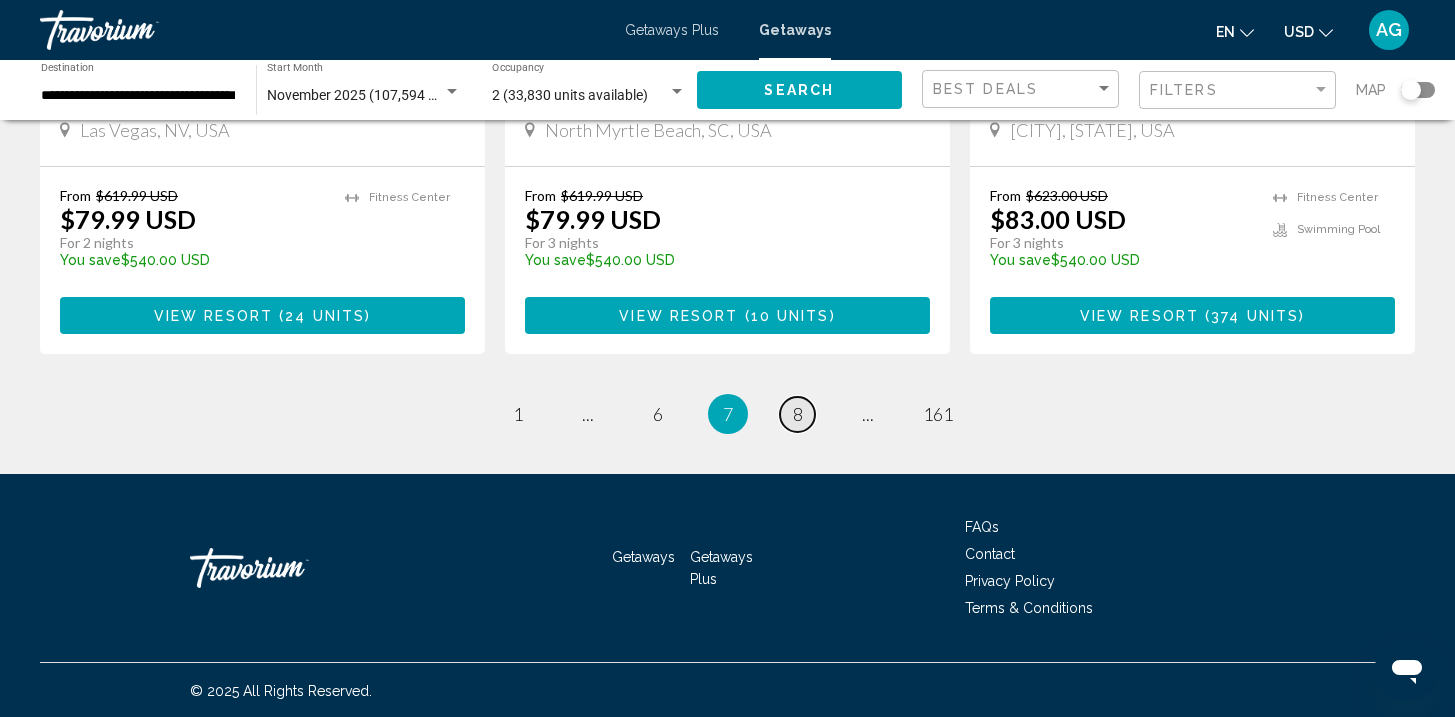 click on "8" at bounding box center [798, 414] 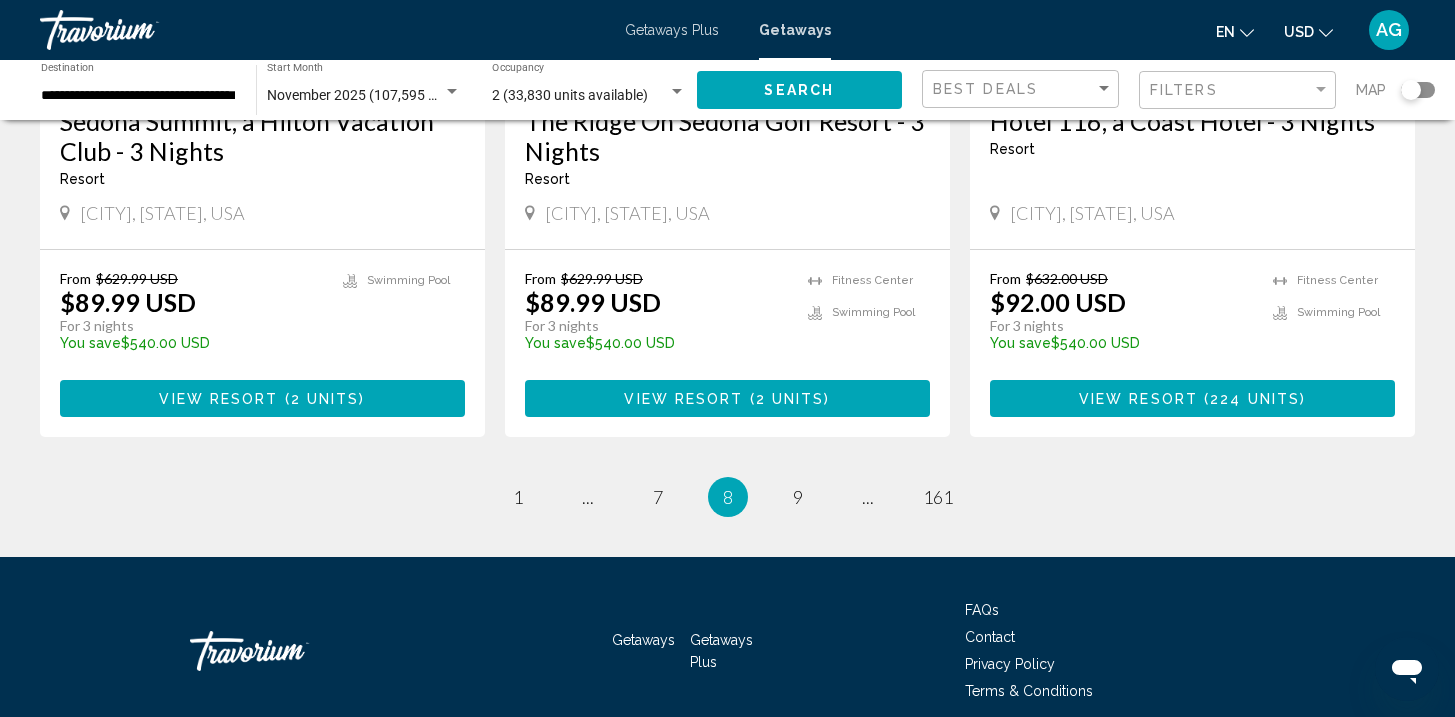 scroll, scrollTop: 2600, scrollLeft: 0, axis: vertical 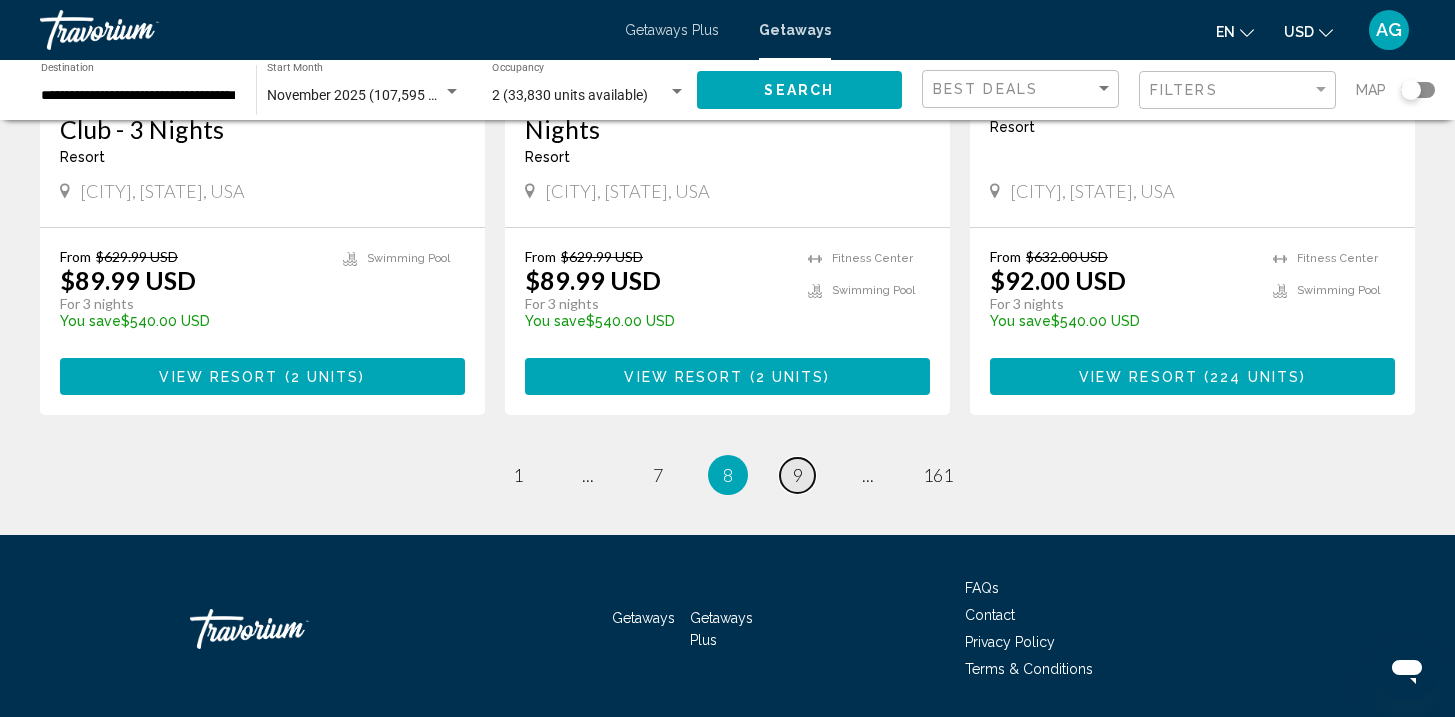click on "9" at bounding box center (798, 475) 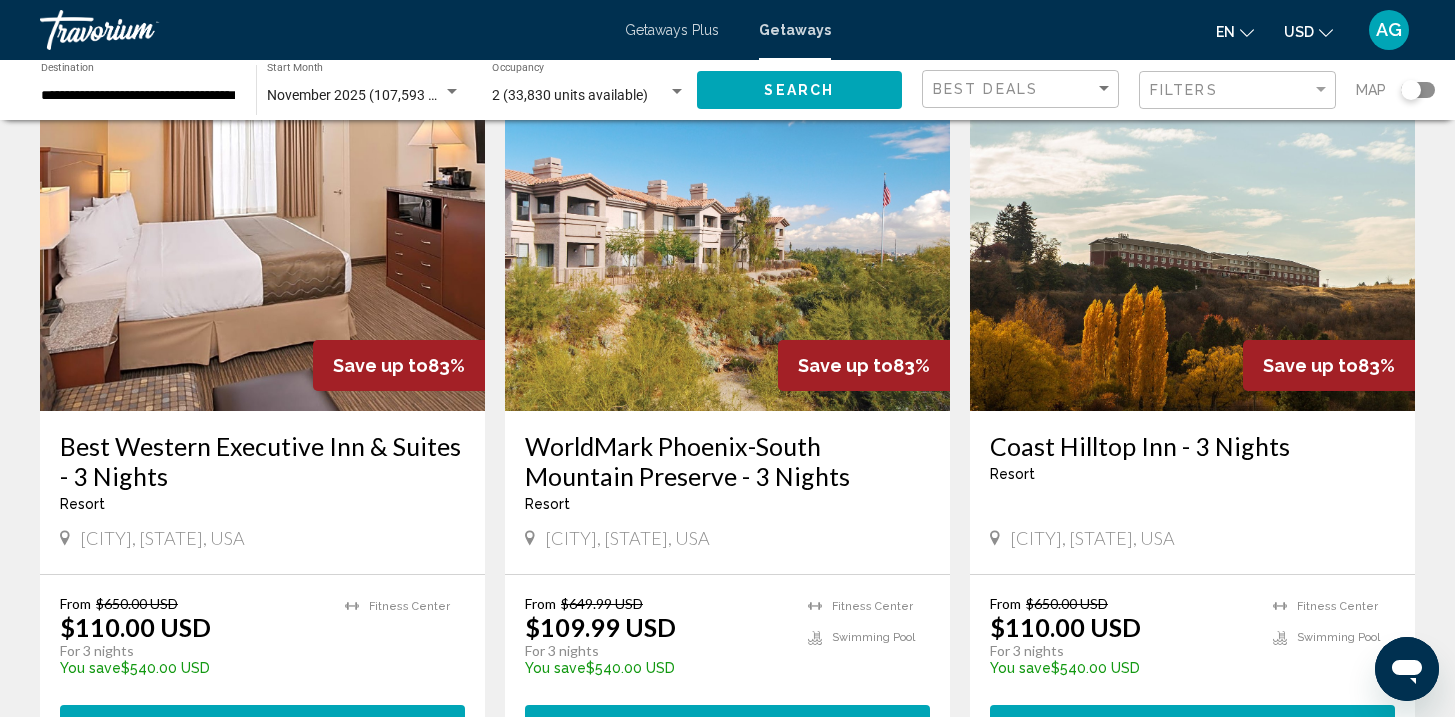 scroll, scrollTop: 800, scrollLeft: 0, axis: vertical 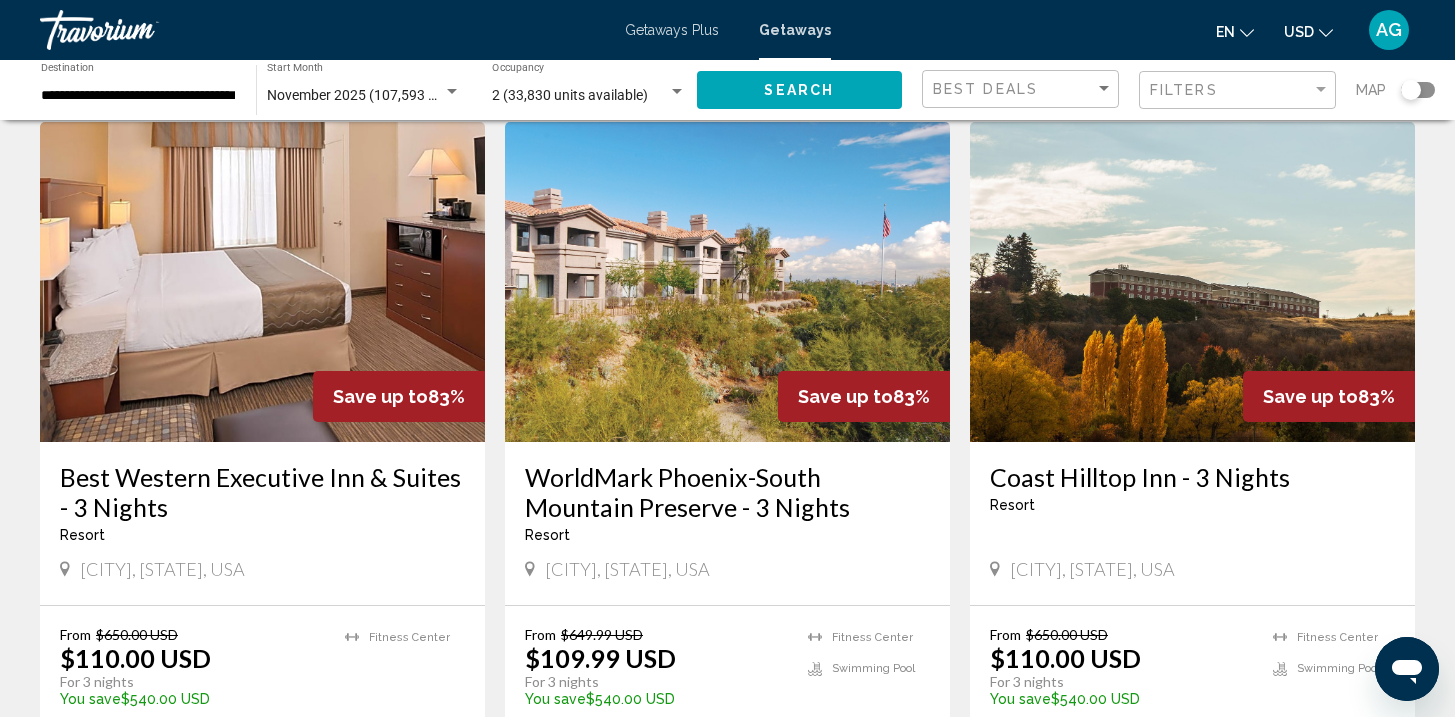 click at bounding box center (727, 282) 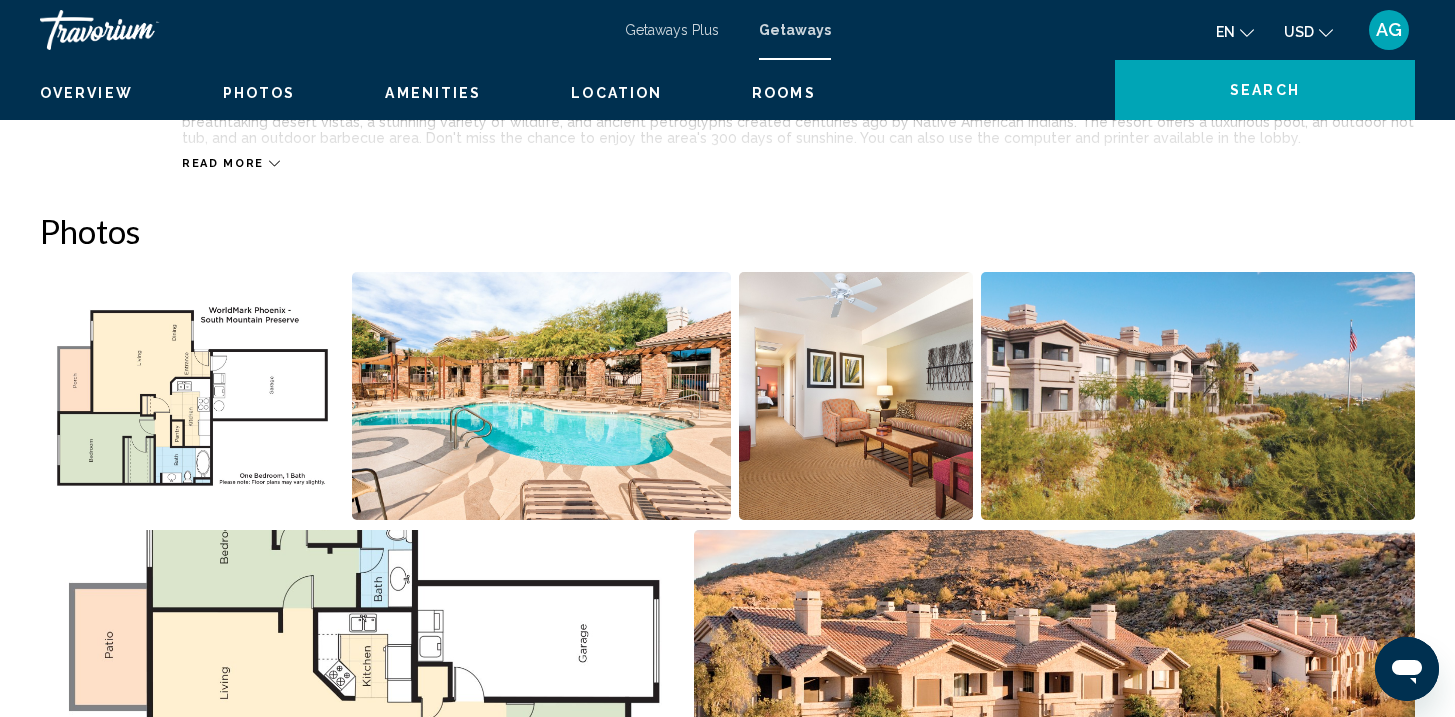 scroll, scrollTop: 1, scrollLeft: 0, axis: vertical 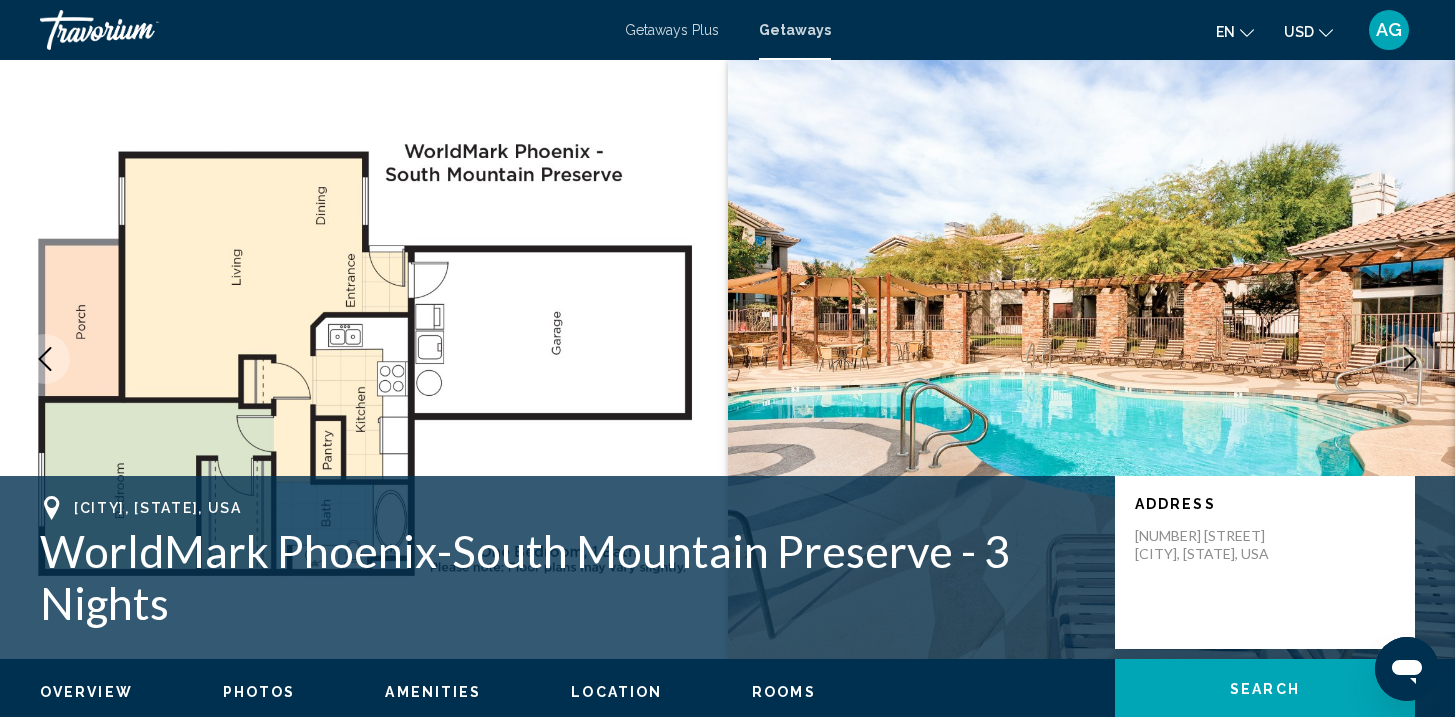 click 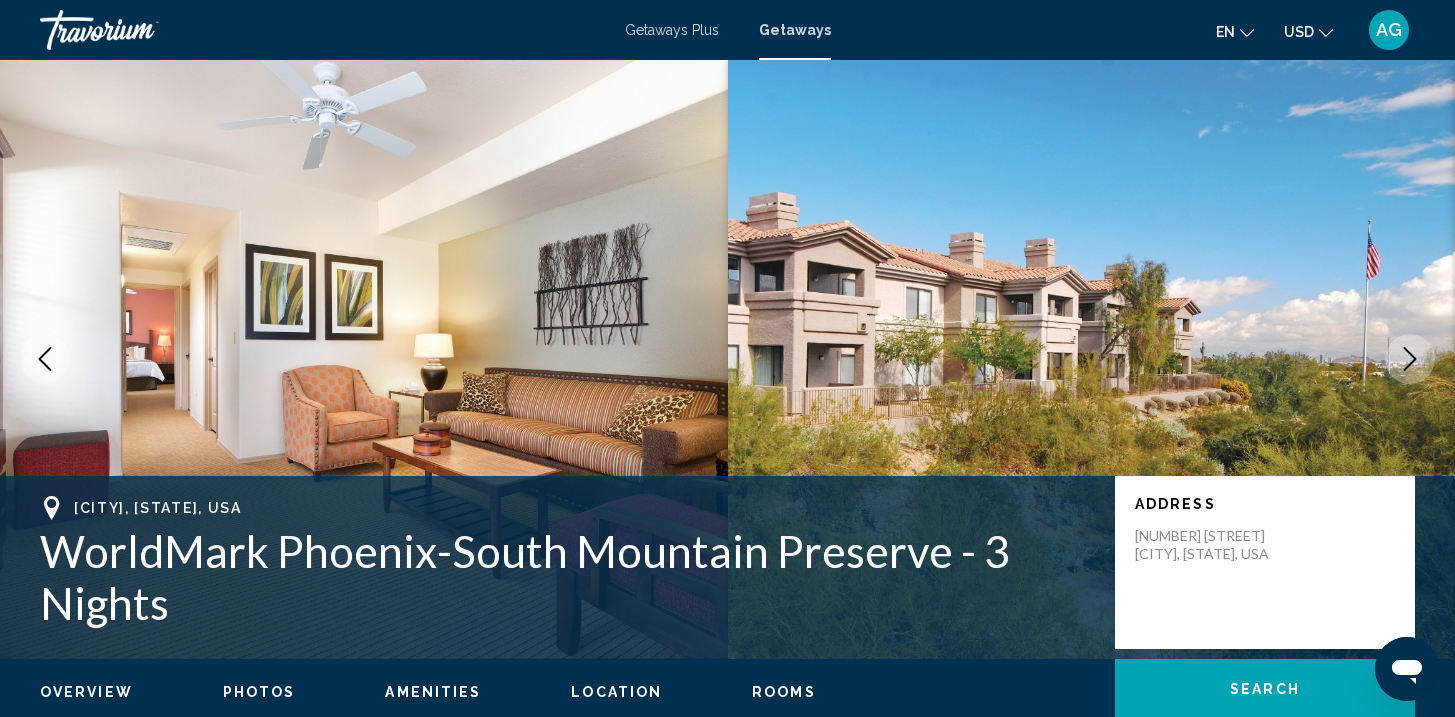 click 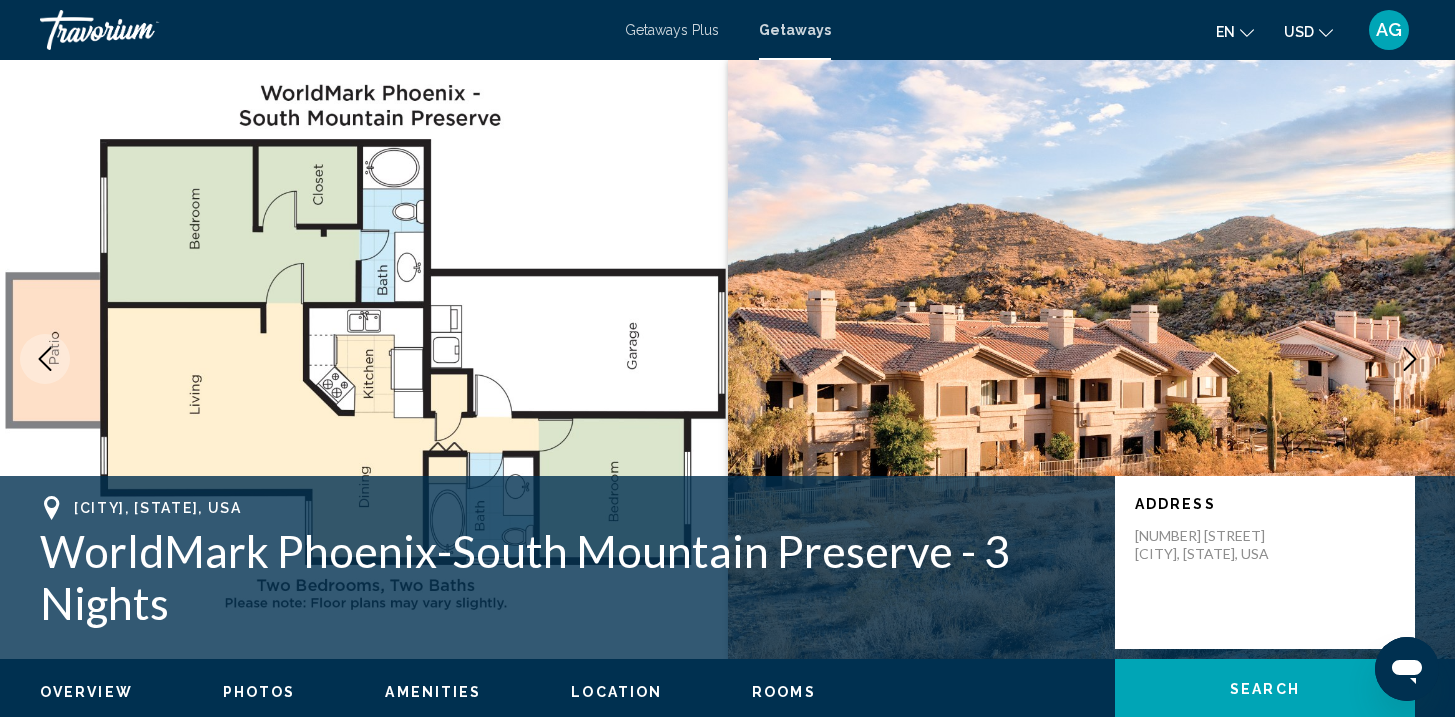 click 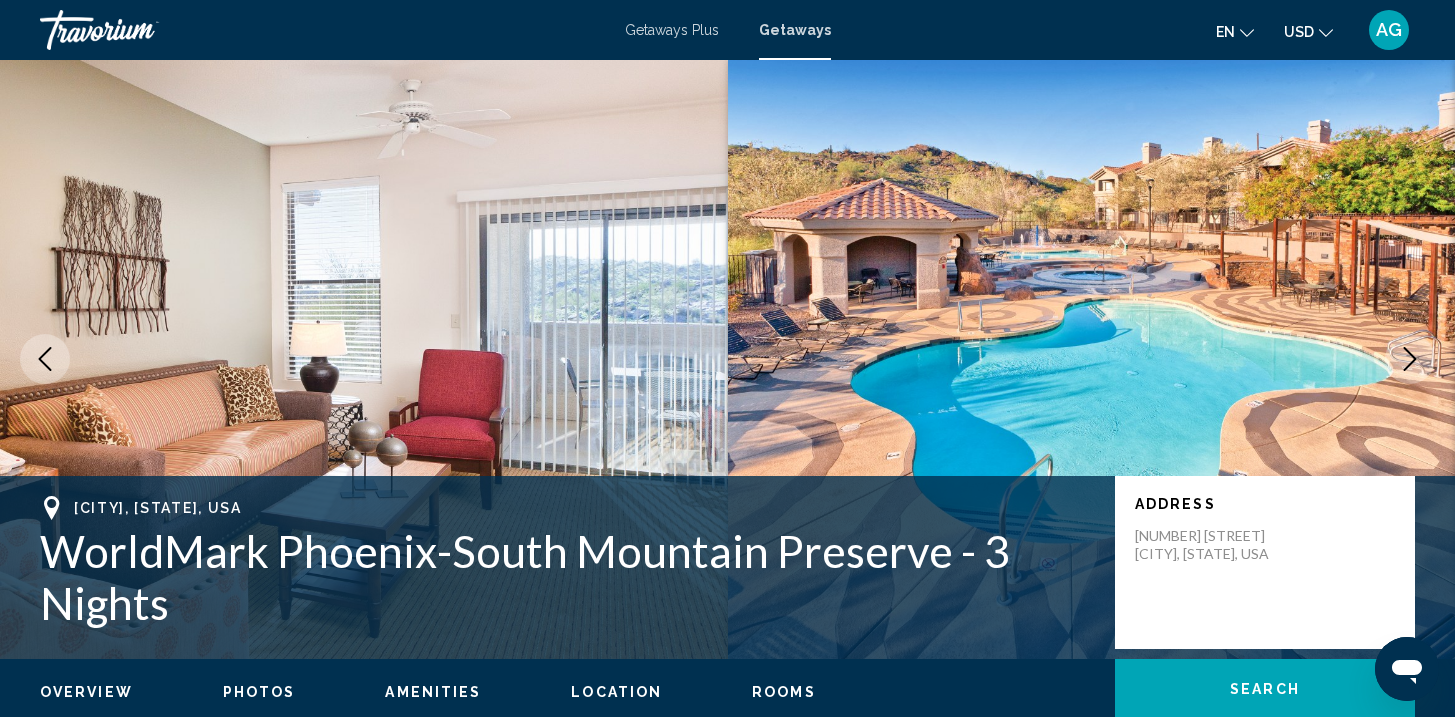 click 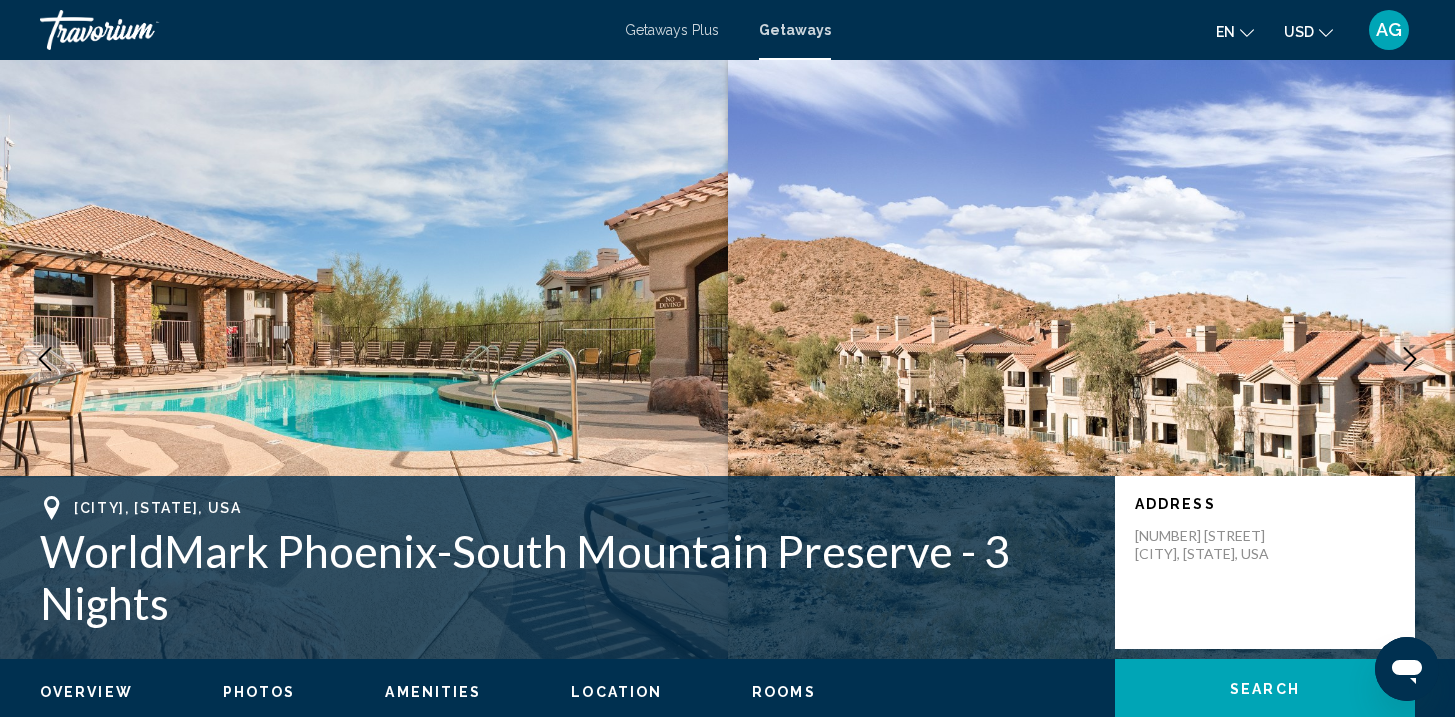 click 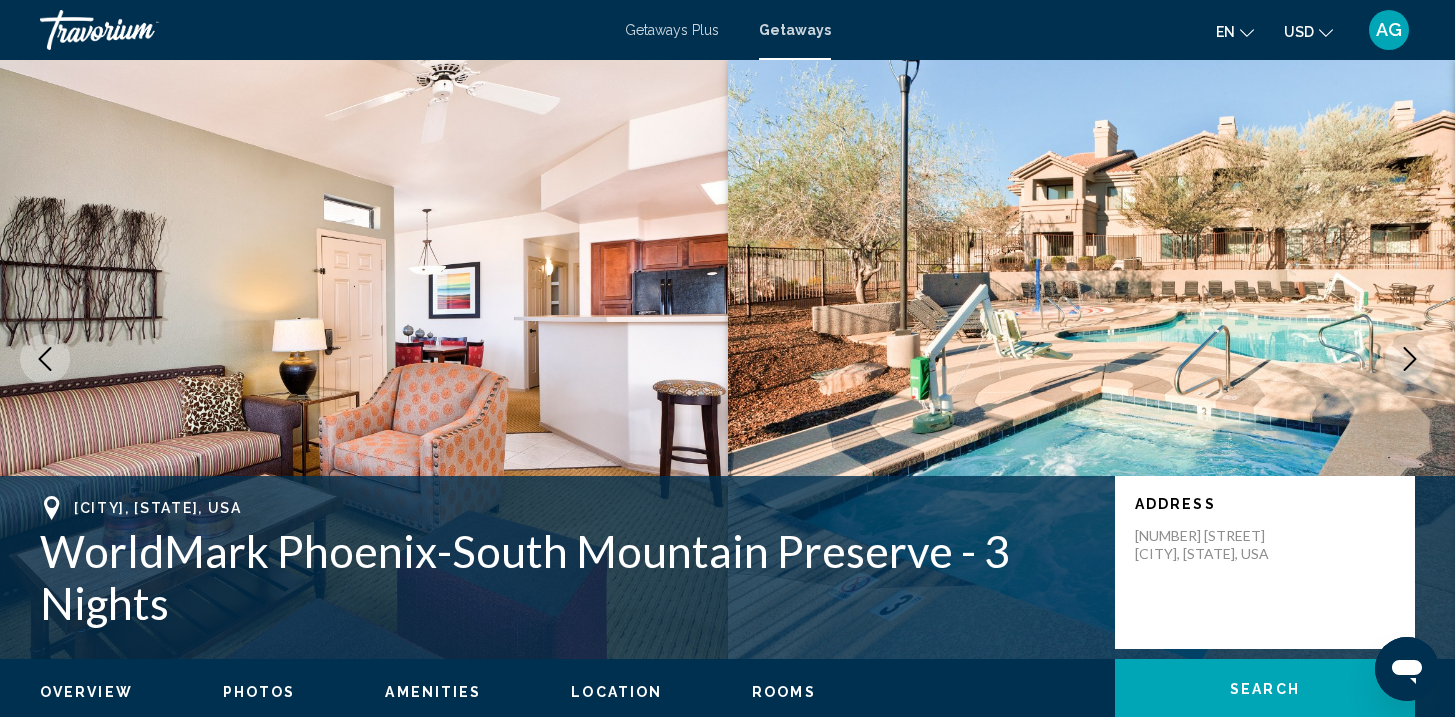 click 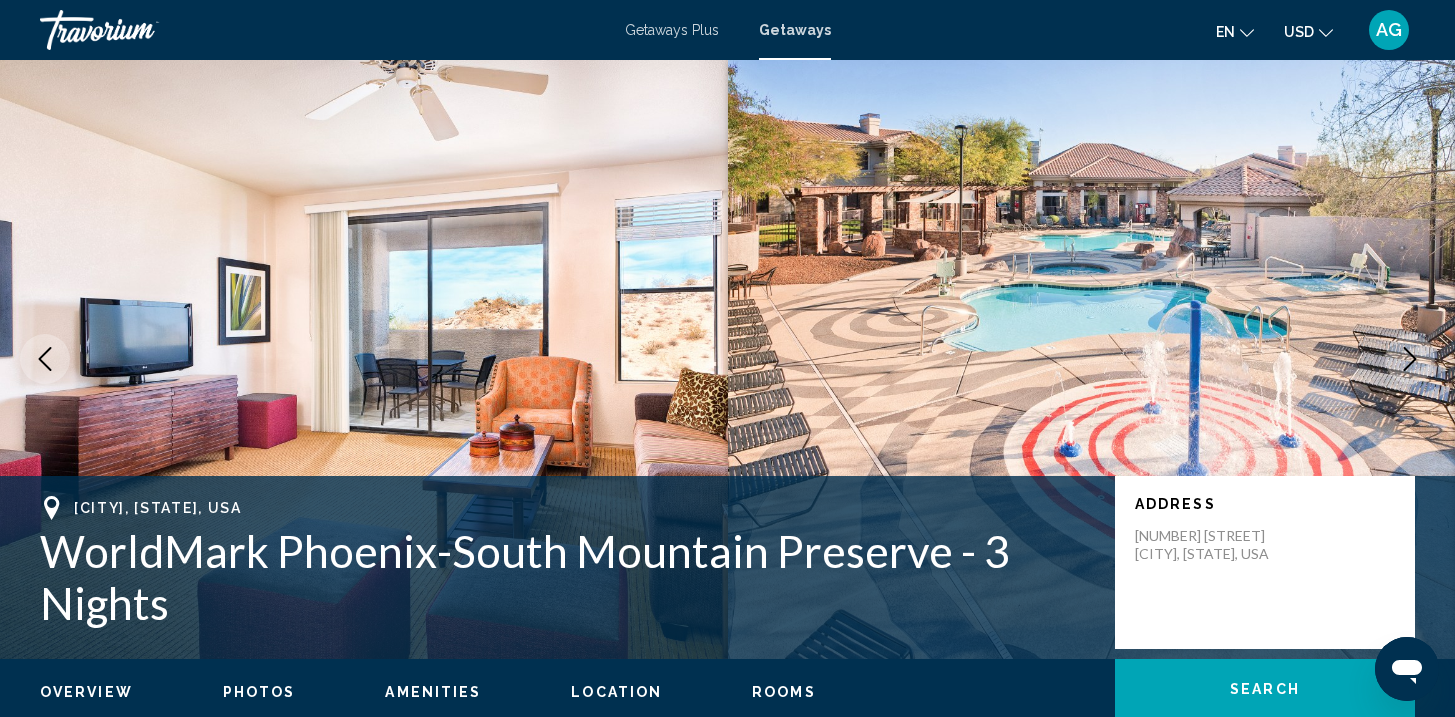 click 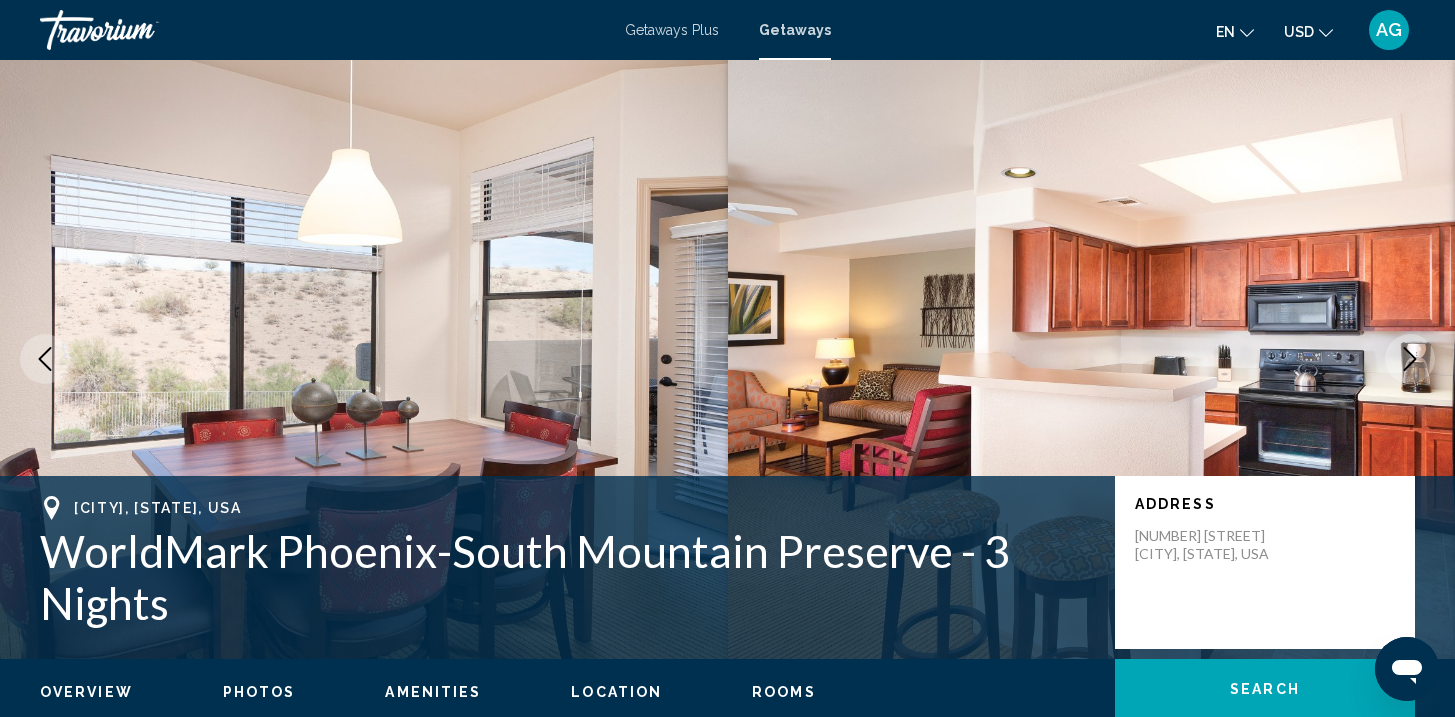 click 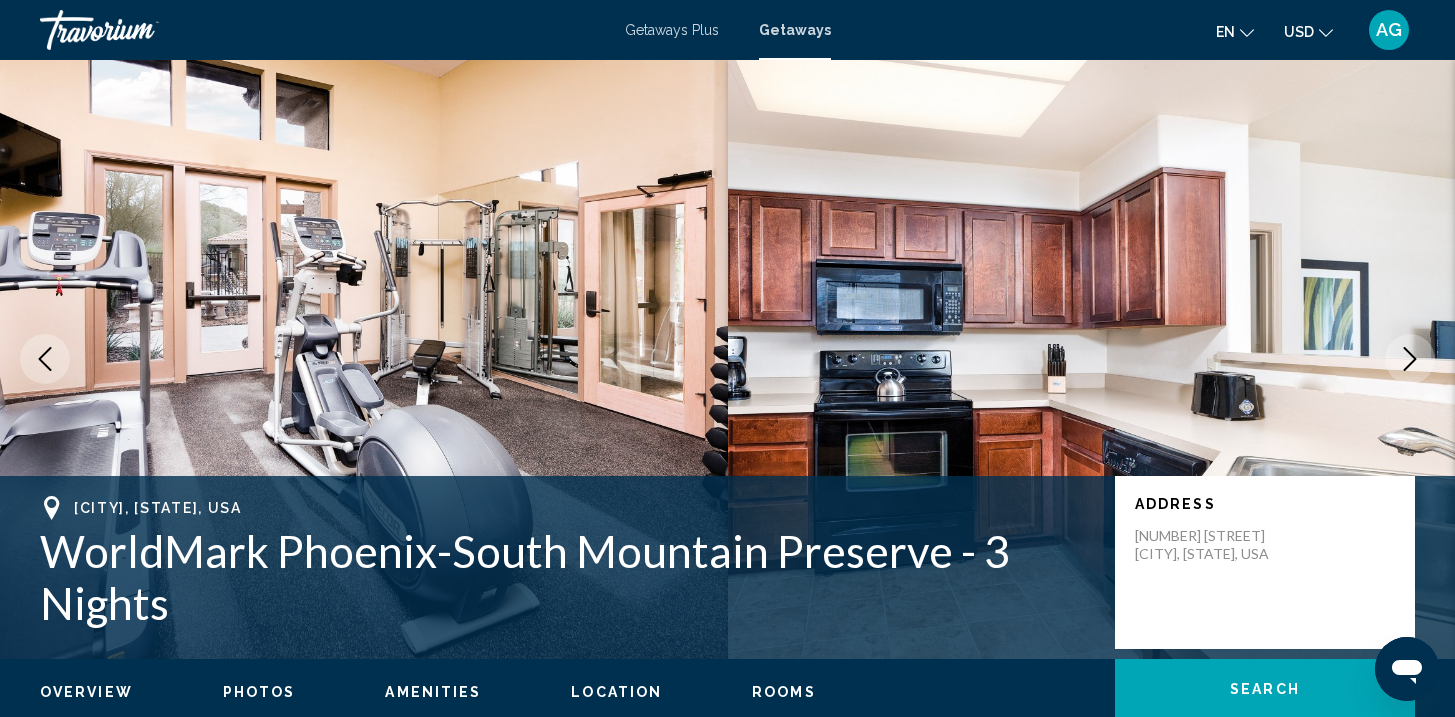 click 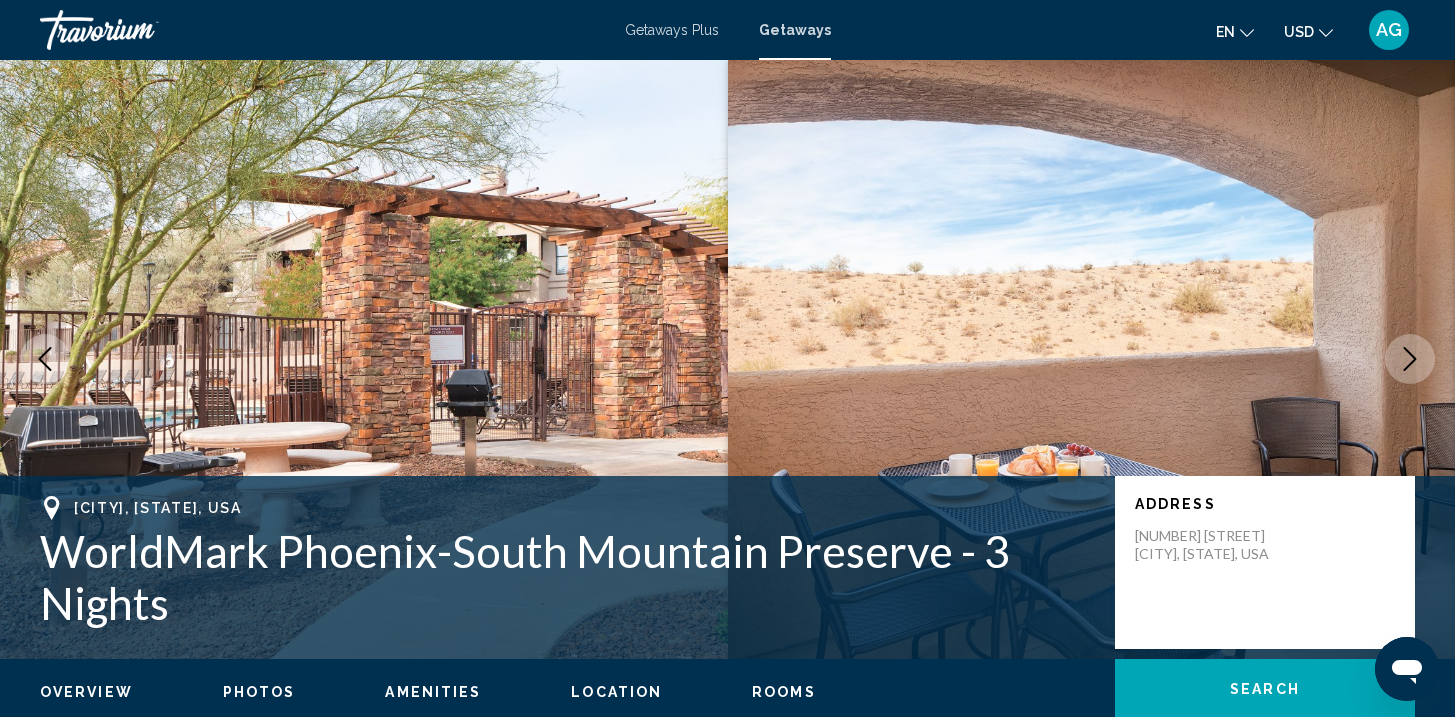 click 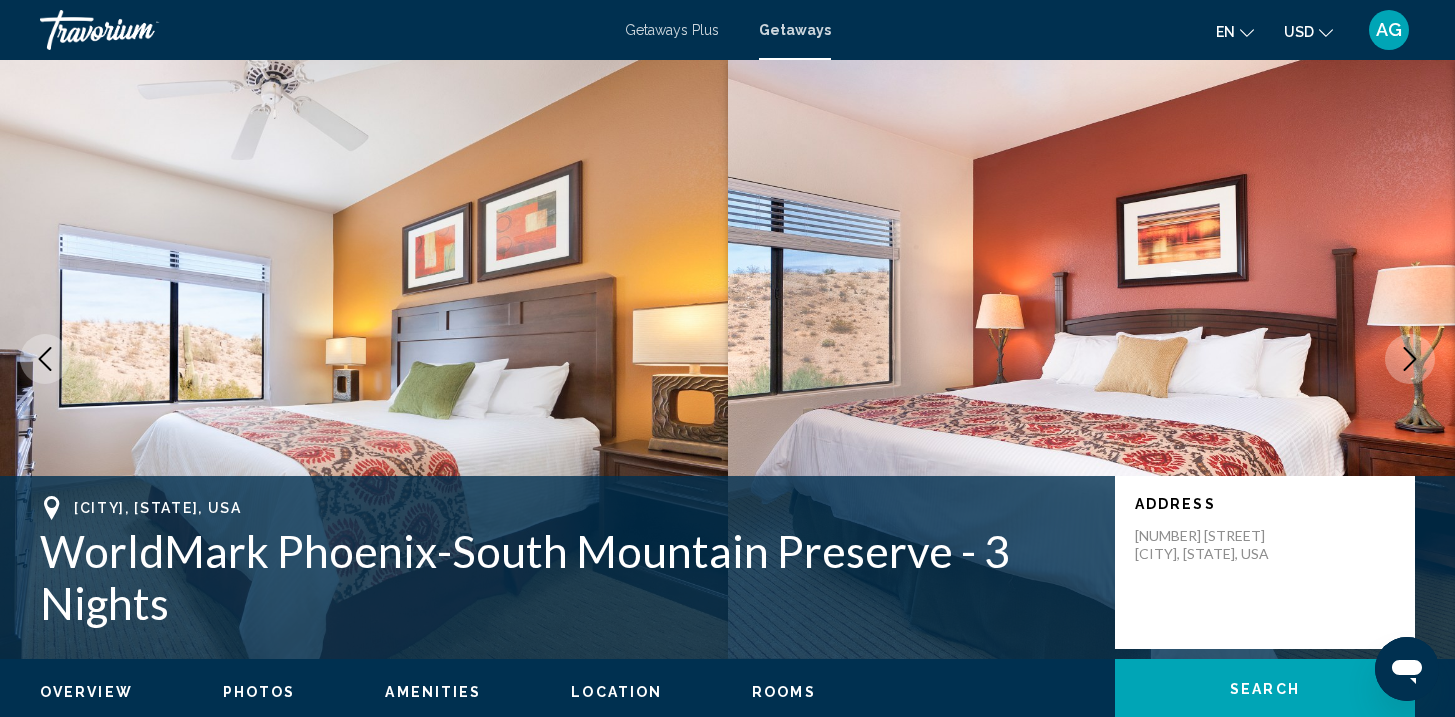 click 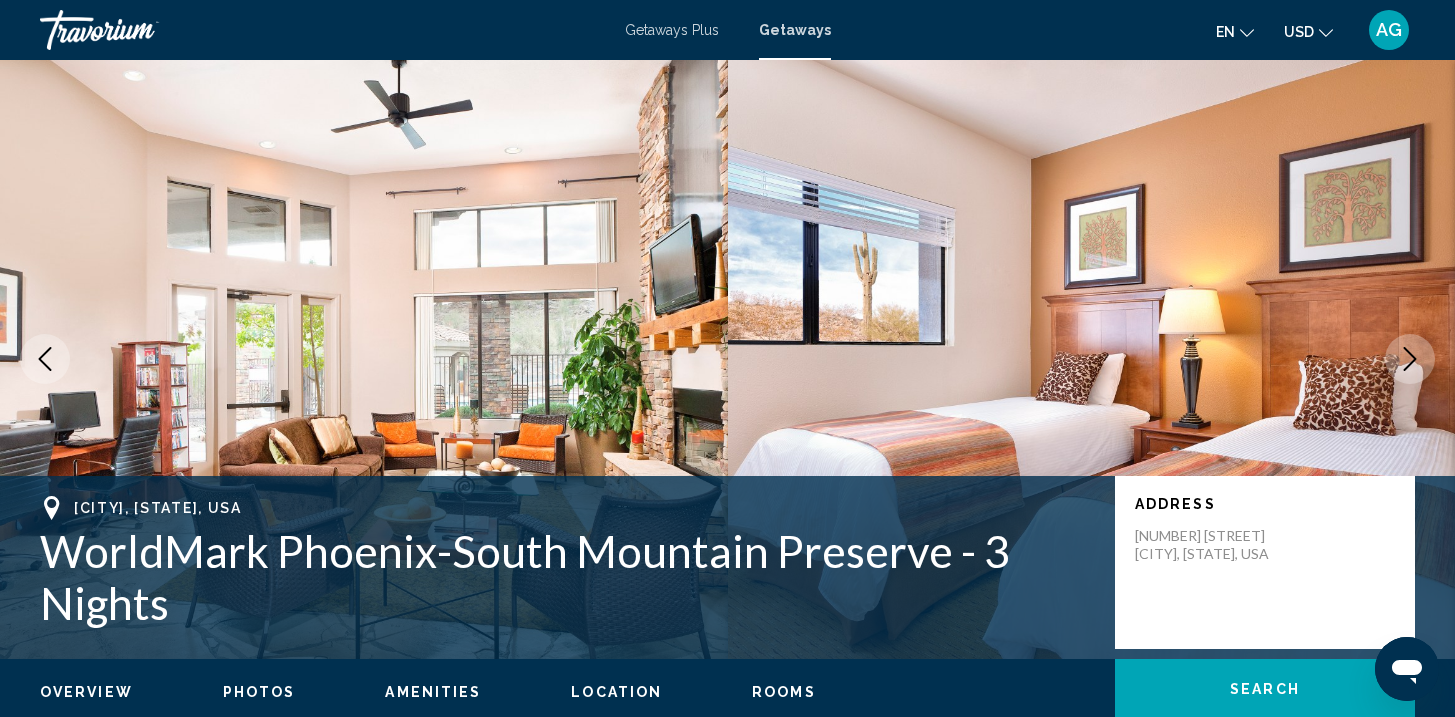 click 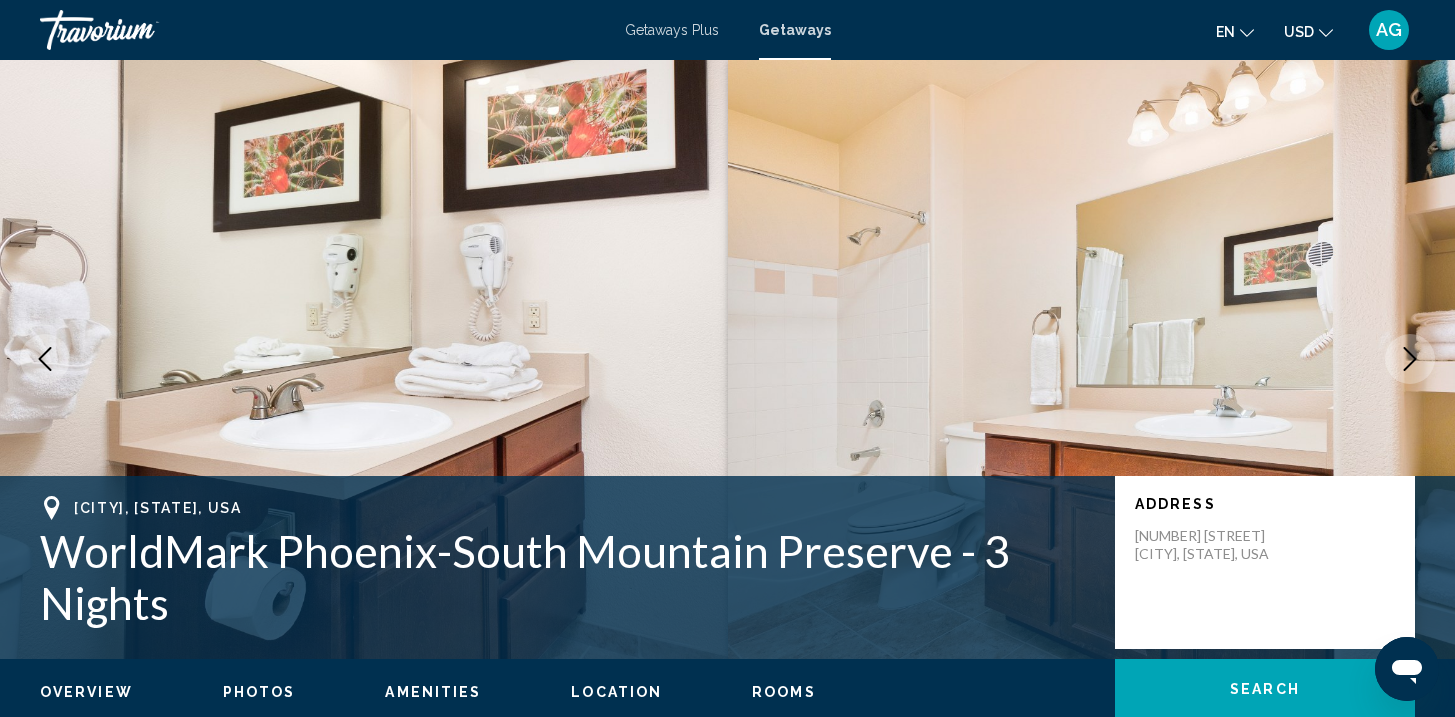 click 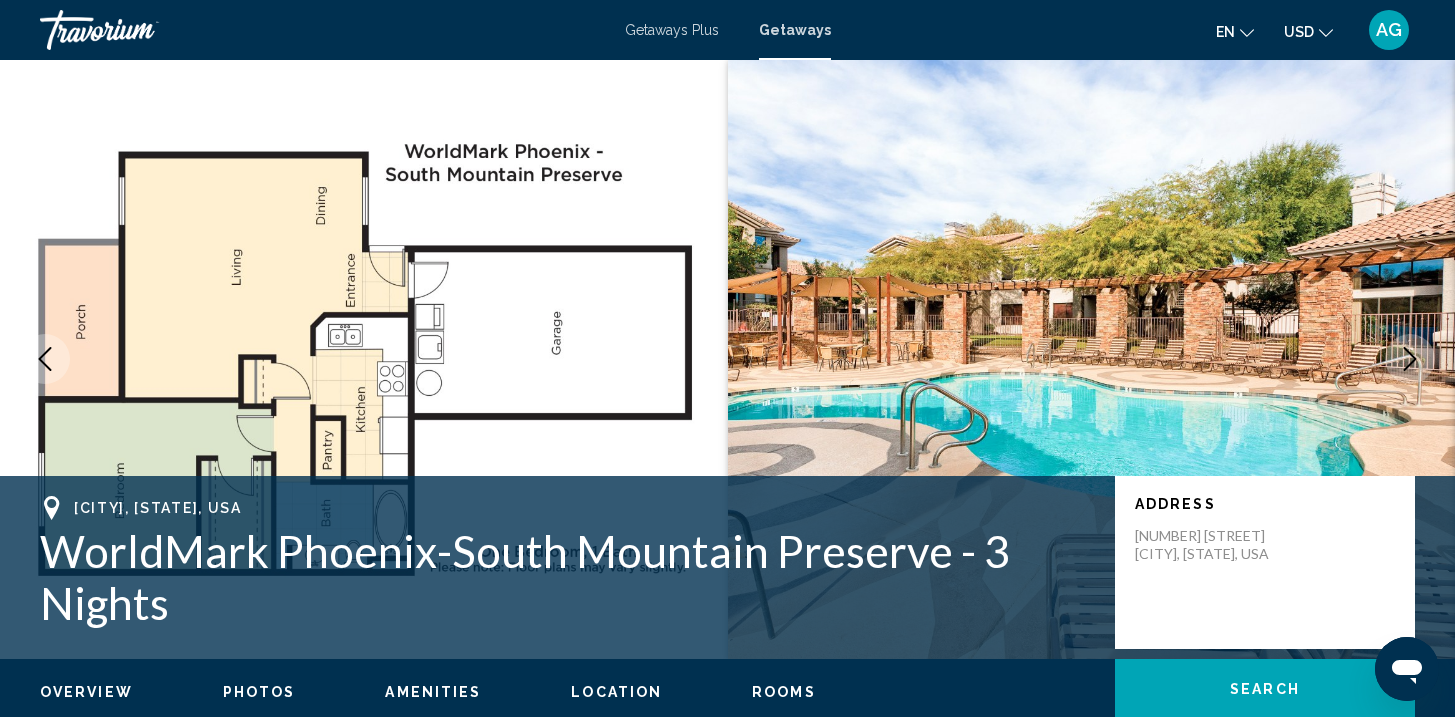 click 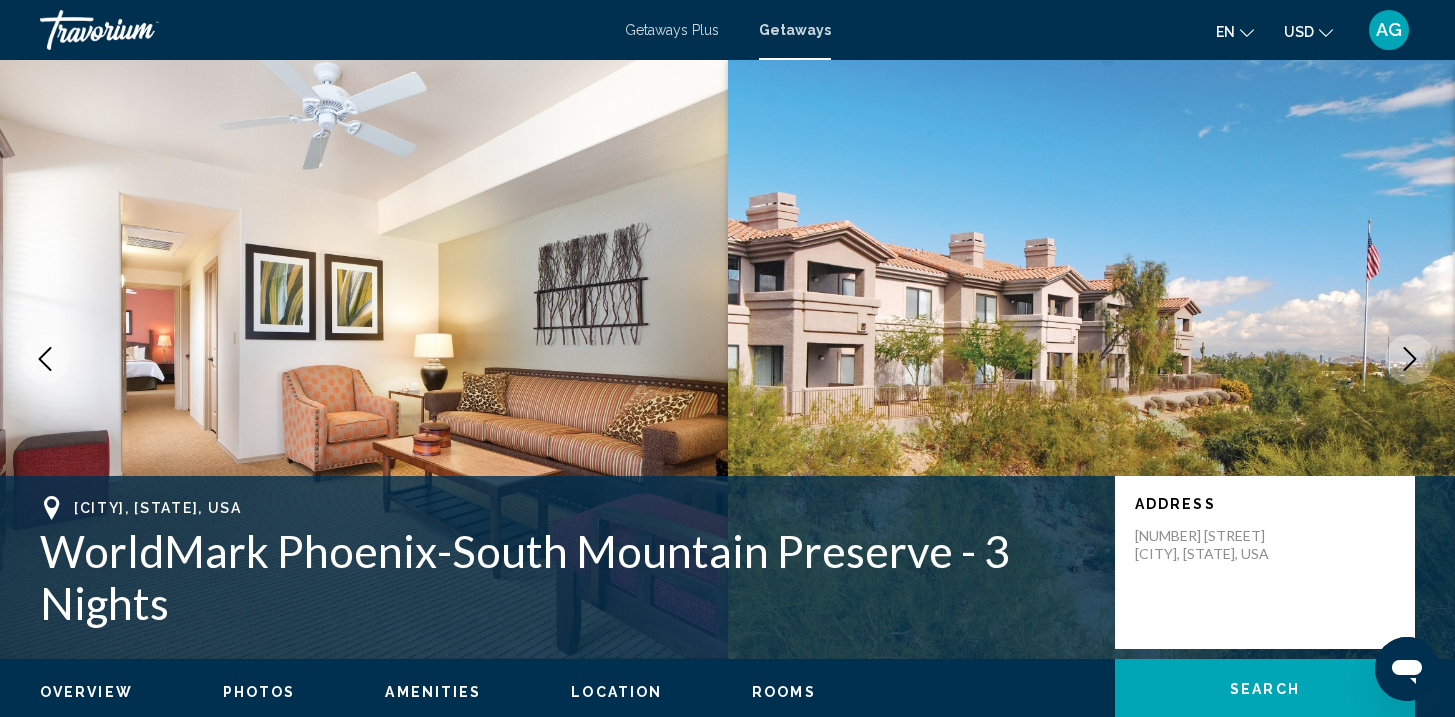 click 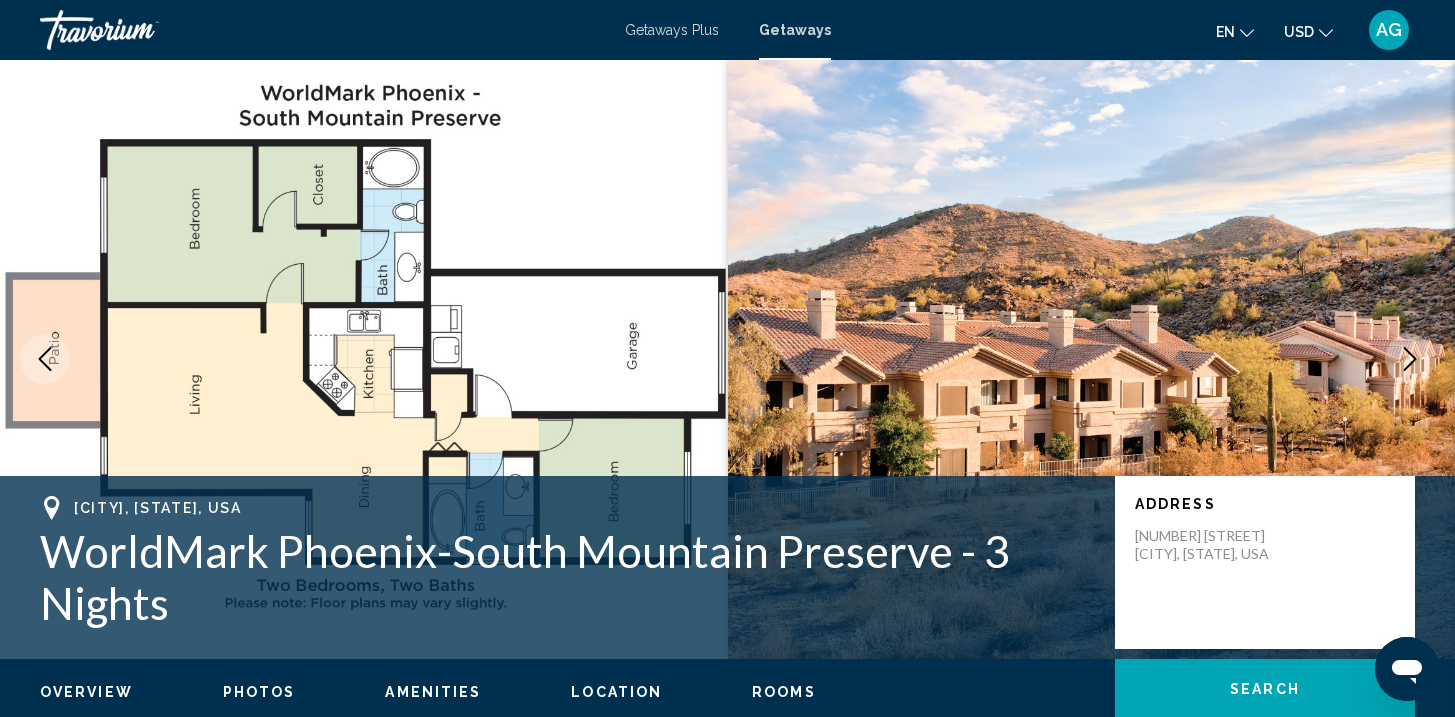 click 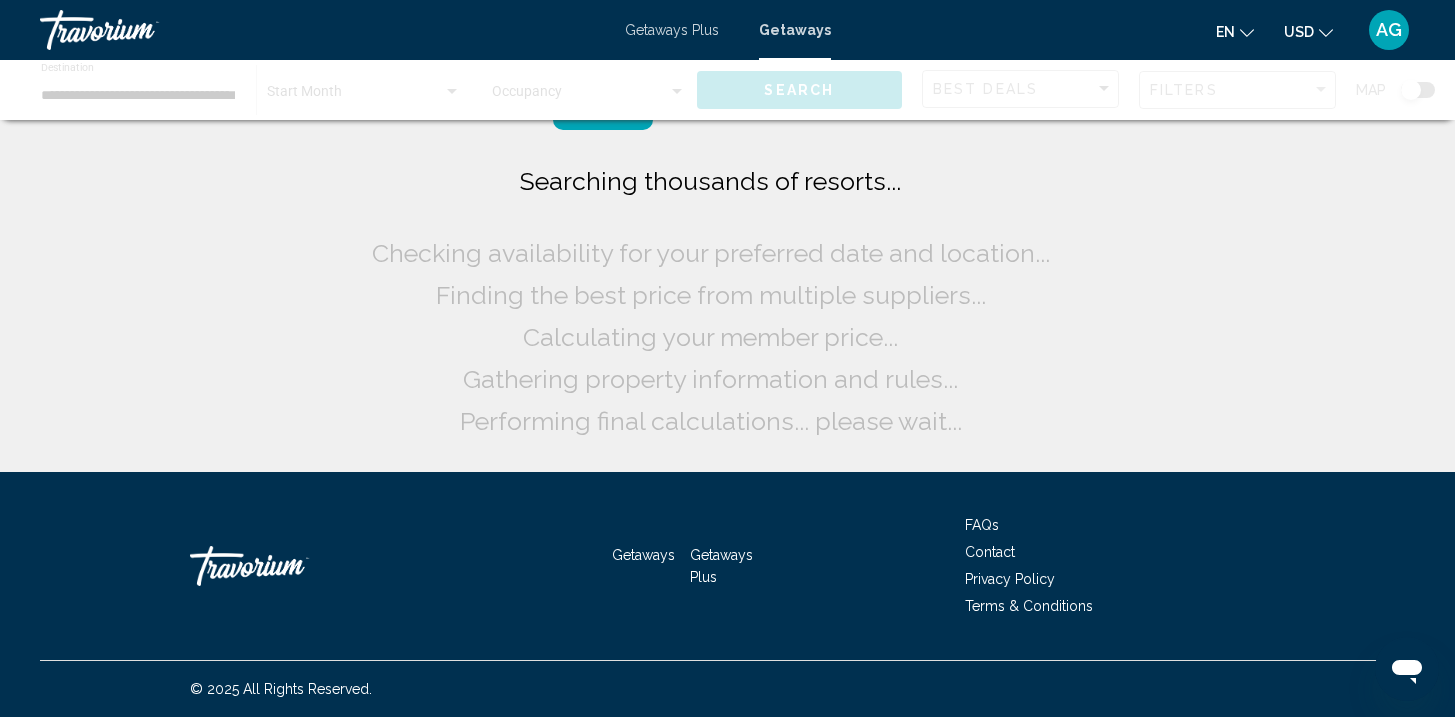 scroll, scrollTop: 0, scrollLeft: 0, axis: both 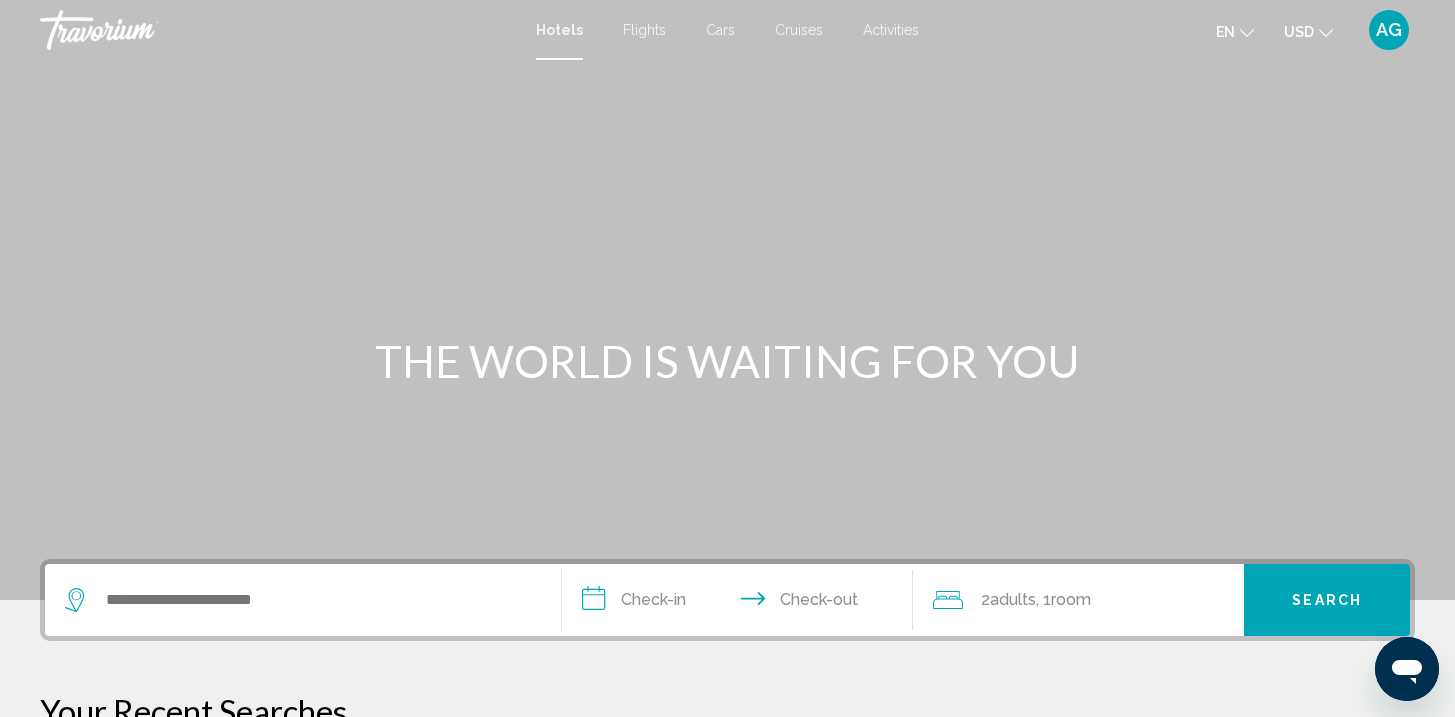 click at bounding box center (303, 600) 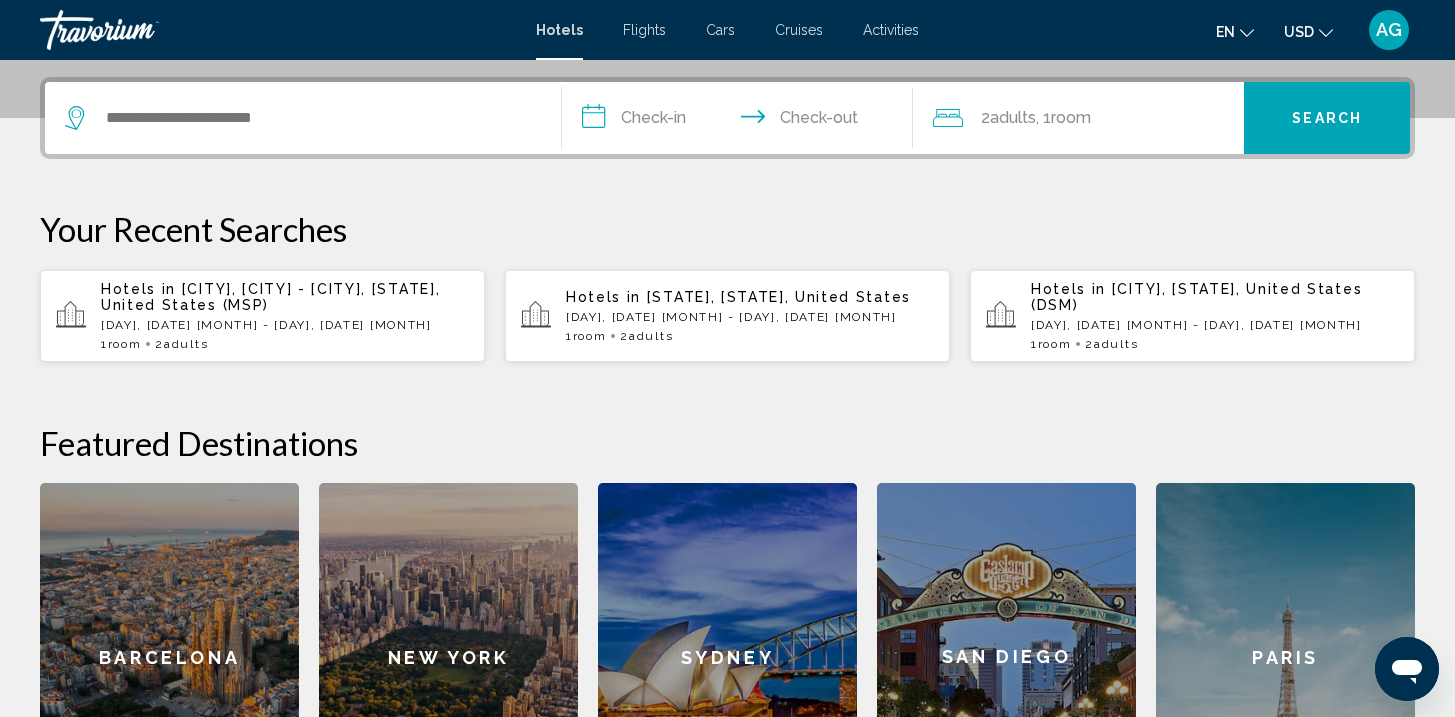 scroll, scrollTop: 494, scrollLeft: 0, axis: vertical 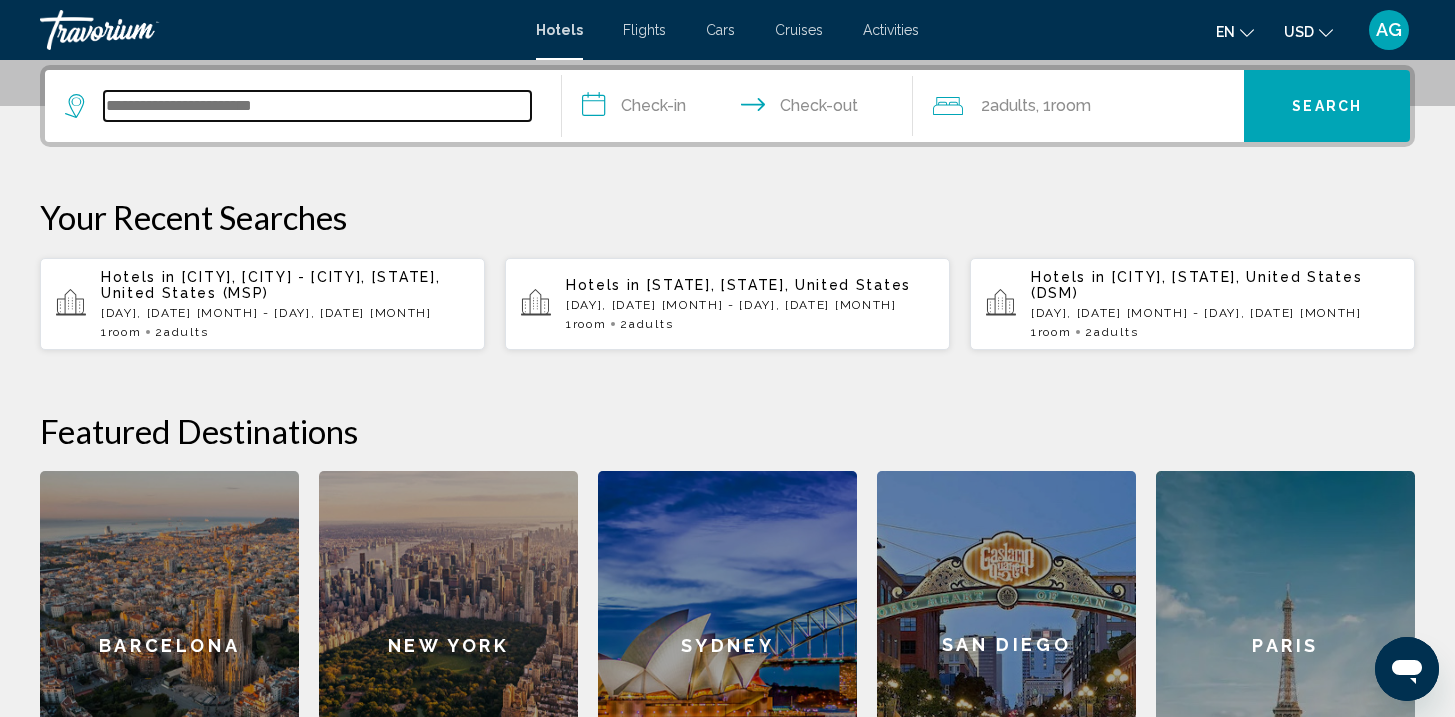 click at bounding box center [317, 106] 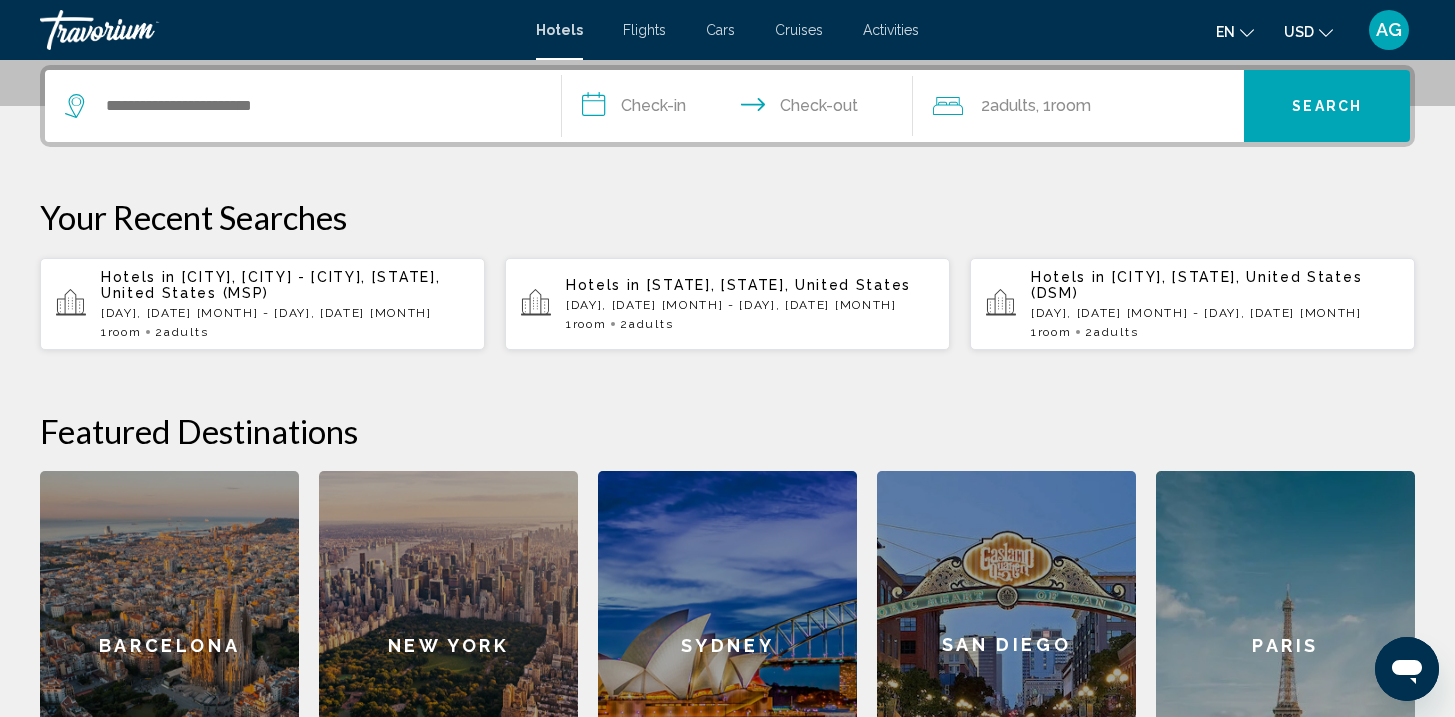 click on "**********" at bounding box center (741, 109) 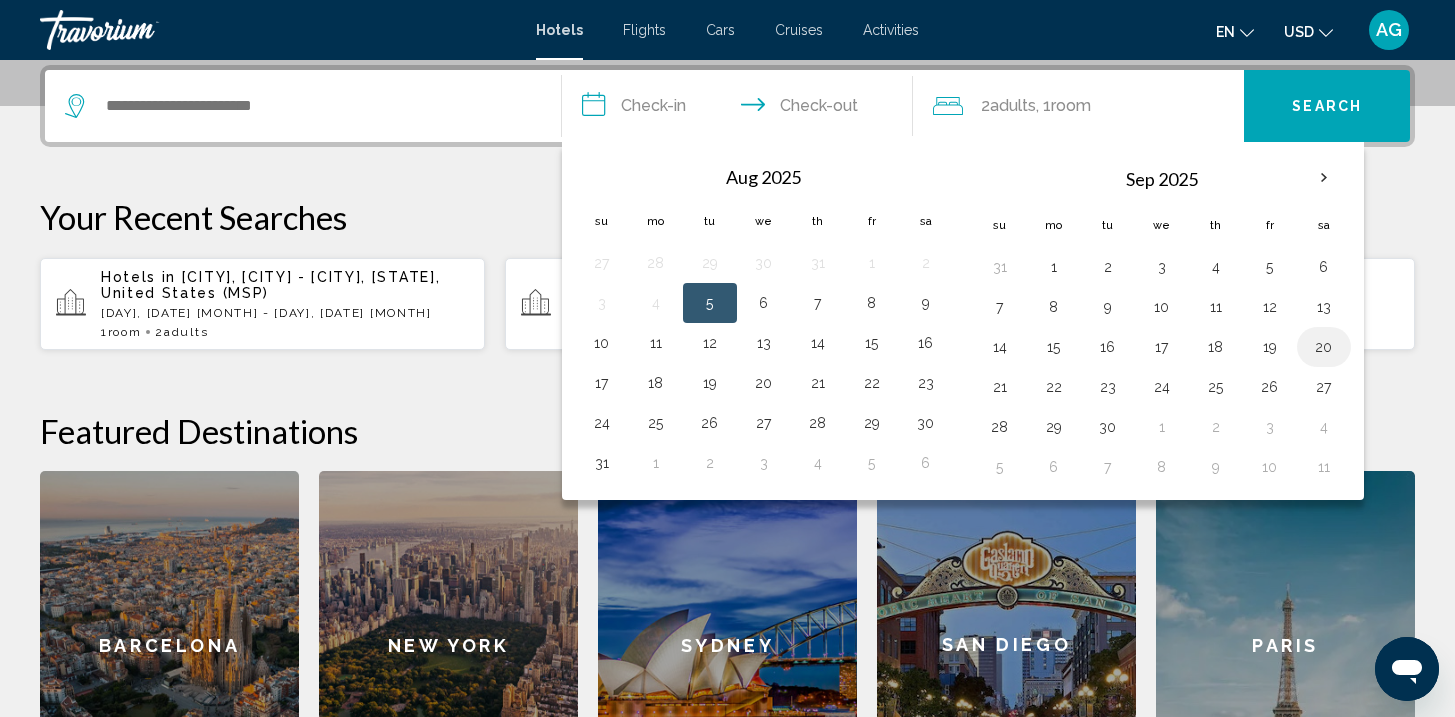 click on "20" at bounding box center (1324, 347) 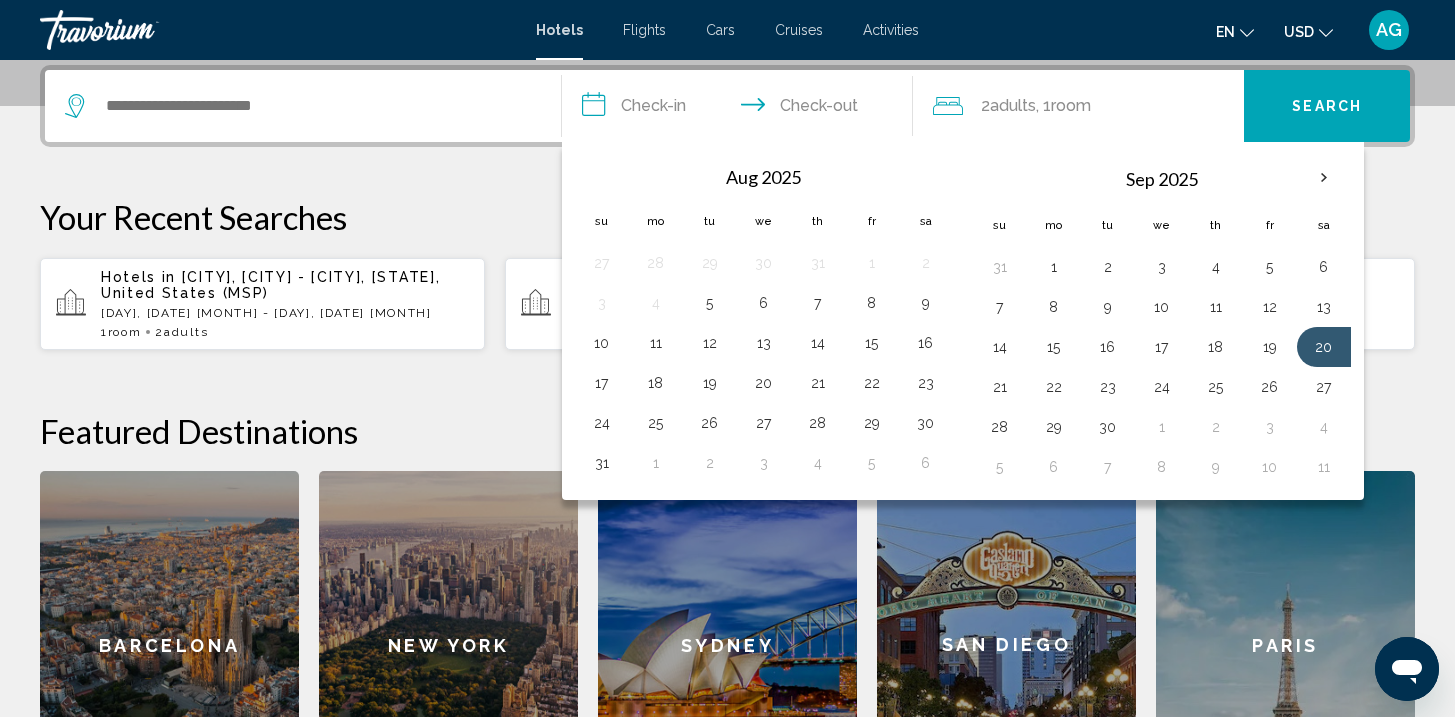 click on "**********" at bounding box center [741, 109] 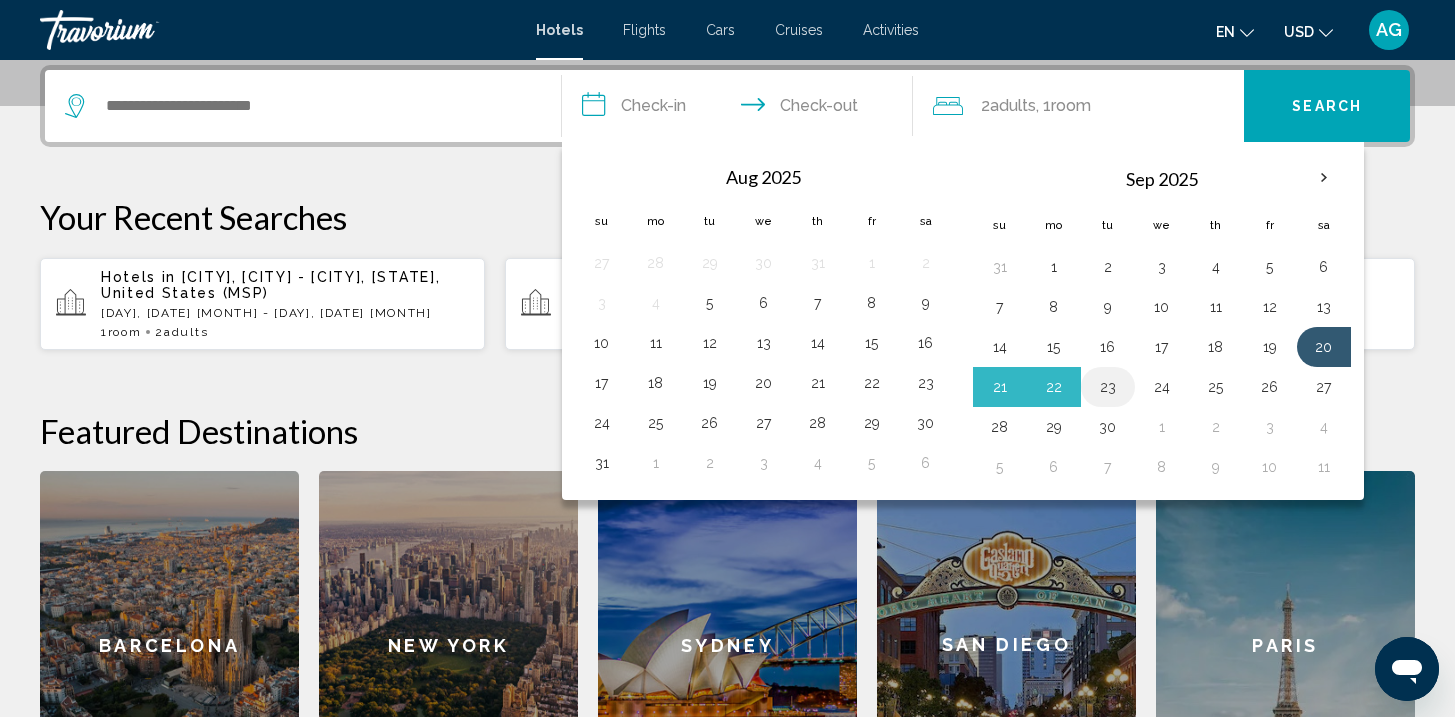 click on "23" at bounding box center (1108, 387) 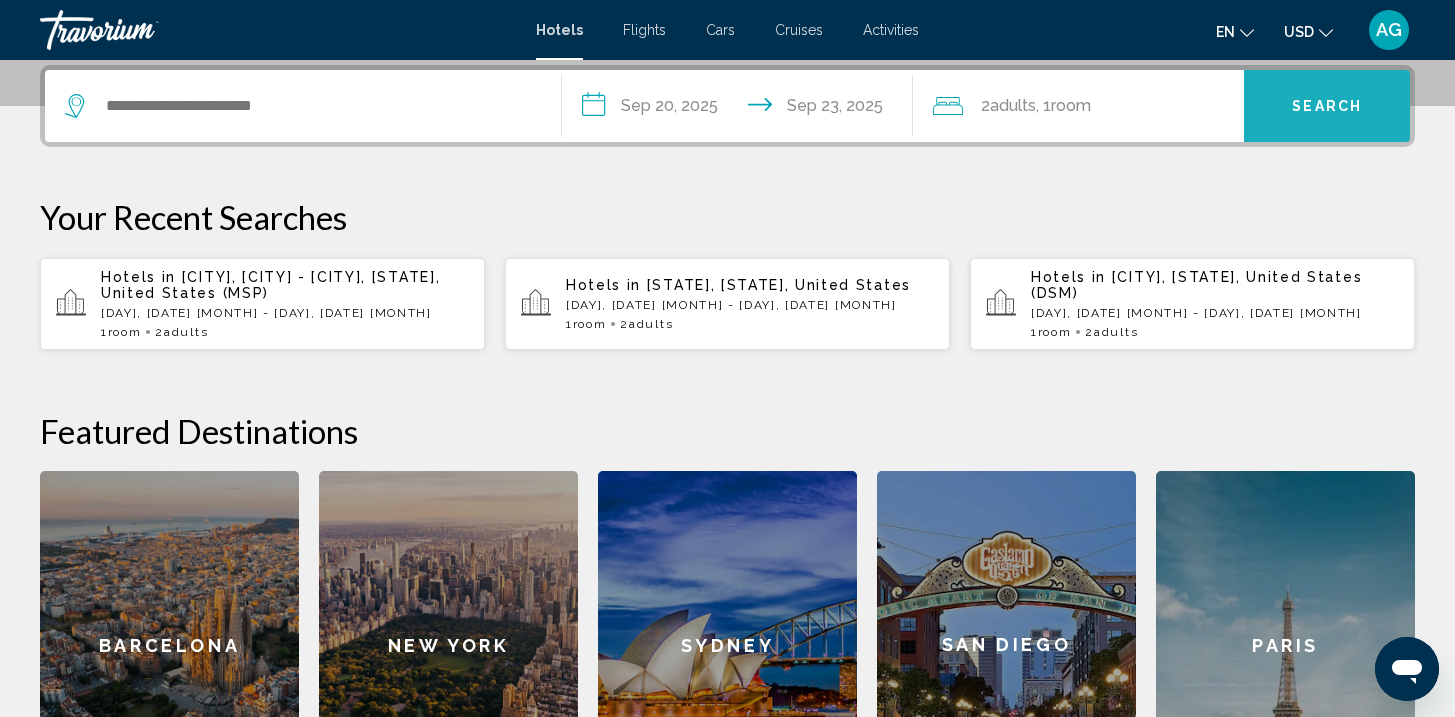 click on "Search" at bounding box center (1327, 107) 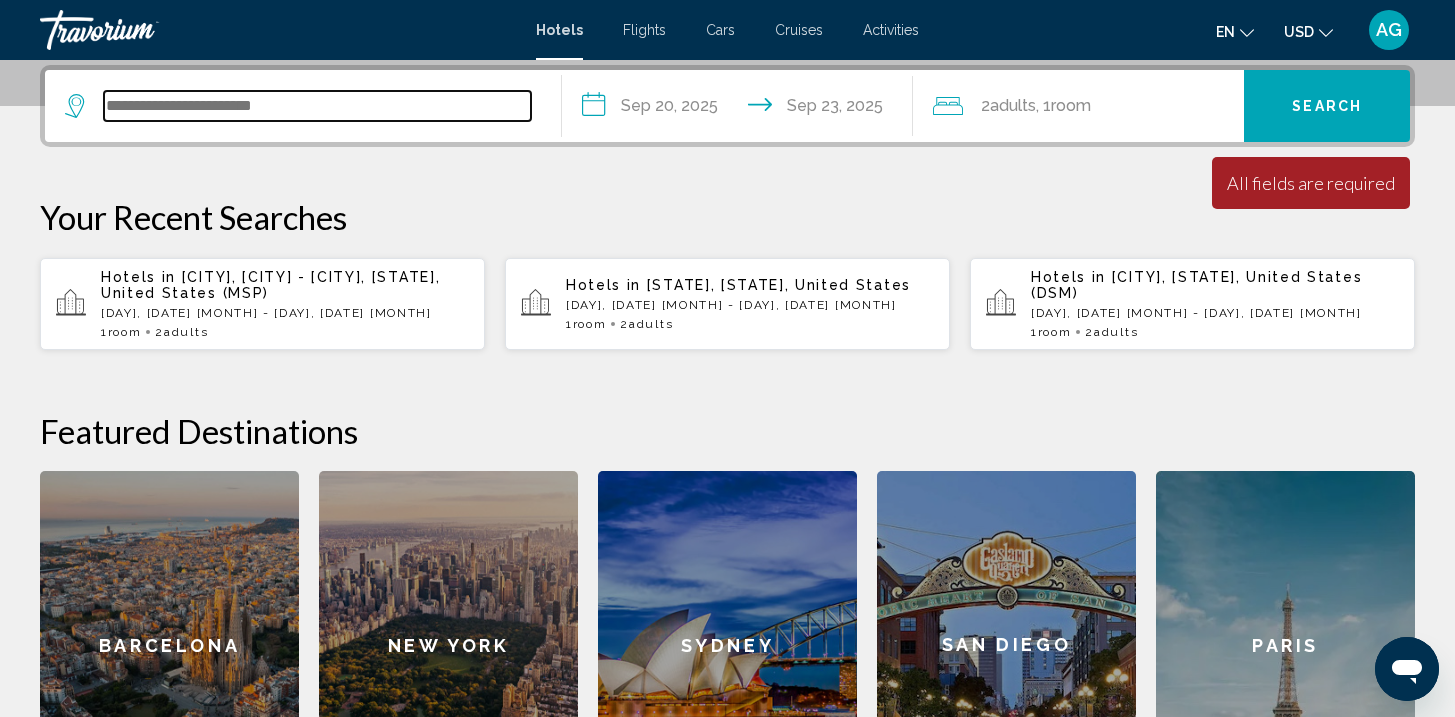 click at bounding box center (317, 106) 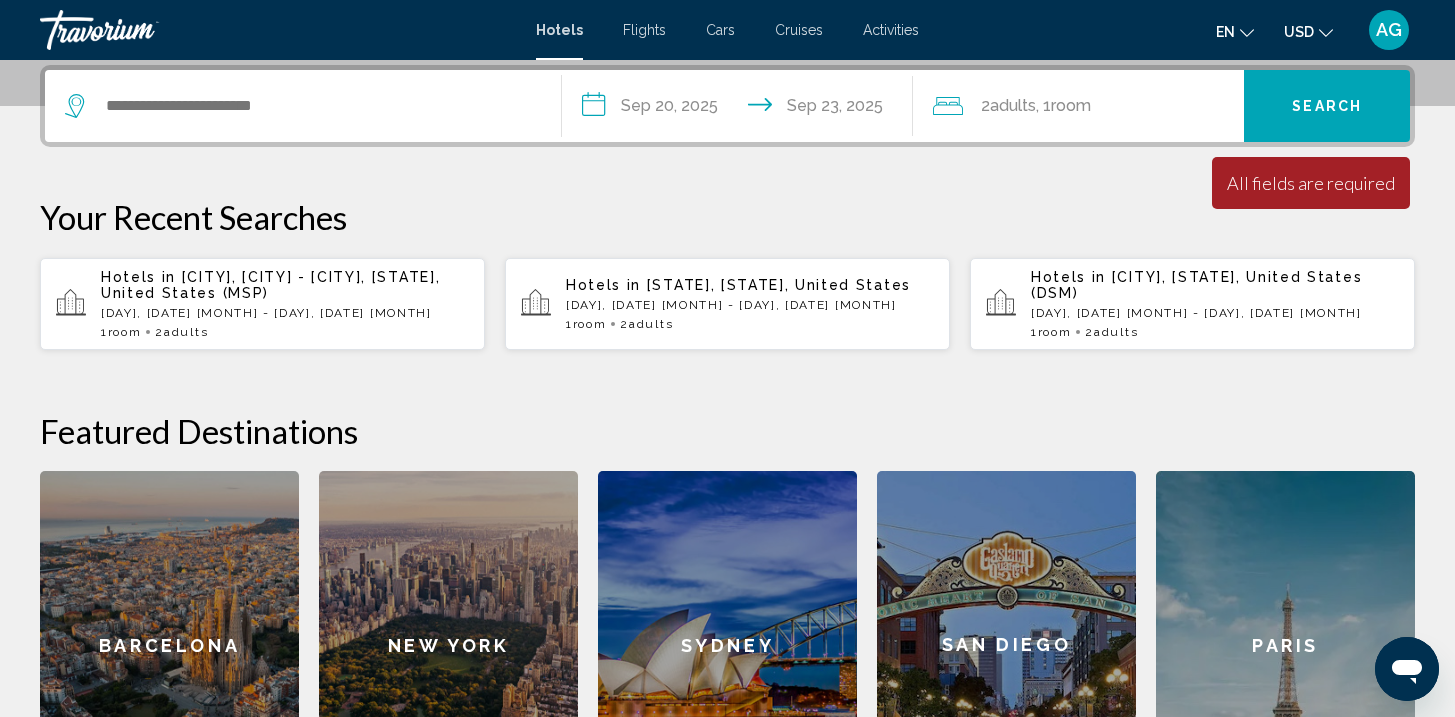 click on "**********" at bounding box center [727, 442] 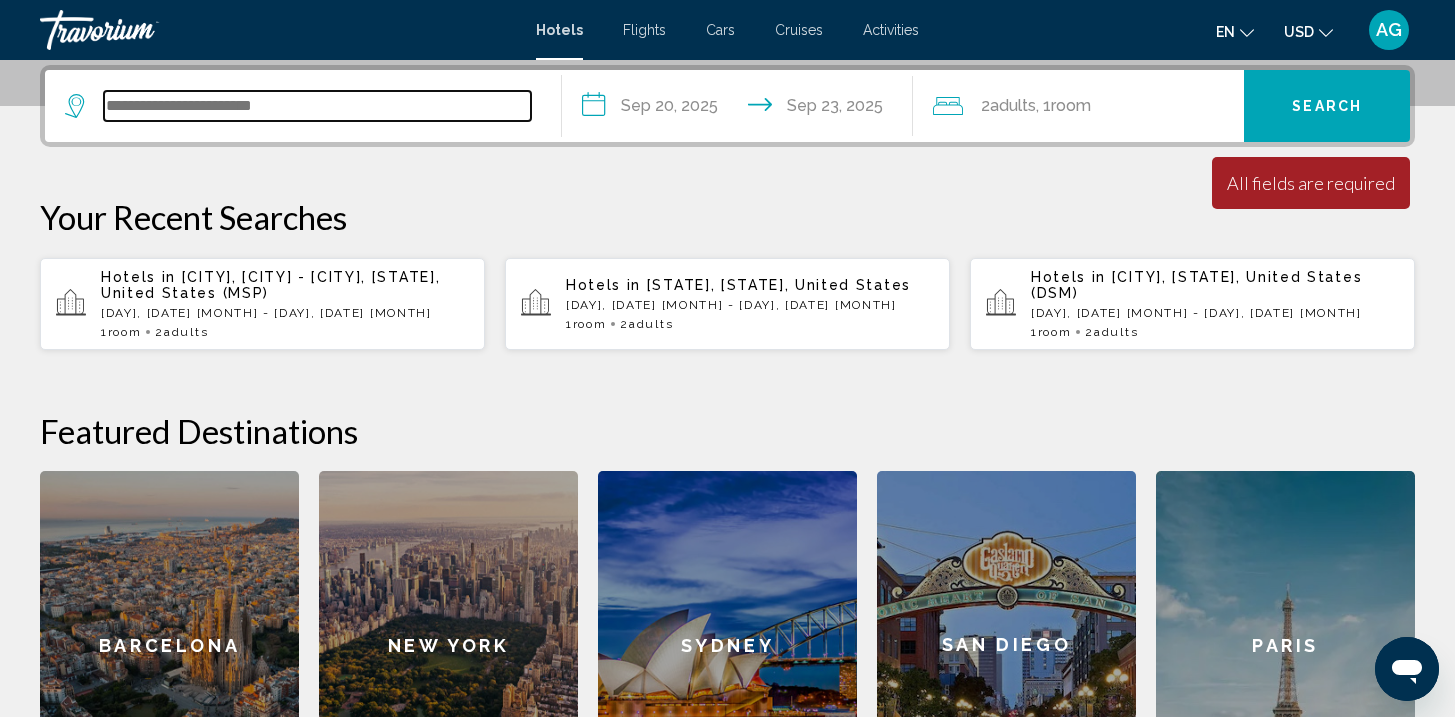 click at bounding box center (317, 106) 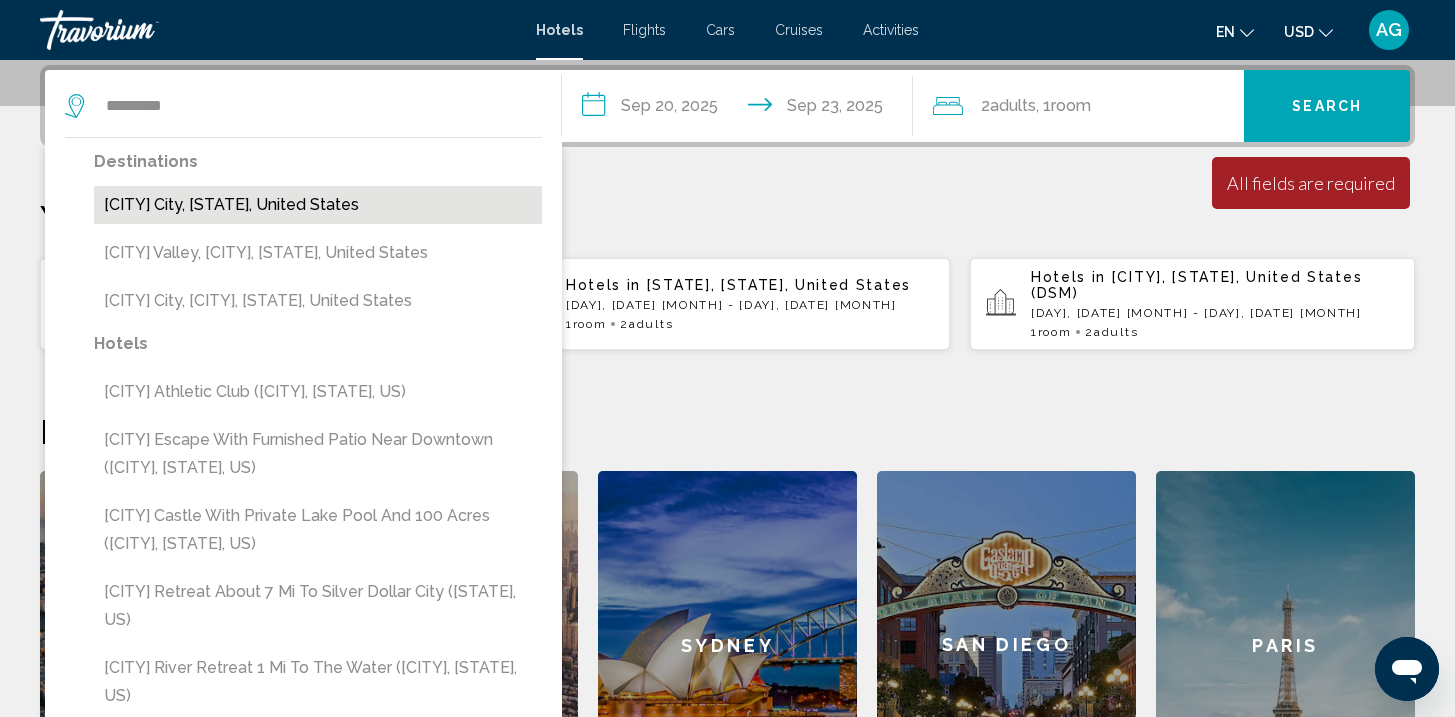 click on "Missouri City, MO, United States" at bounding box center [318, 205] 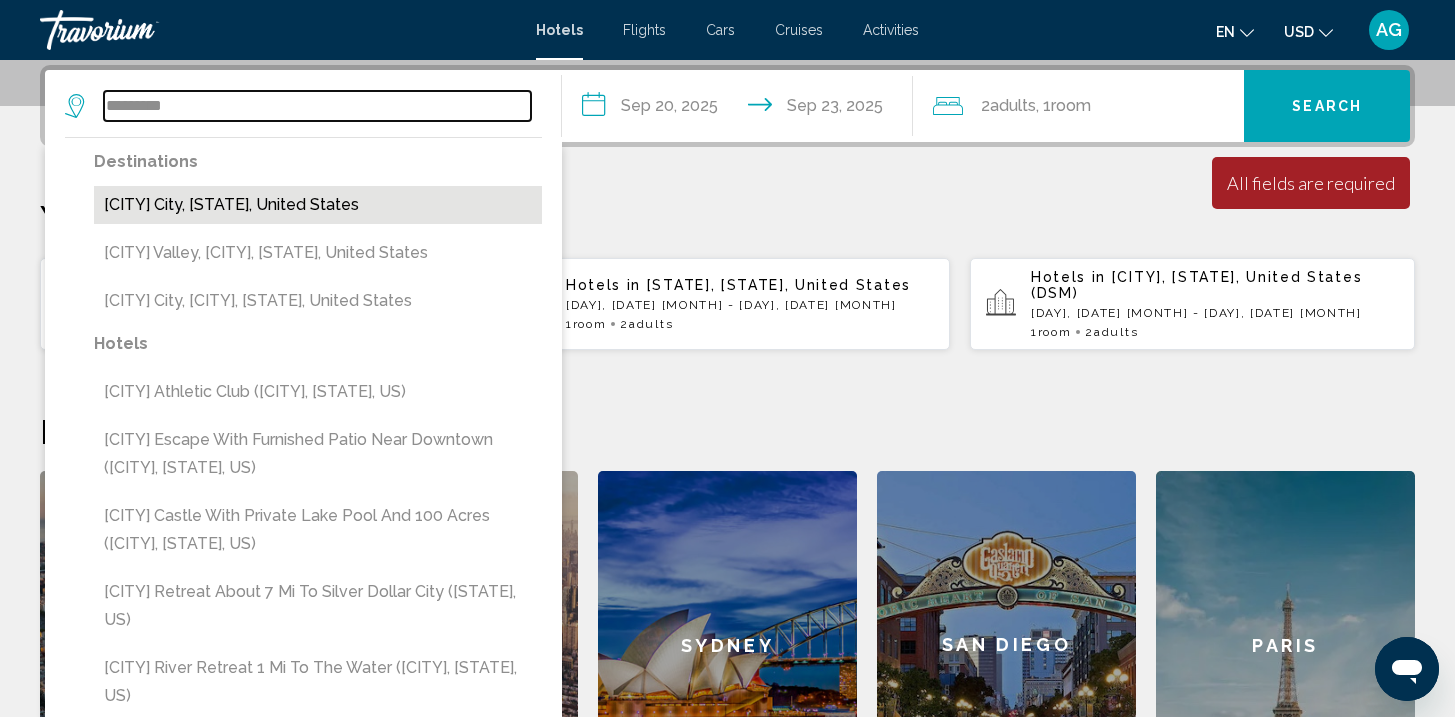 type on "**********" 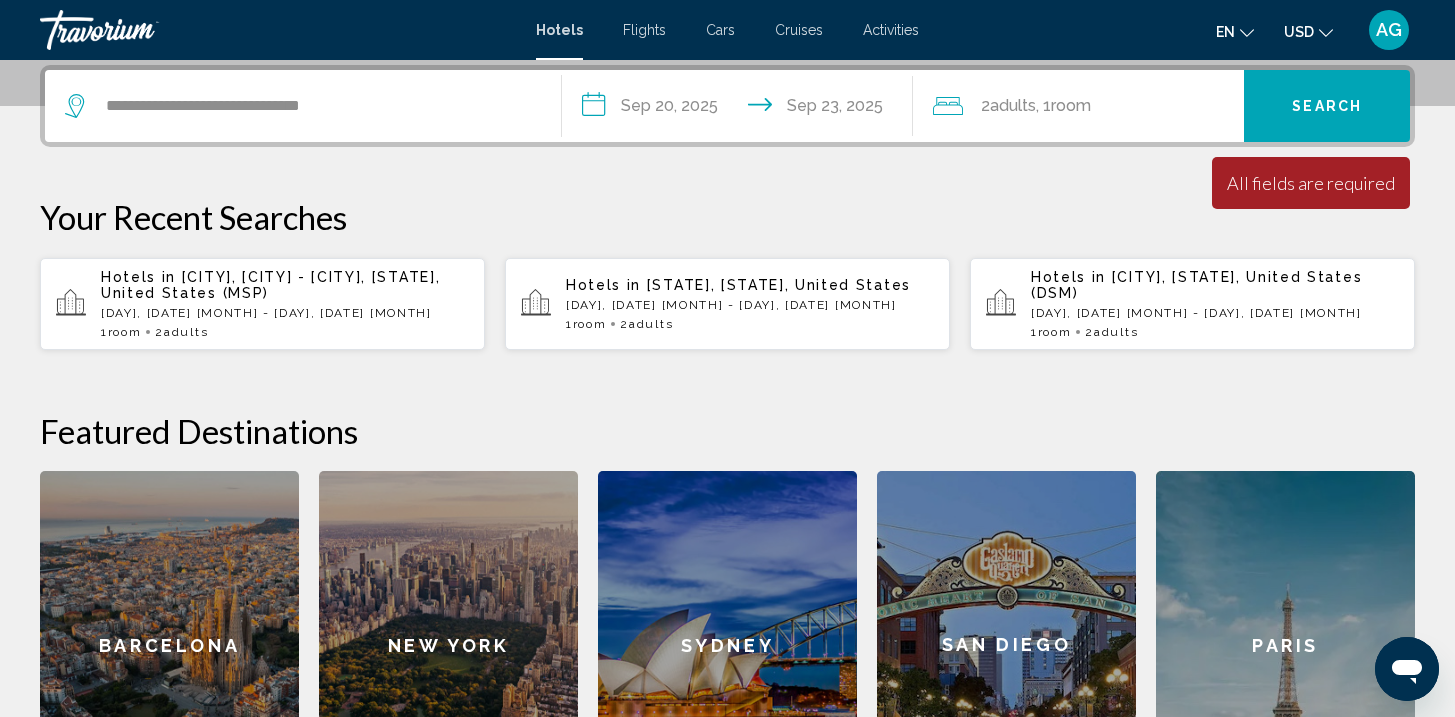 click on "Featured Destinations" 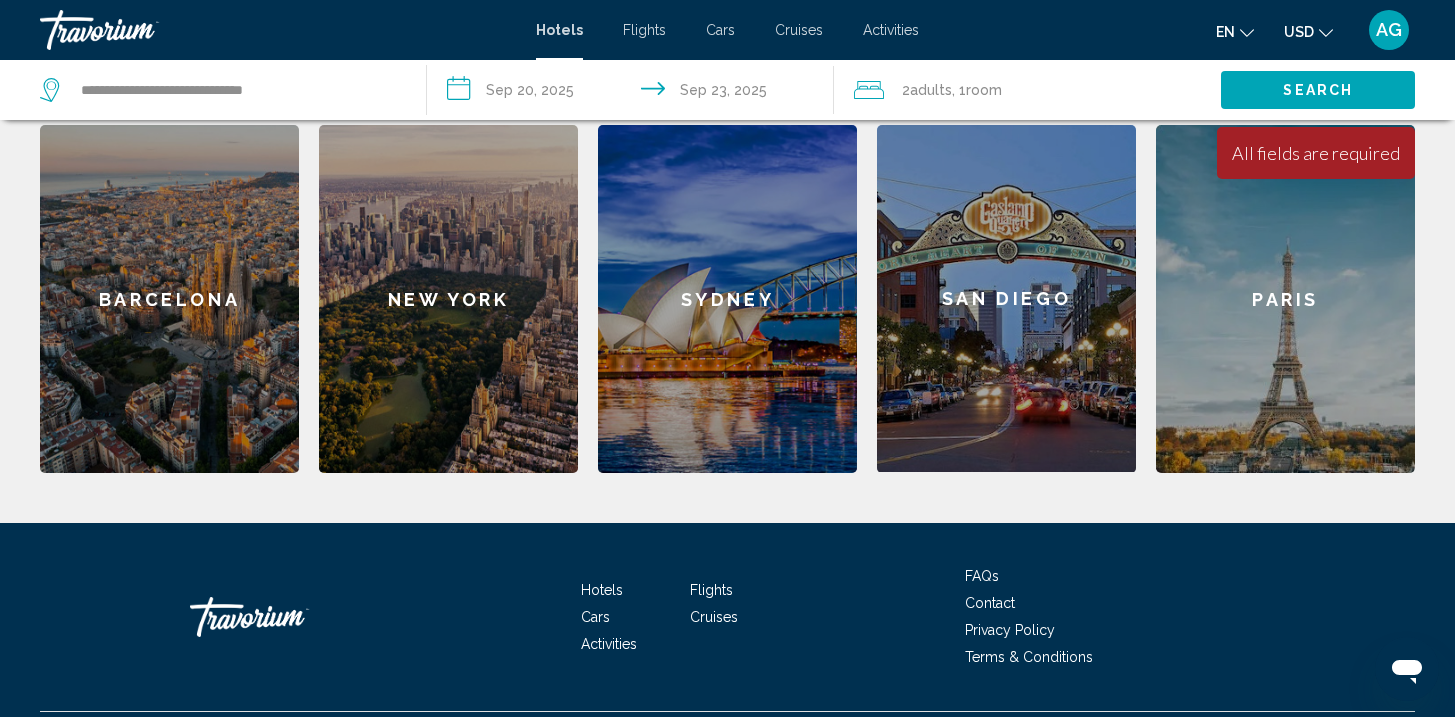 scroll, scrollTop: 854, scrollLeft: 0, axis: vertical 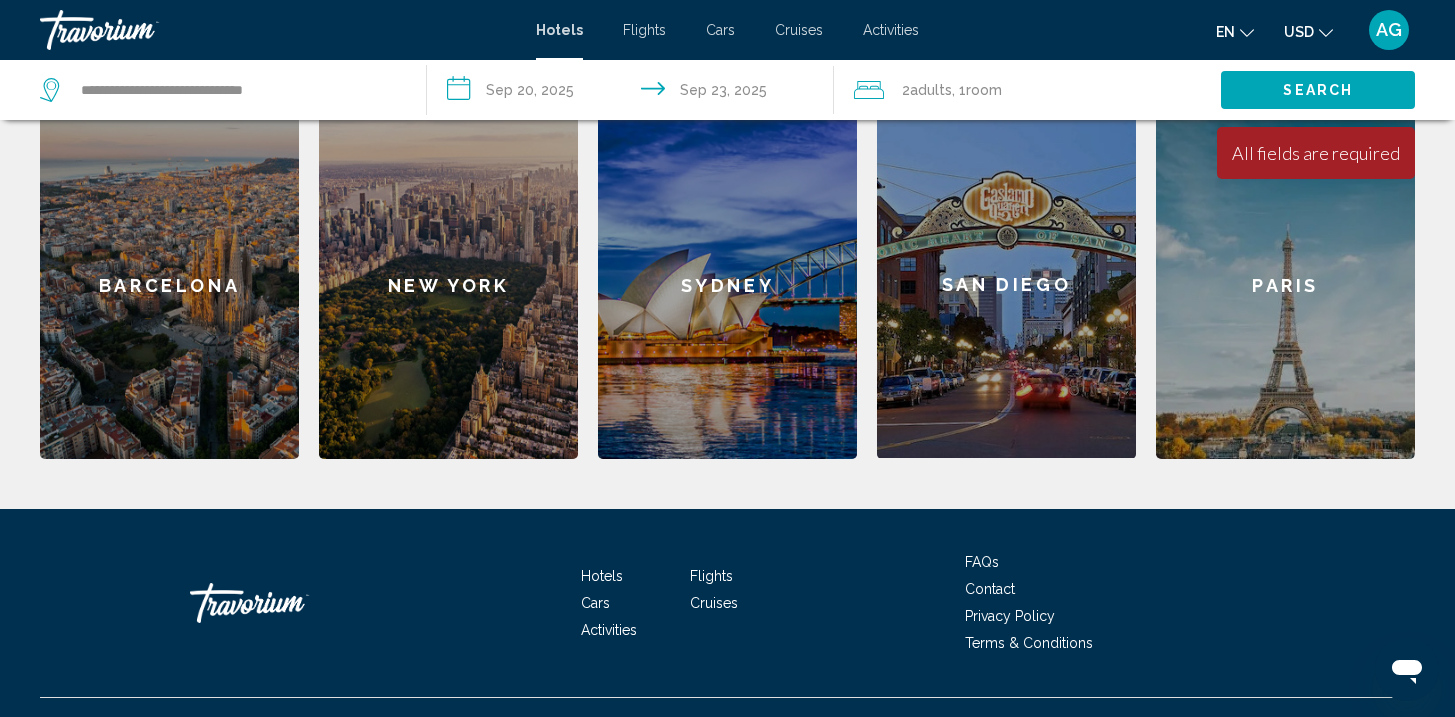 click on "Paris" 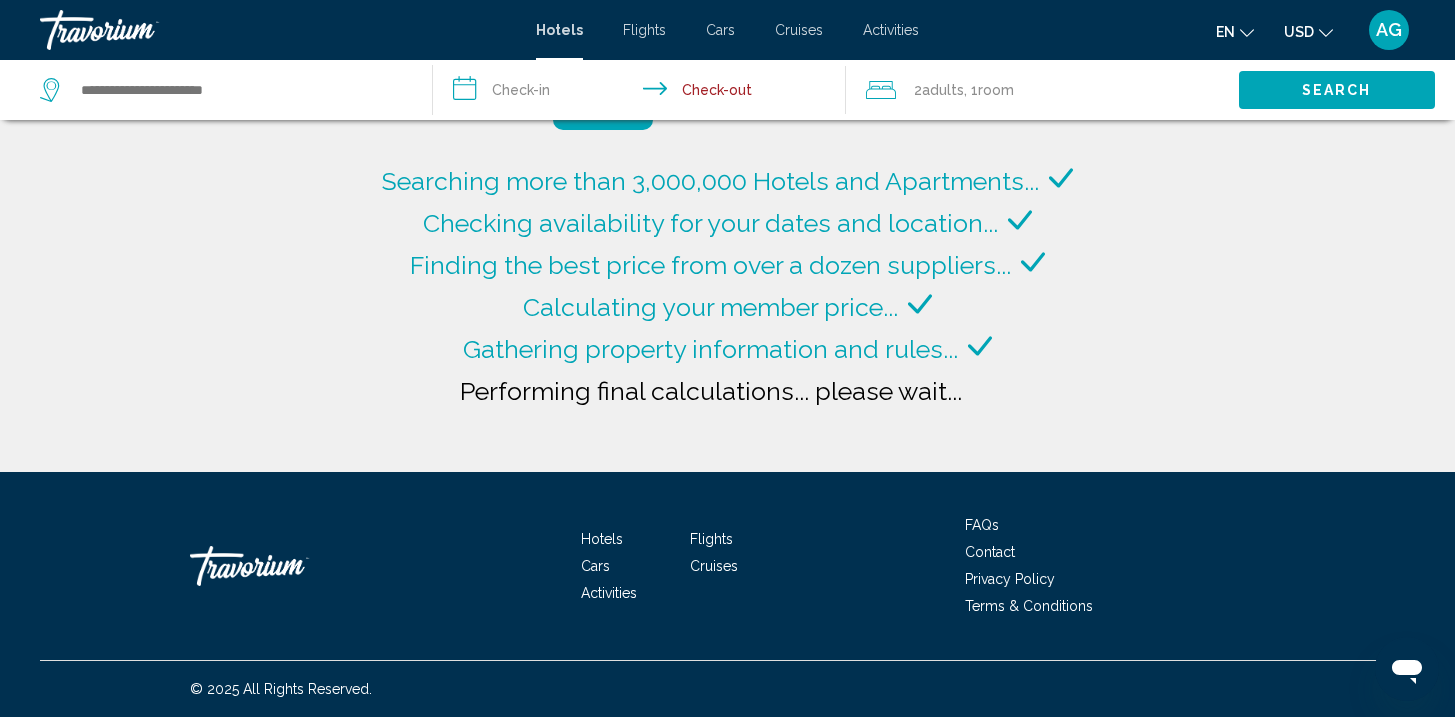 type on "**********" 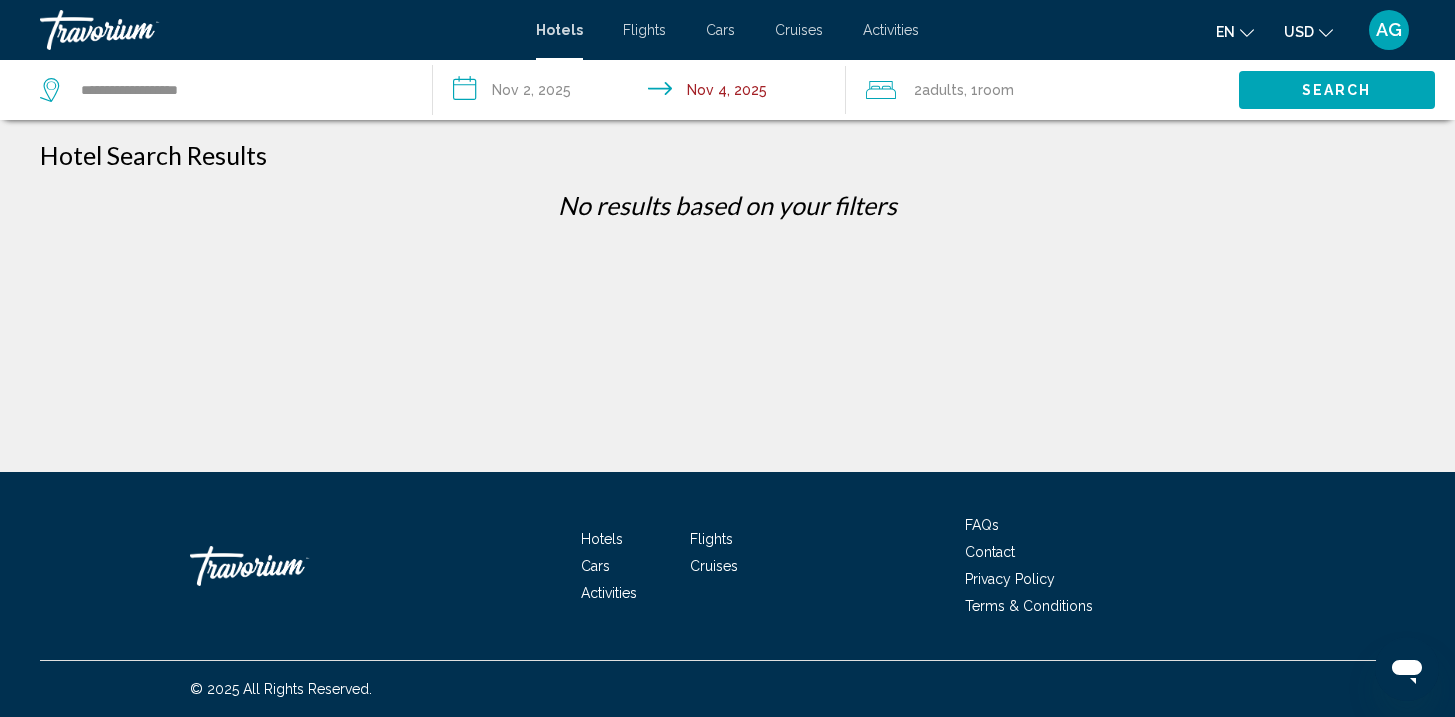 click at bounding box center [140, 30] 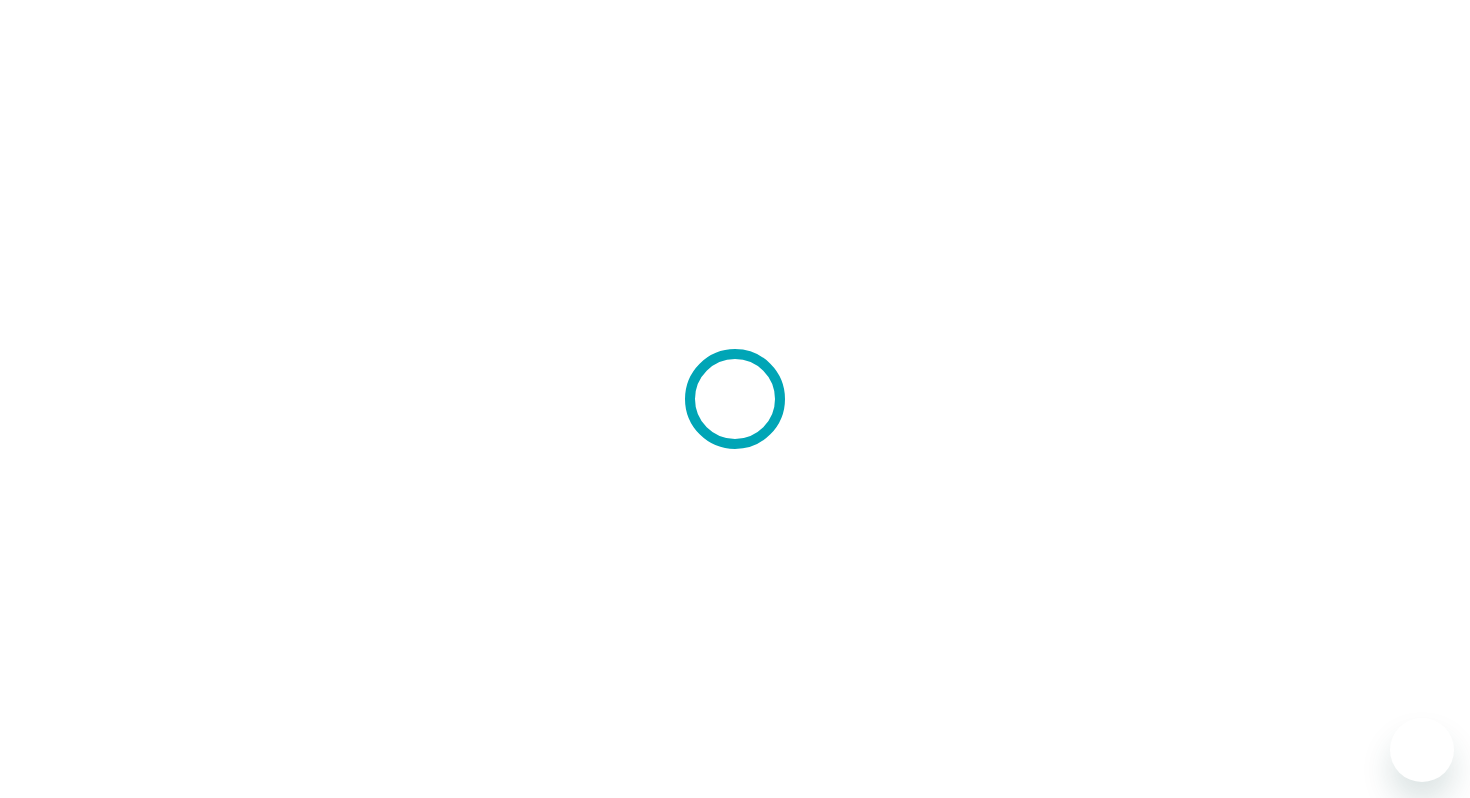 scroll, scrollTop: 0, scrollLeft: 0, axis: both 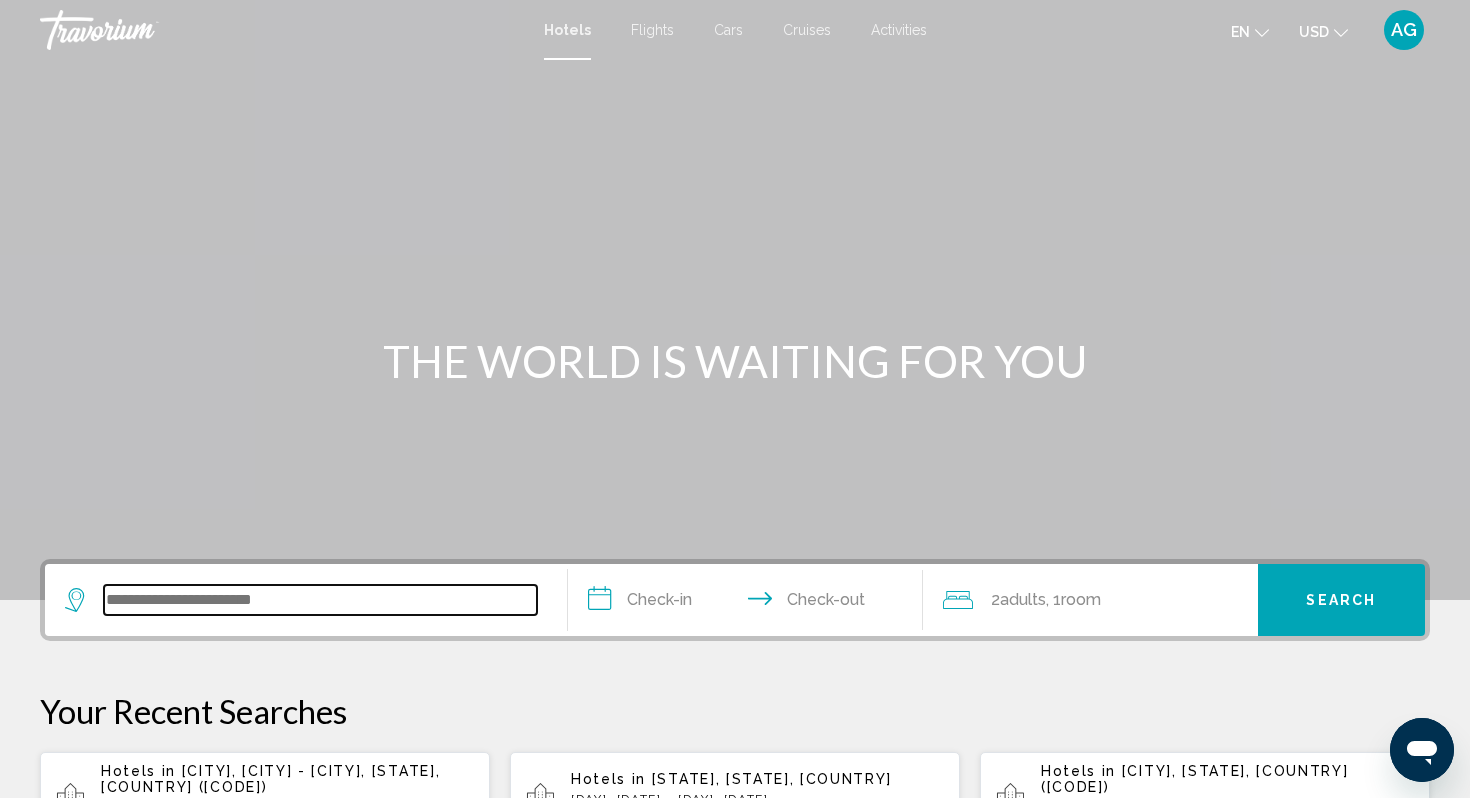 click at bounding box center [320, 600] 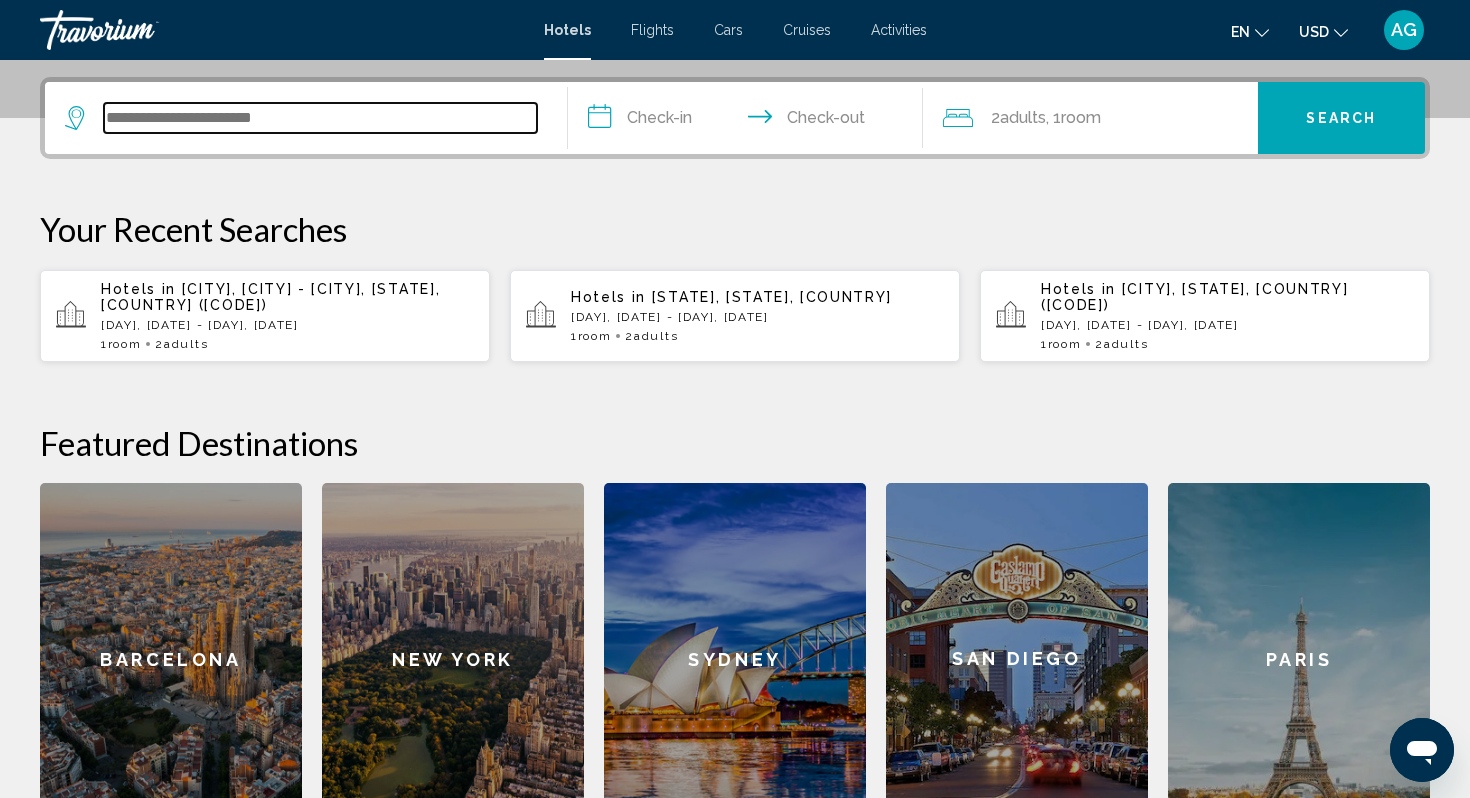 scroll, scrollTop: 494, scrollLeft: 0, axis: vertical 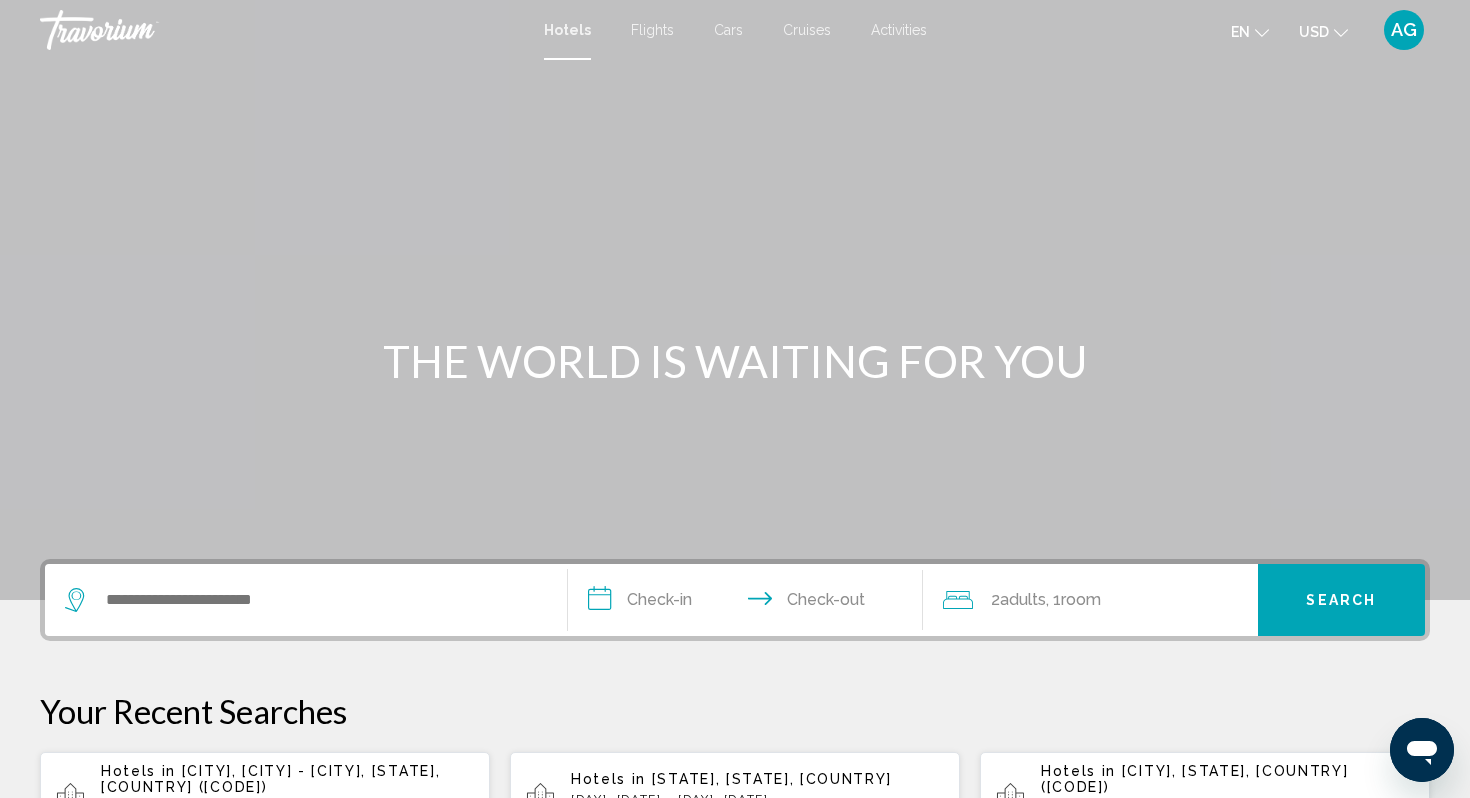 click at bounding box center (735, 300) 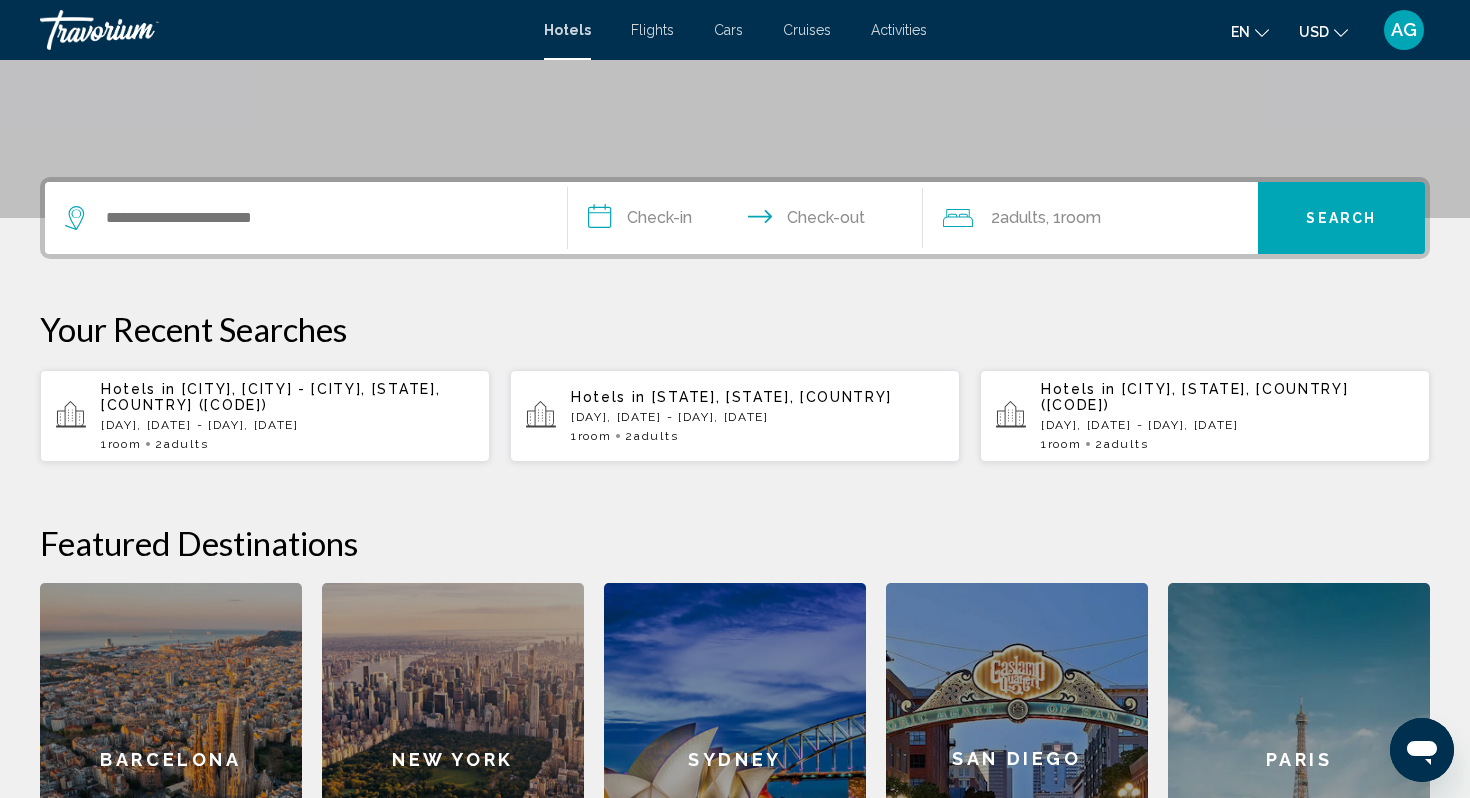 scroll, scrollTop: 360, scrollLeft: 0, axis: vertical 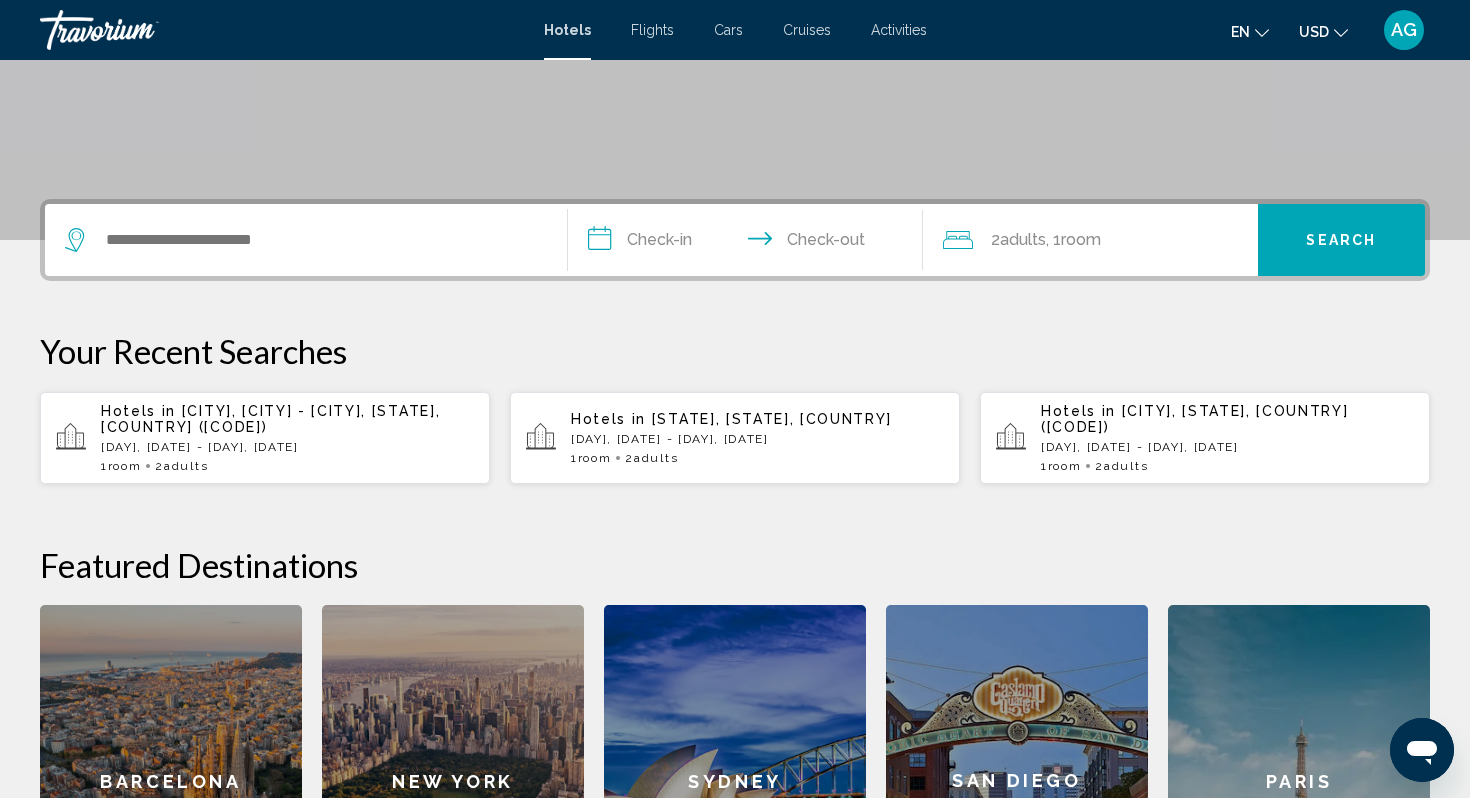 click at bounding box center (306, 240) 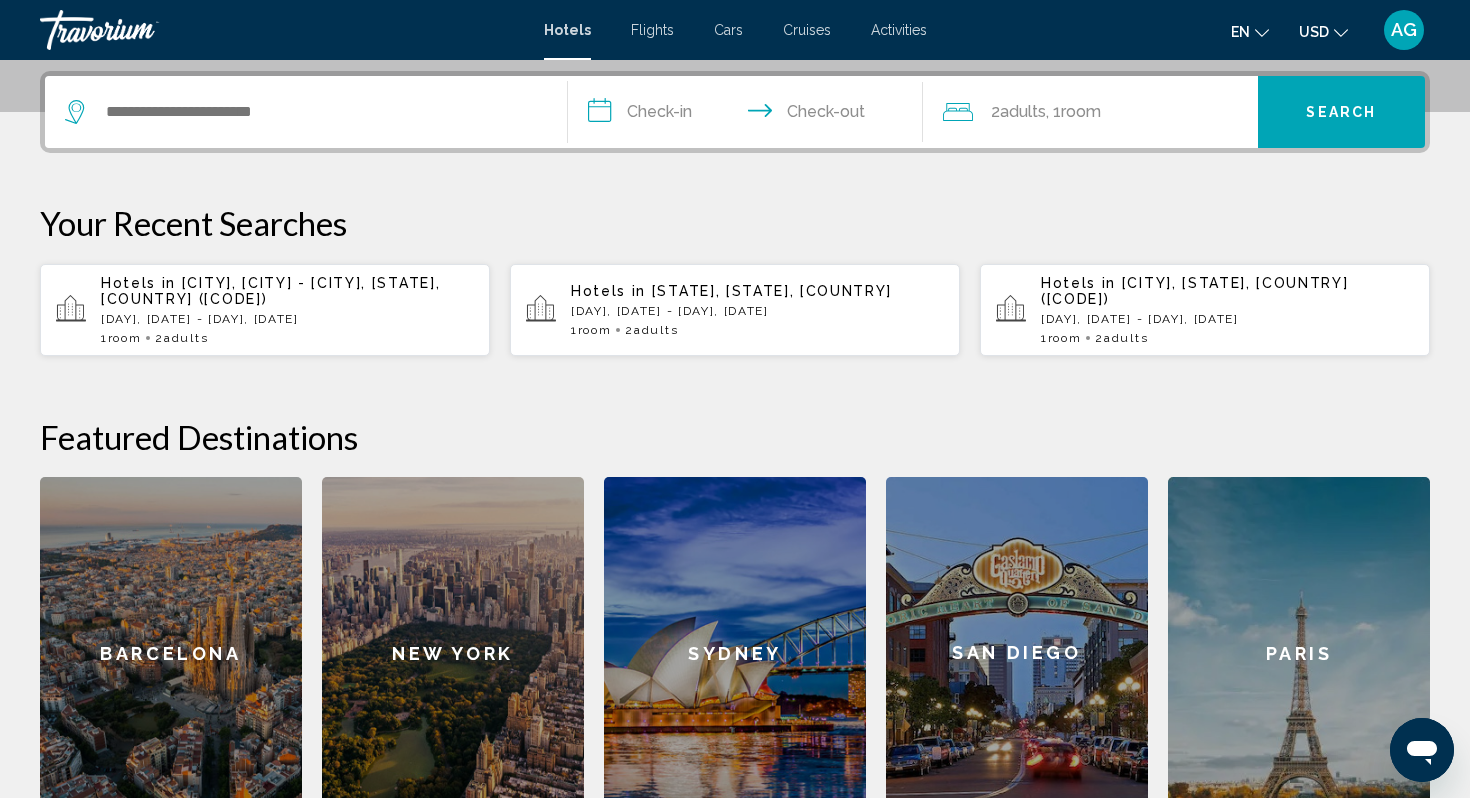 scroll, scrollTop: 494, scrollLeft: 0, axis: vertical 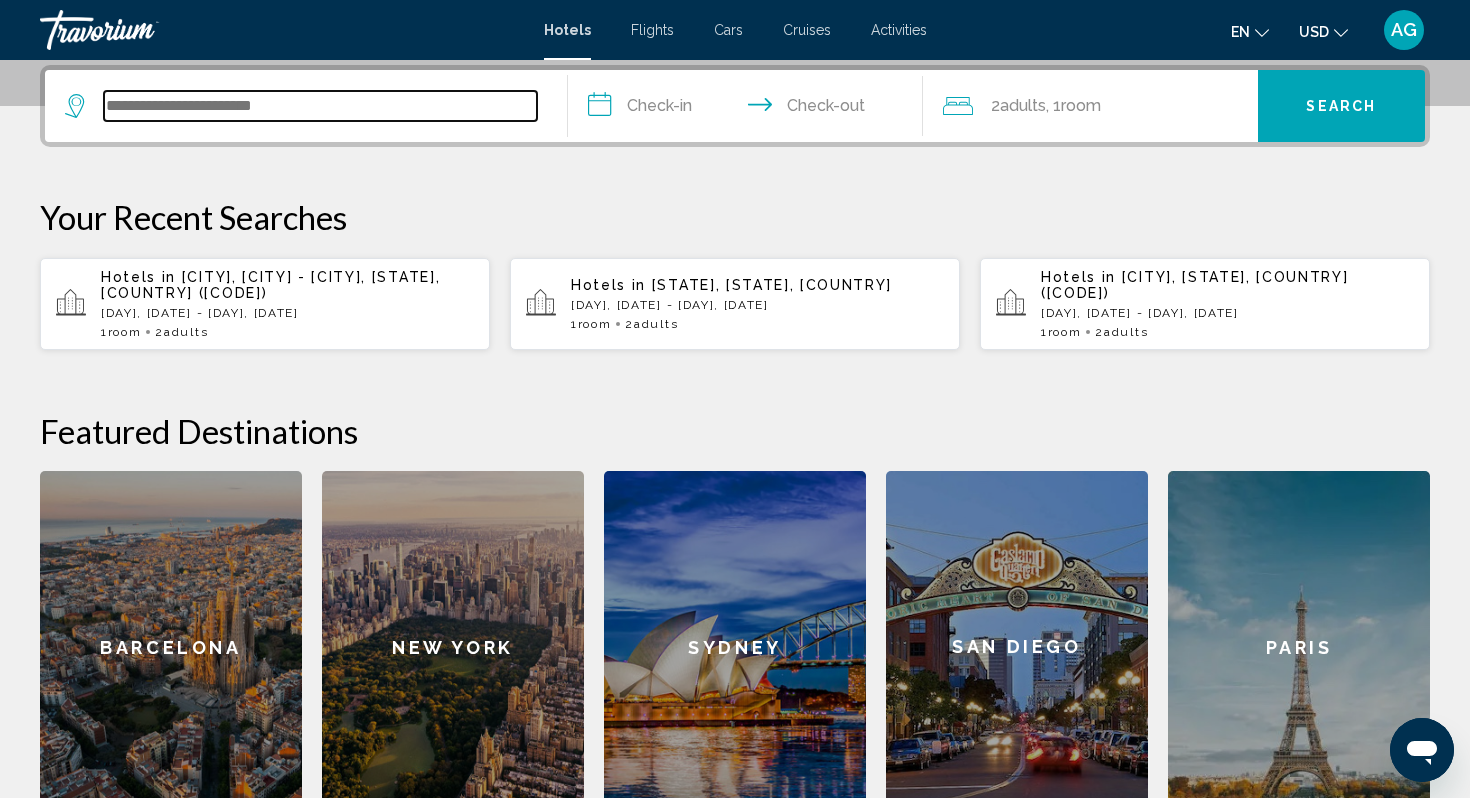 click at bounding box center (320, 106) 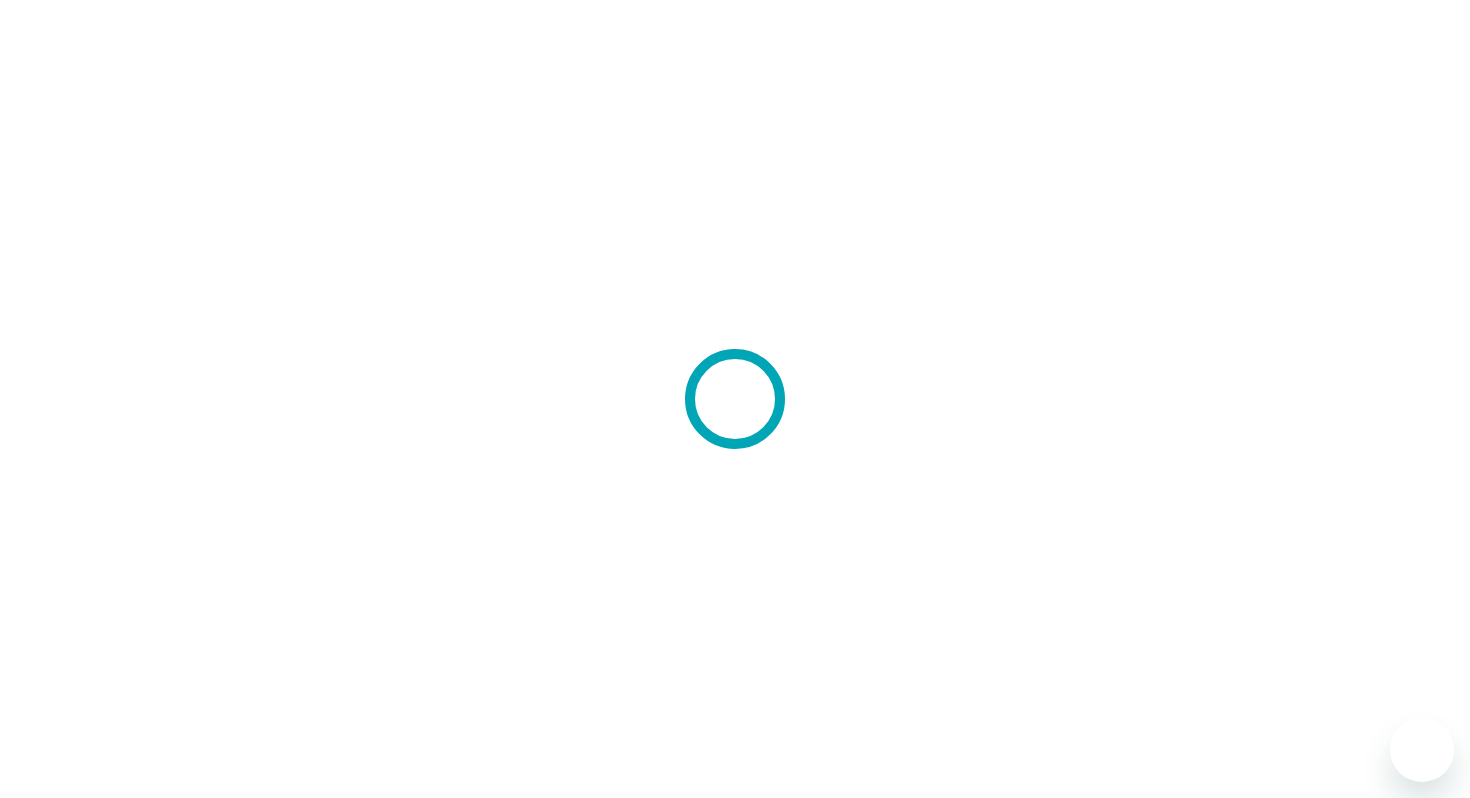 scroll, scrollTop: 0, scrollLeft: 0, axis: both 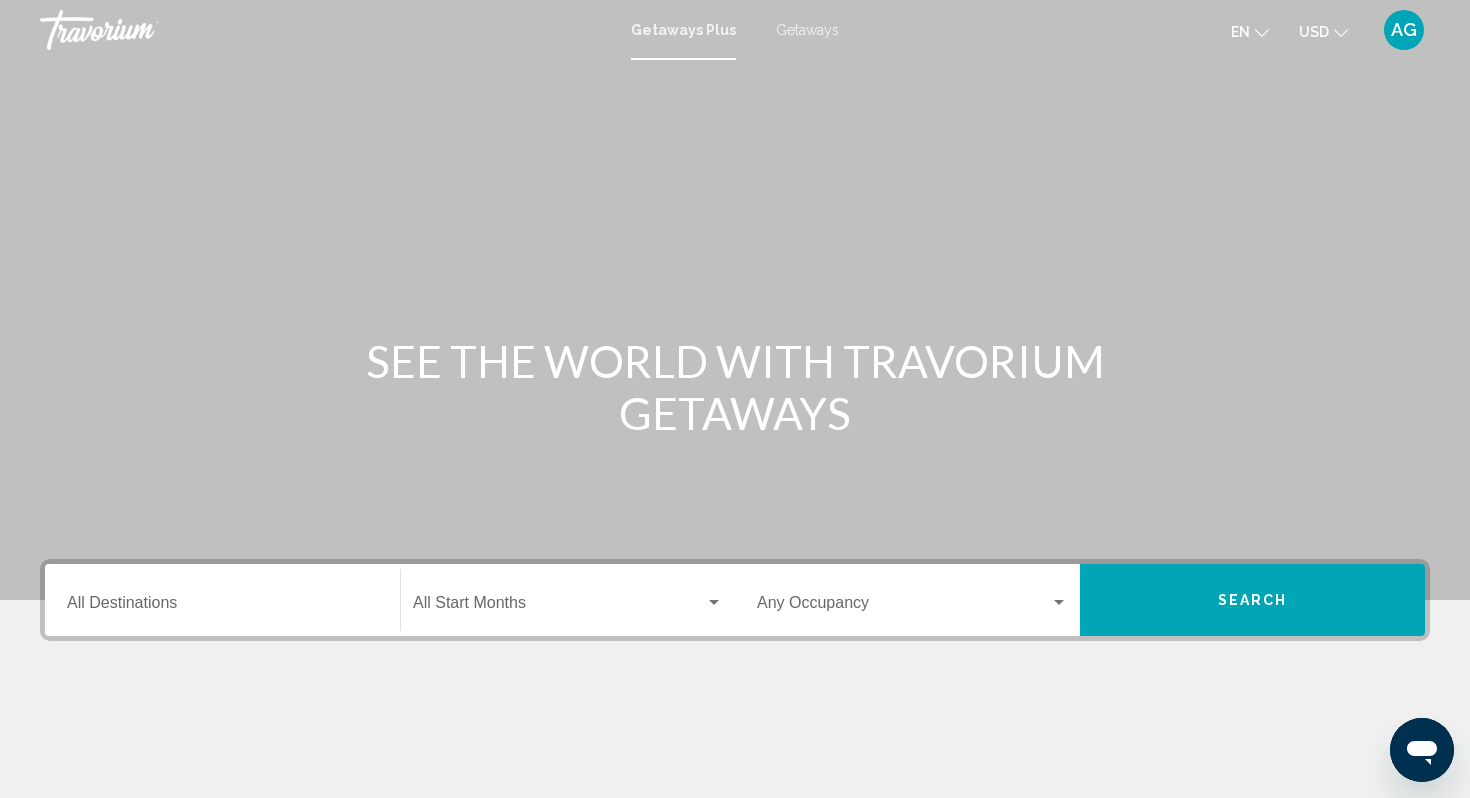 click on "Destination All Destinations" at bounding box center [222, 600] 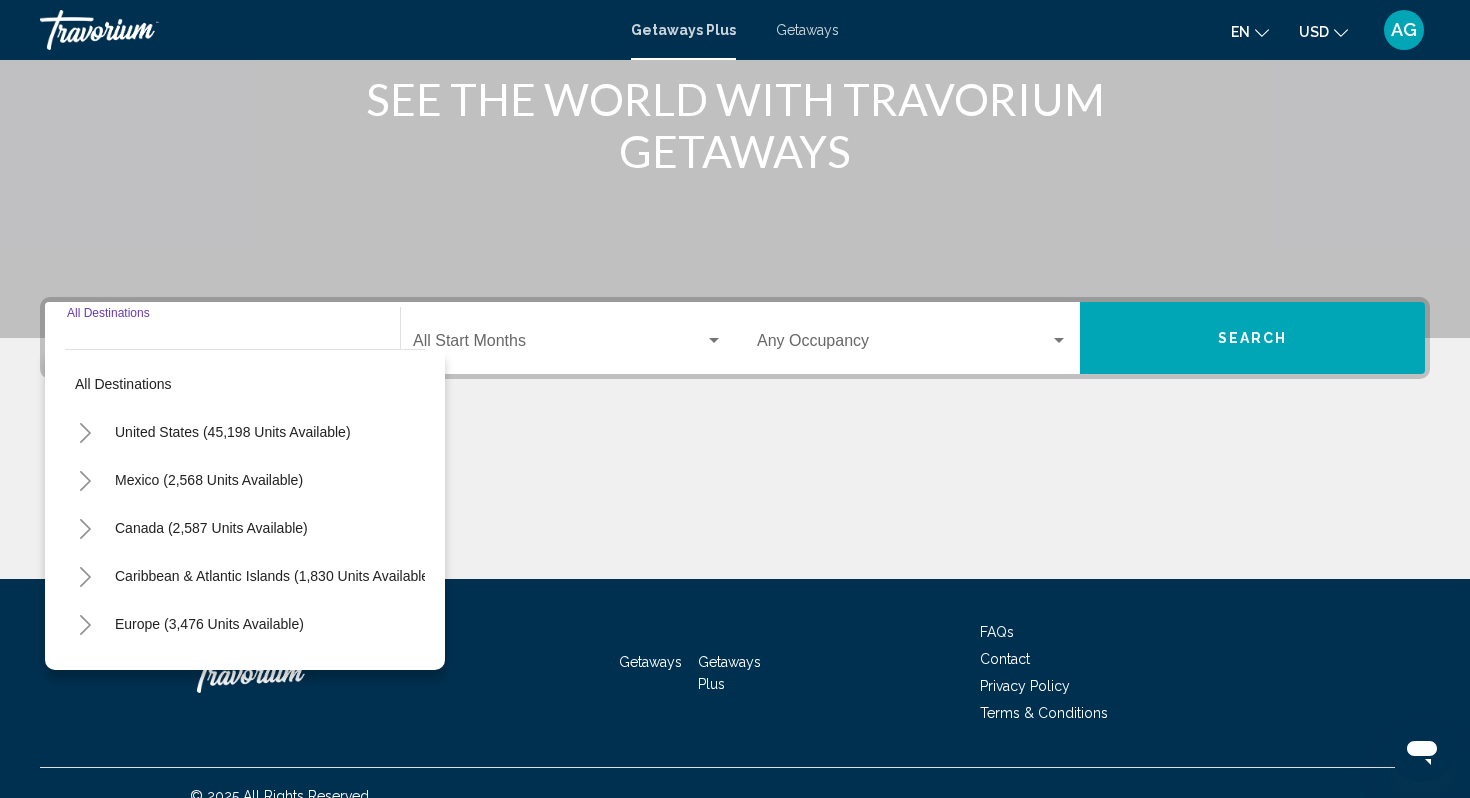 scroll, scrollTop: 288, scrollLeft: 0, axis: vertical 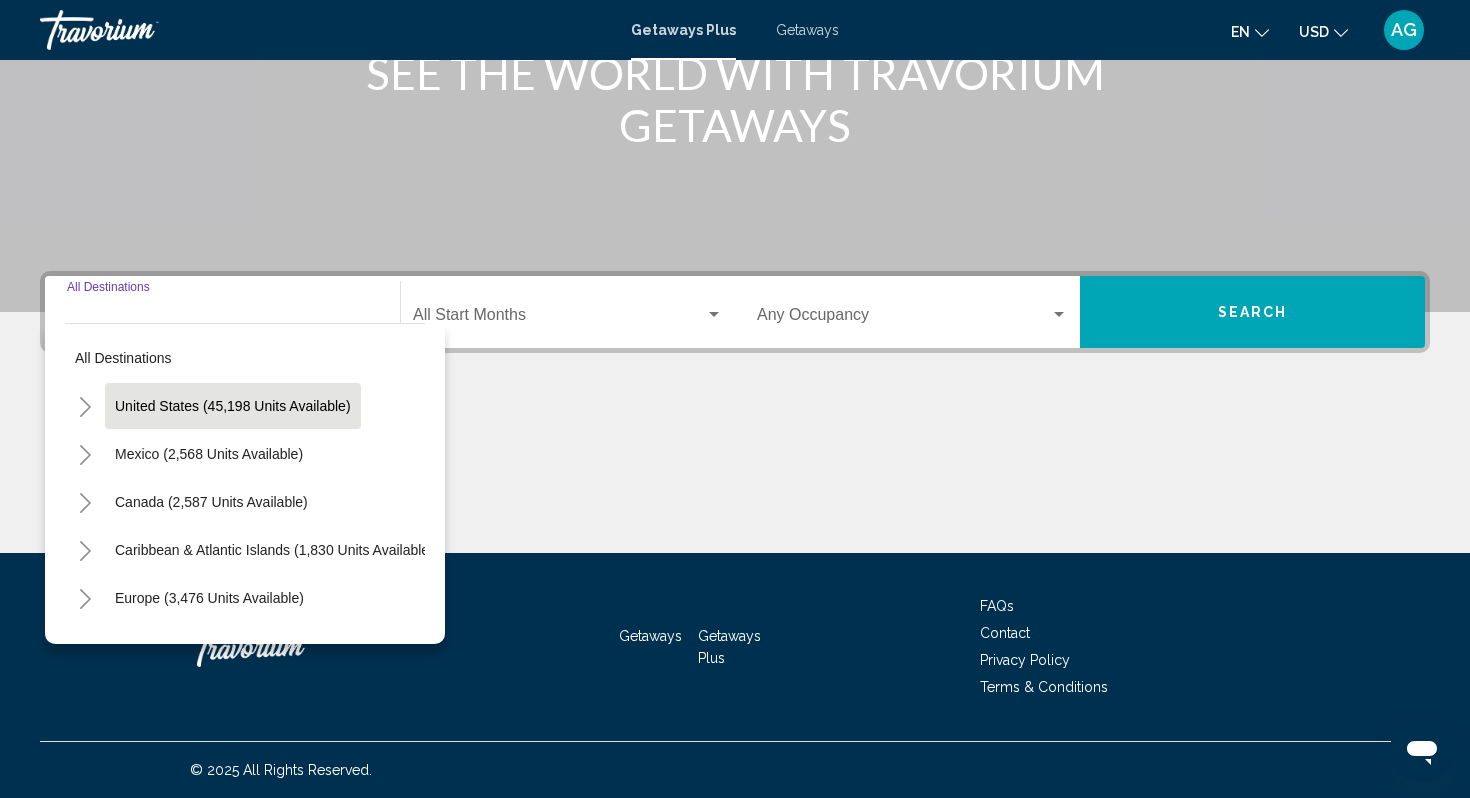 click on "United States (45,198 units available)" at bounding box center [209, 454] 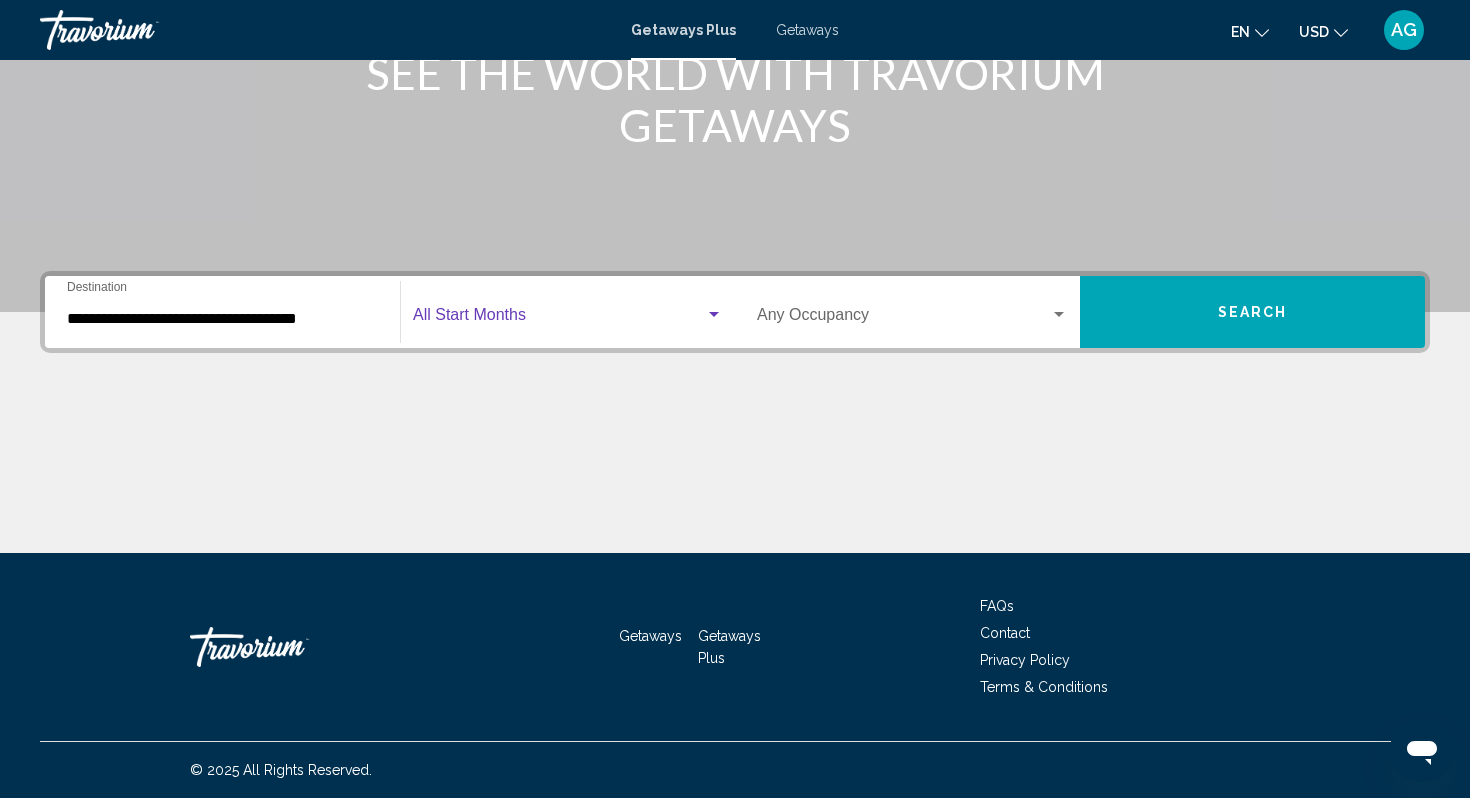 click at bounding box center [559, 319] 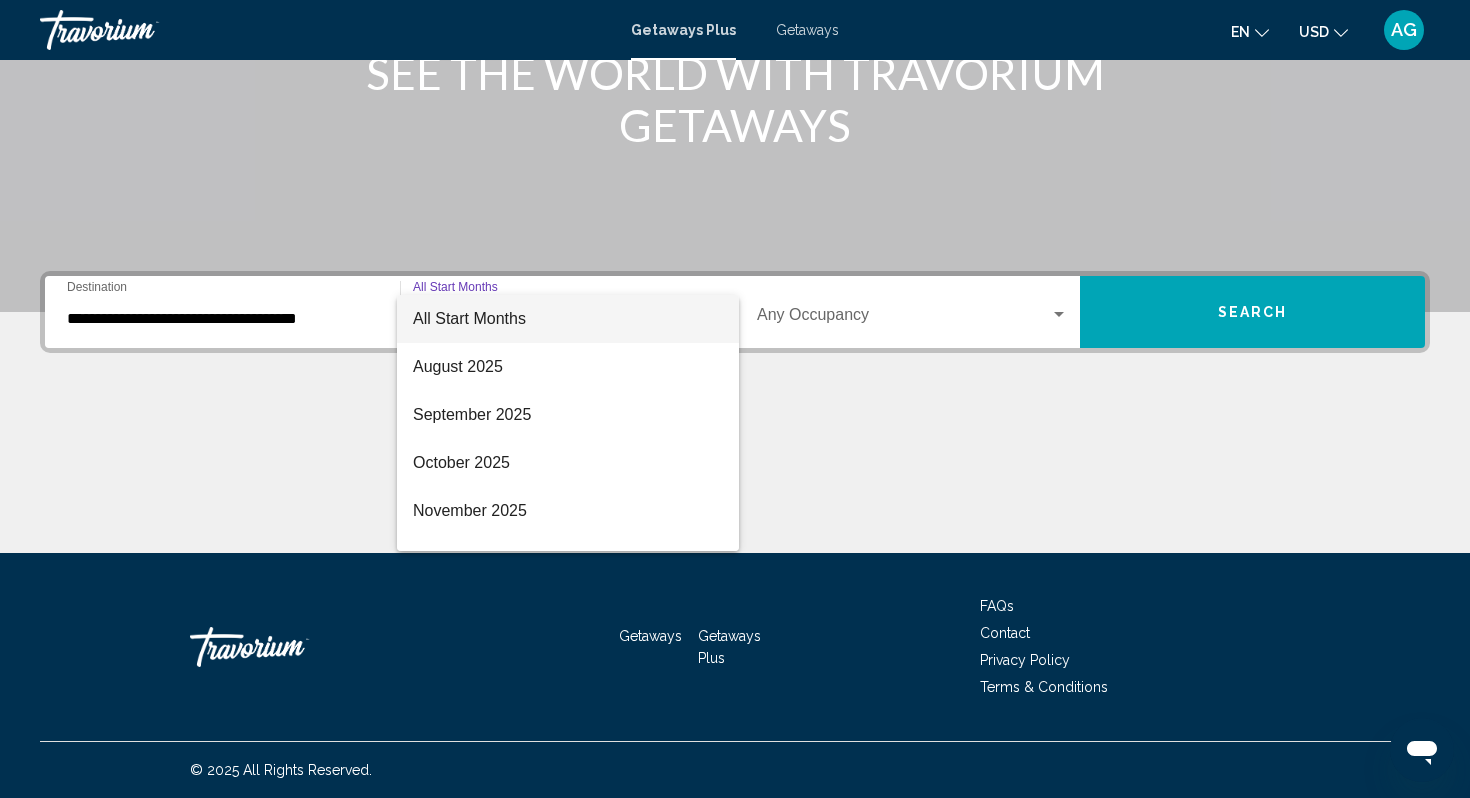 click at bounding box center [735, 399] 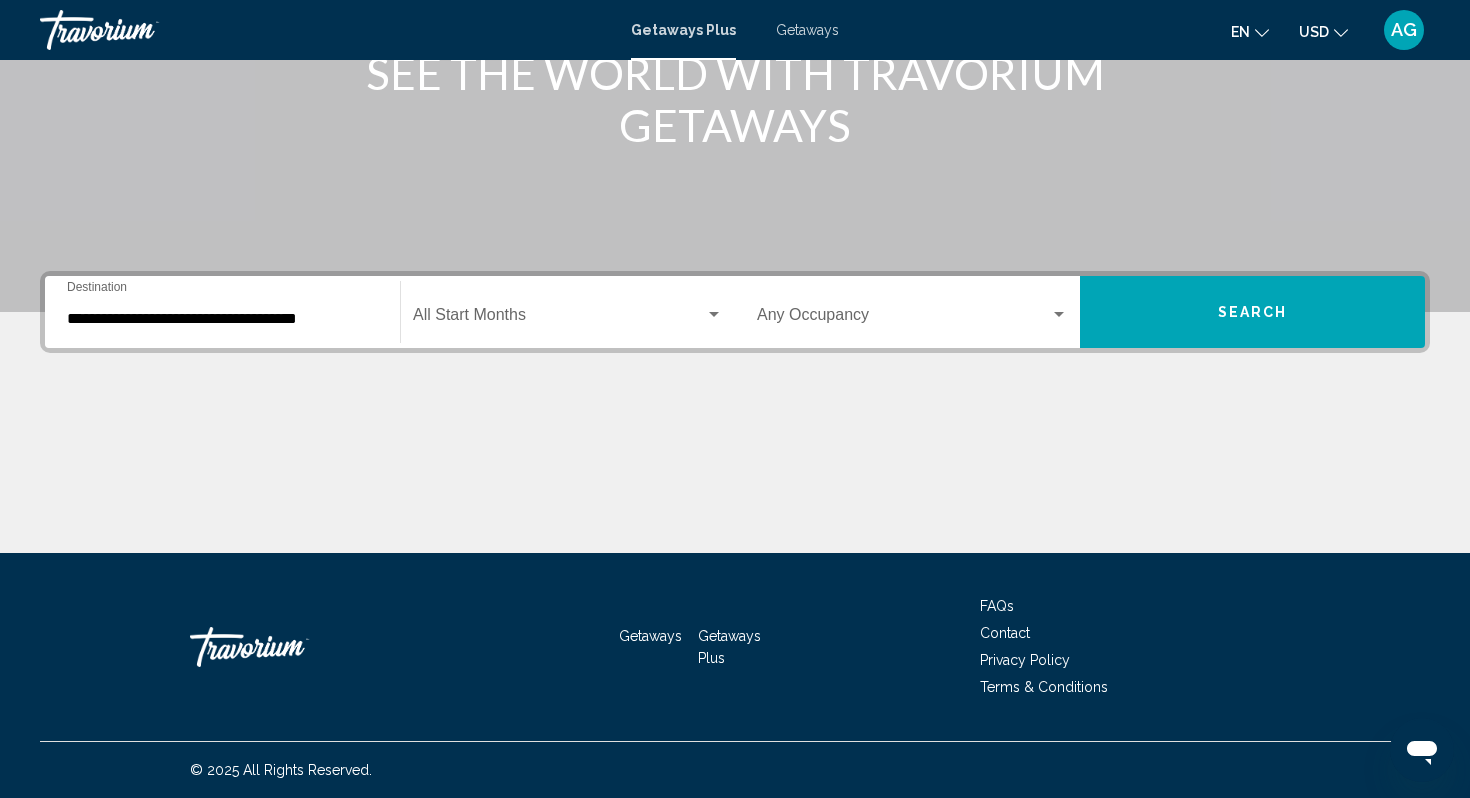 click on "**********" at bounding box center (735, 412) 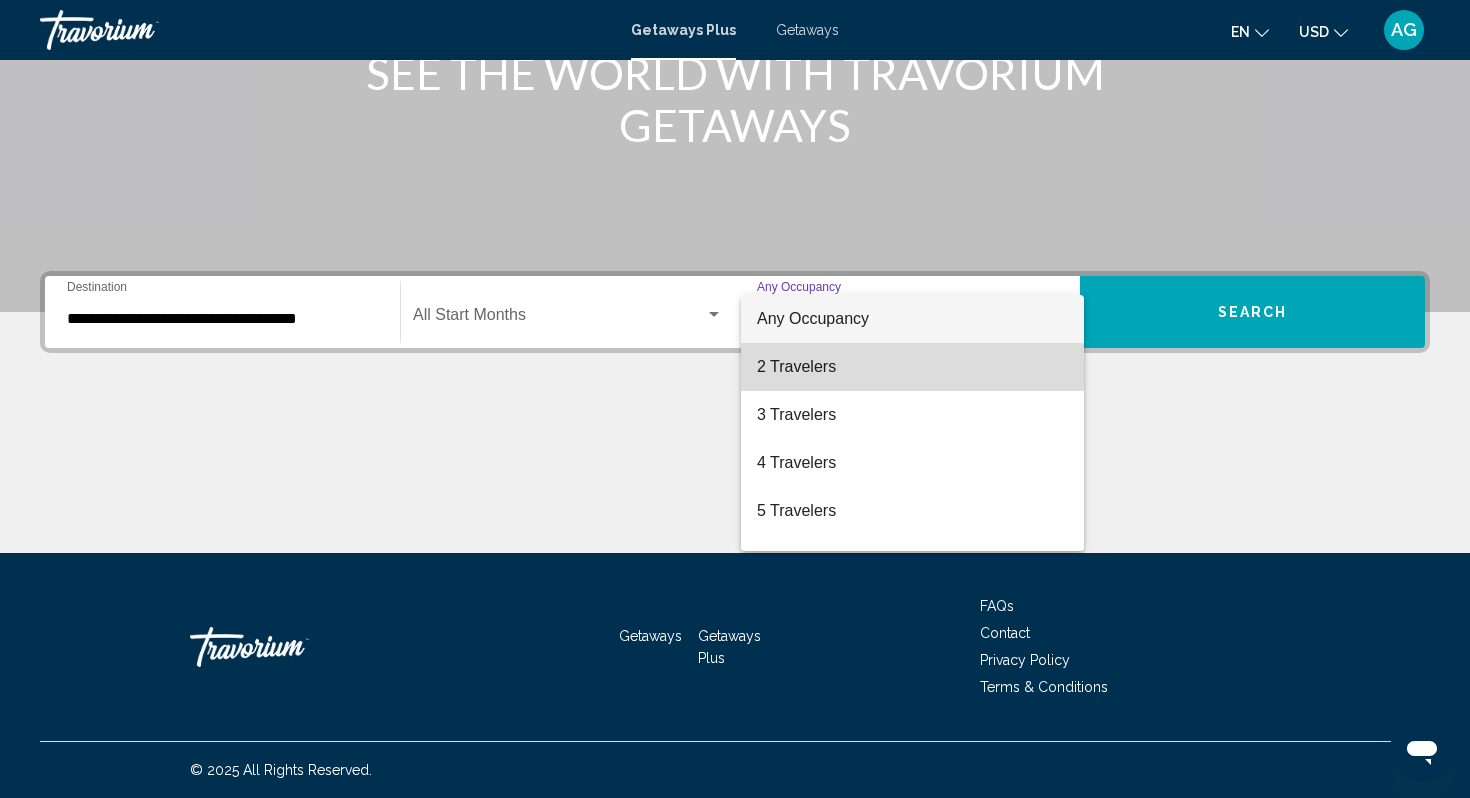 click on "2 Travelers" at bounding box center [912, 367] 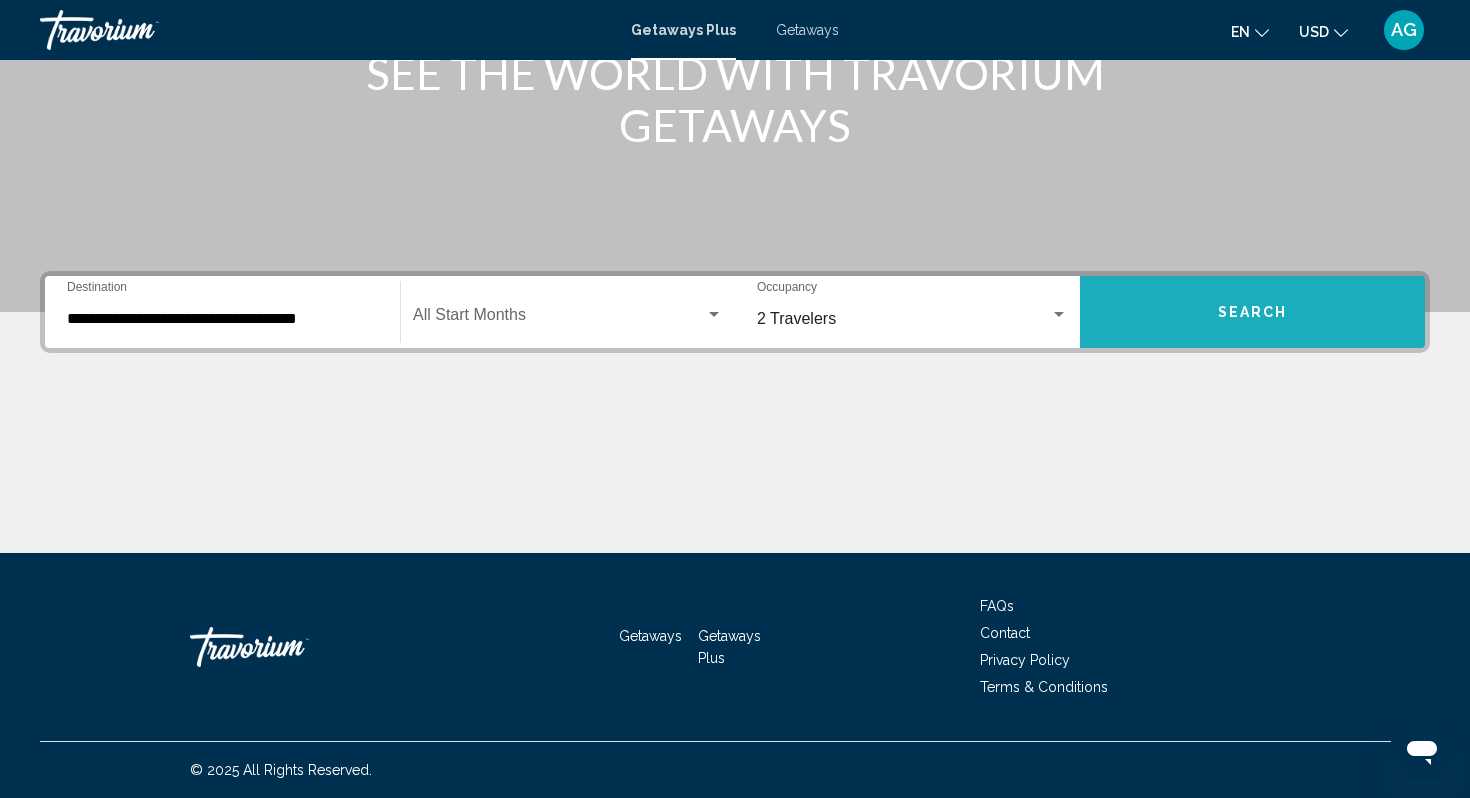 click on "Search" at bounding box center (1253, 311) 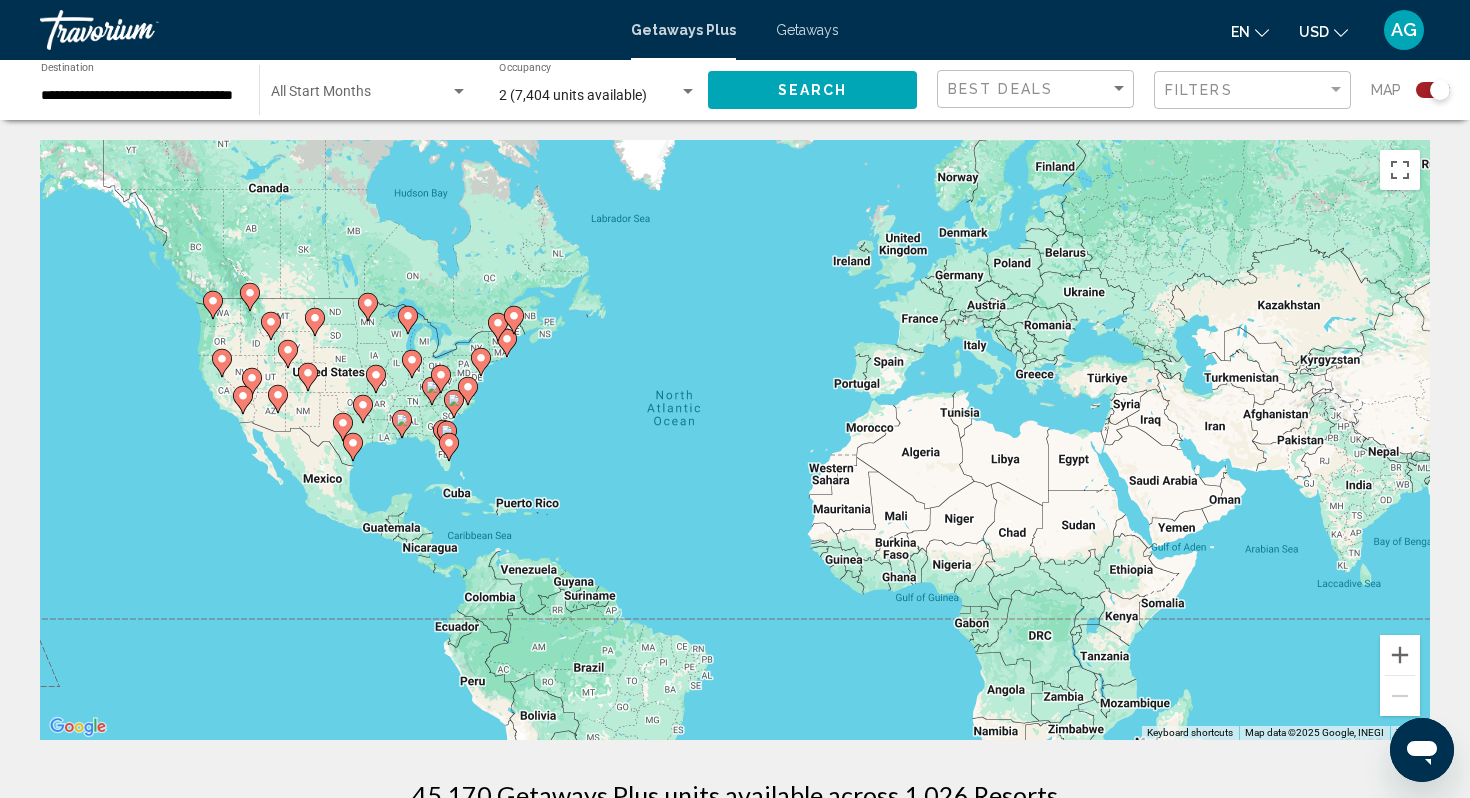 click 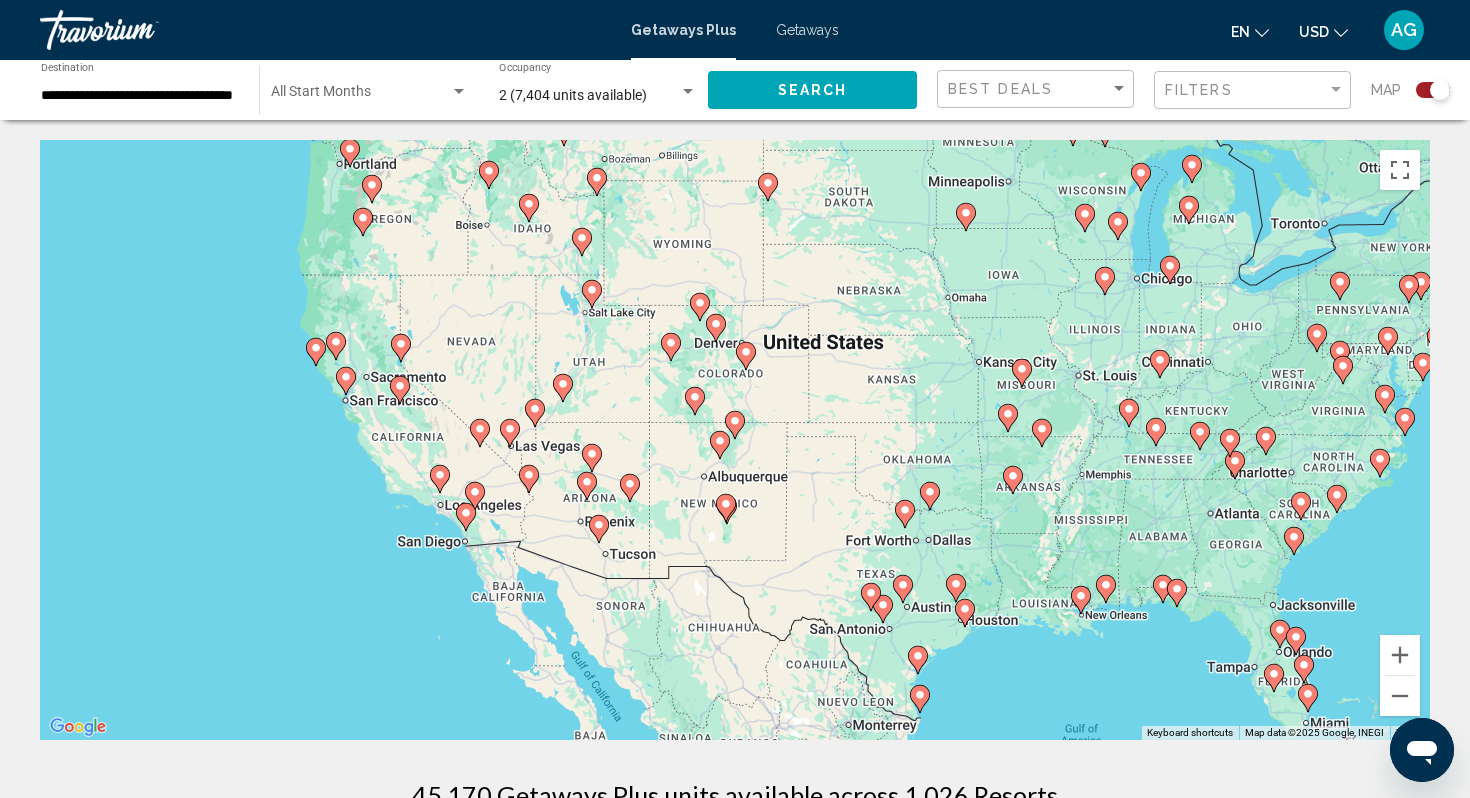 click 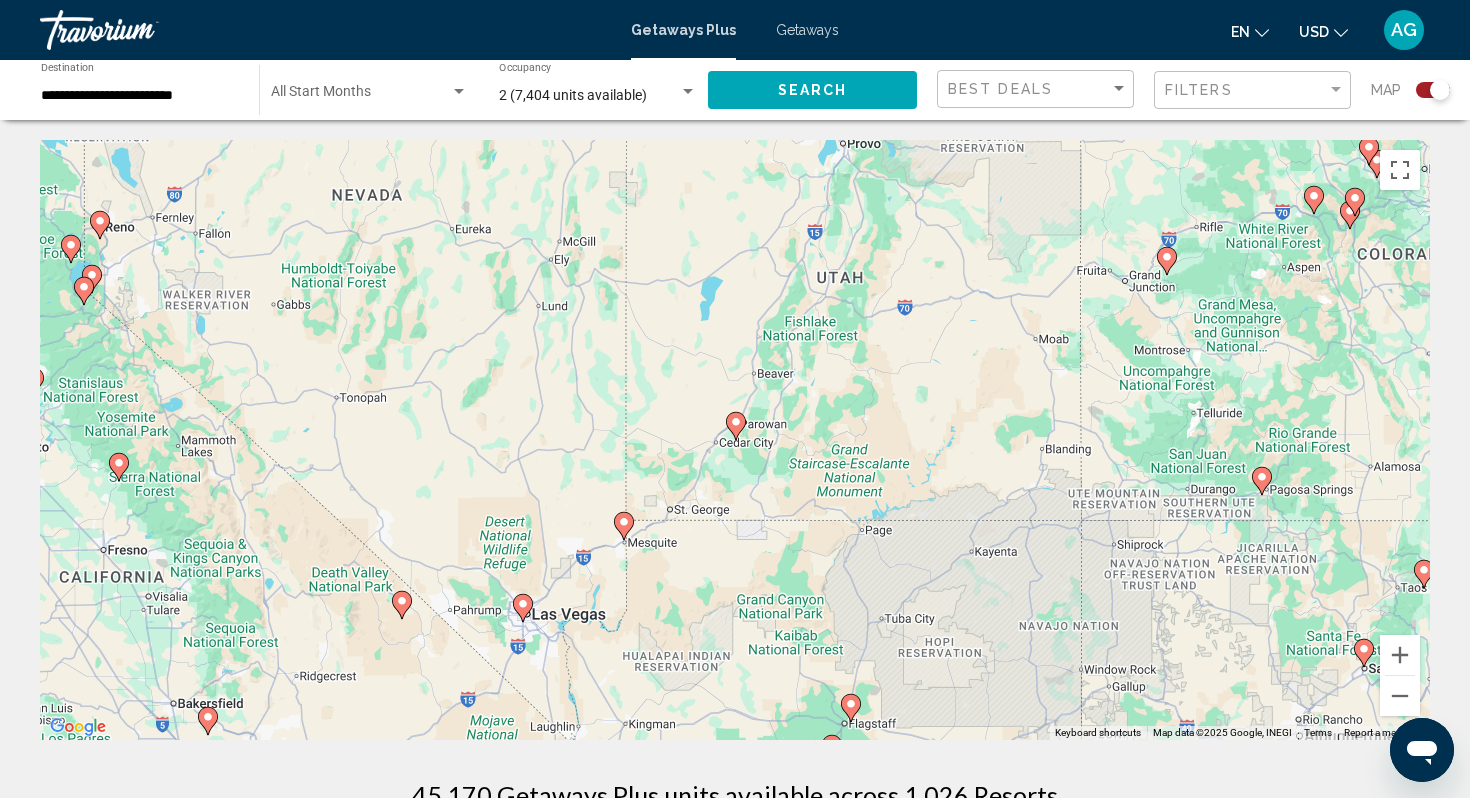click 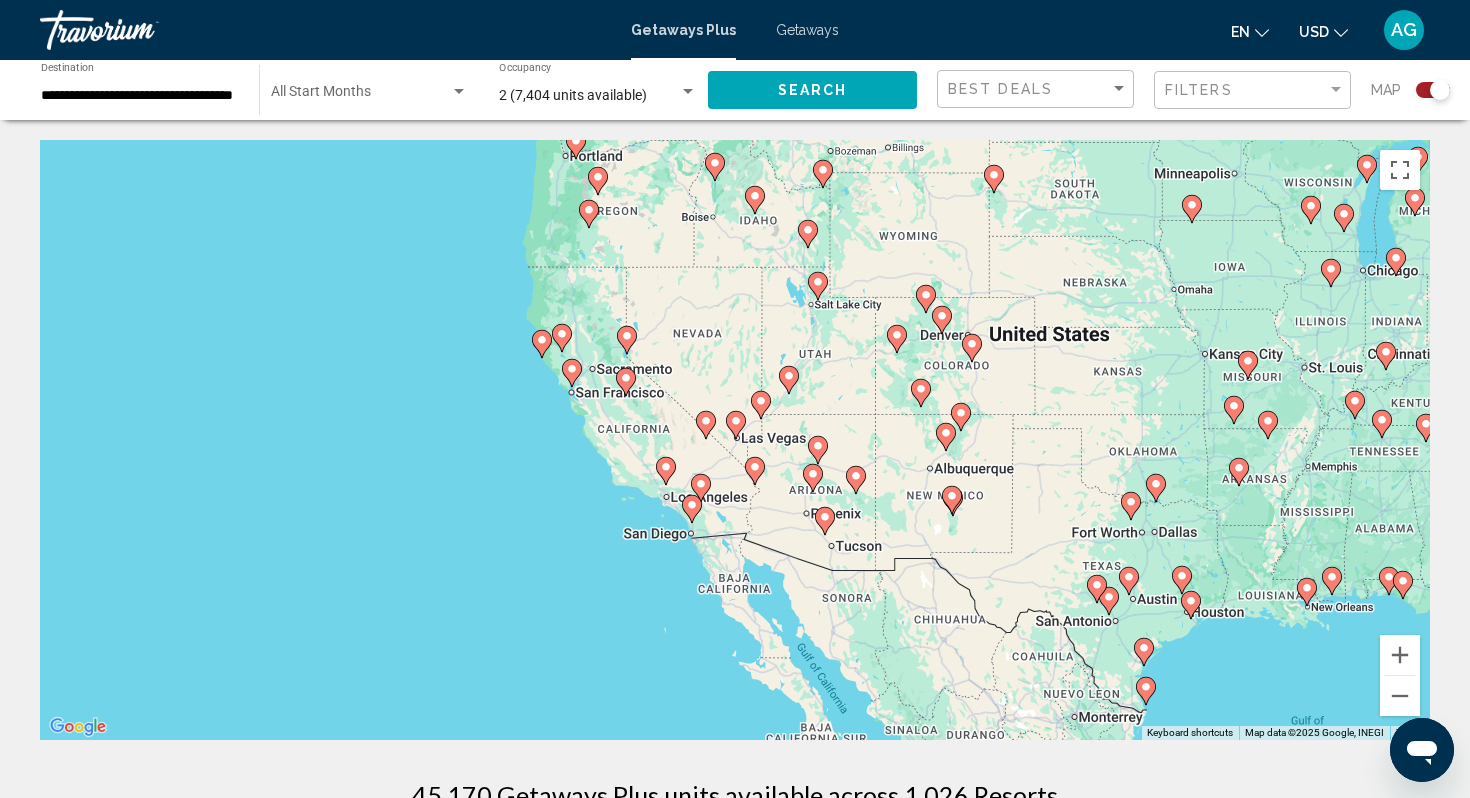click 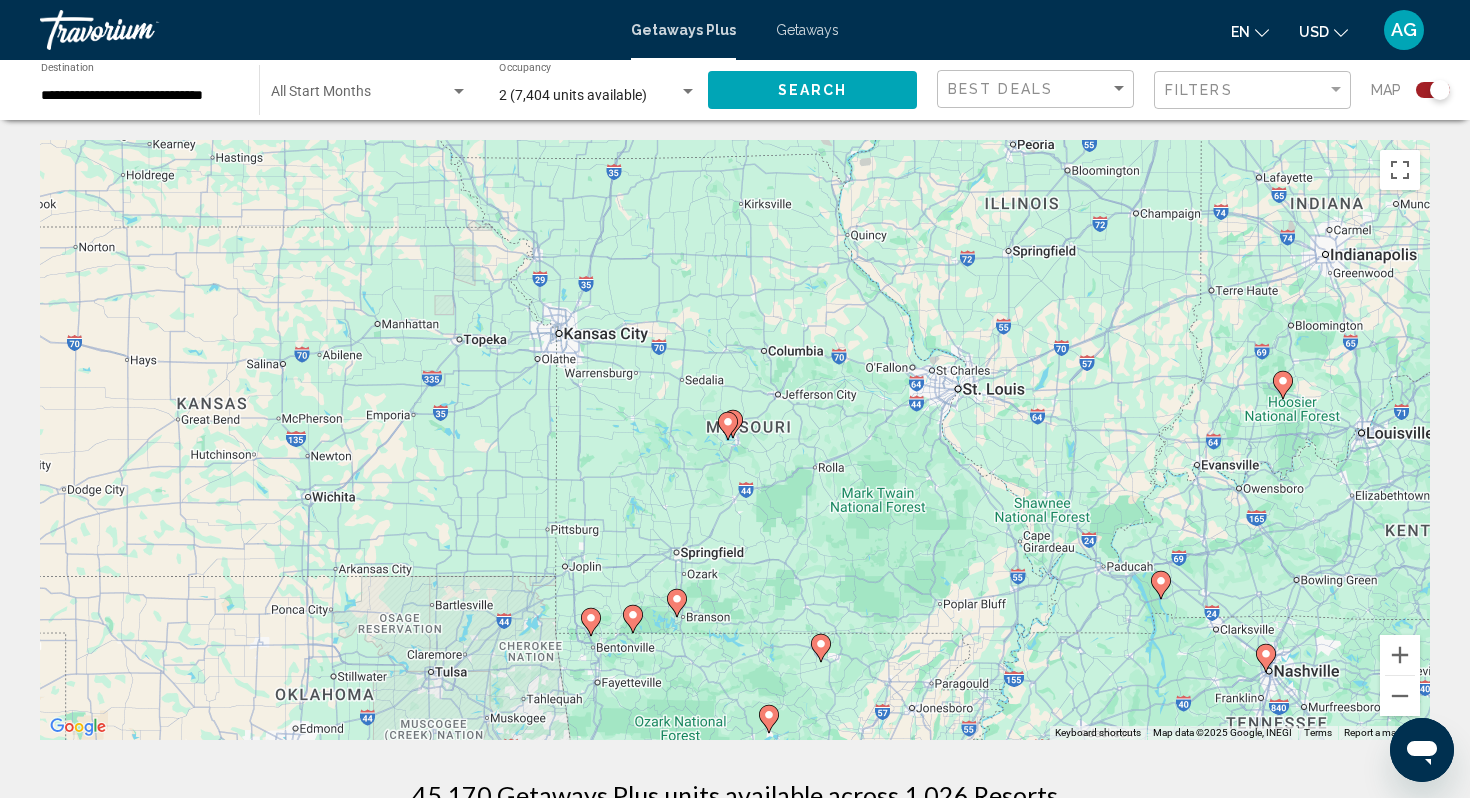 click at bounding box center [728, 426] 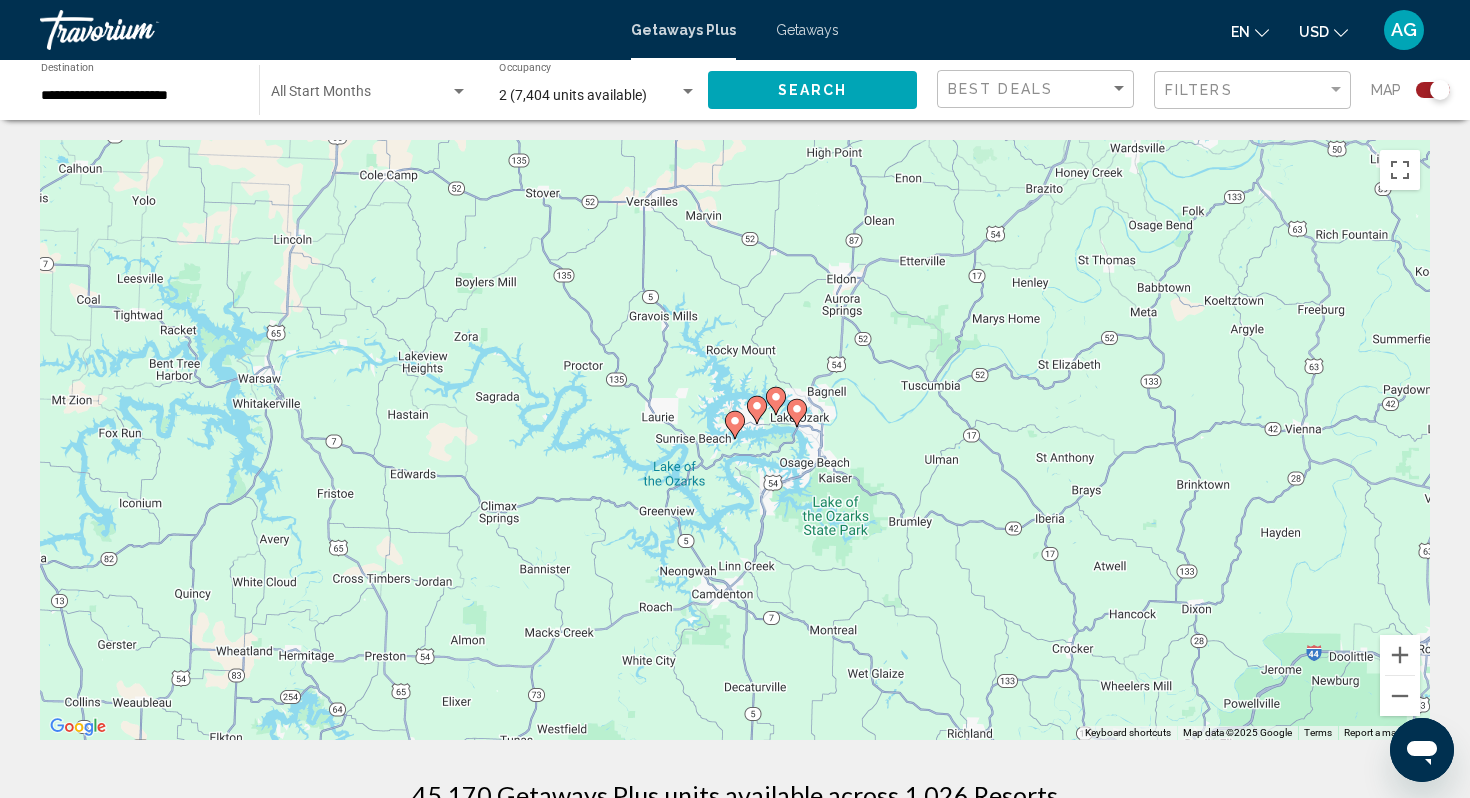 click 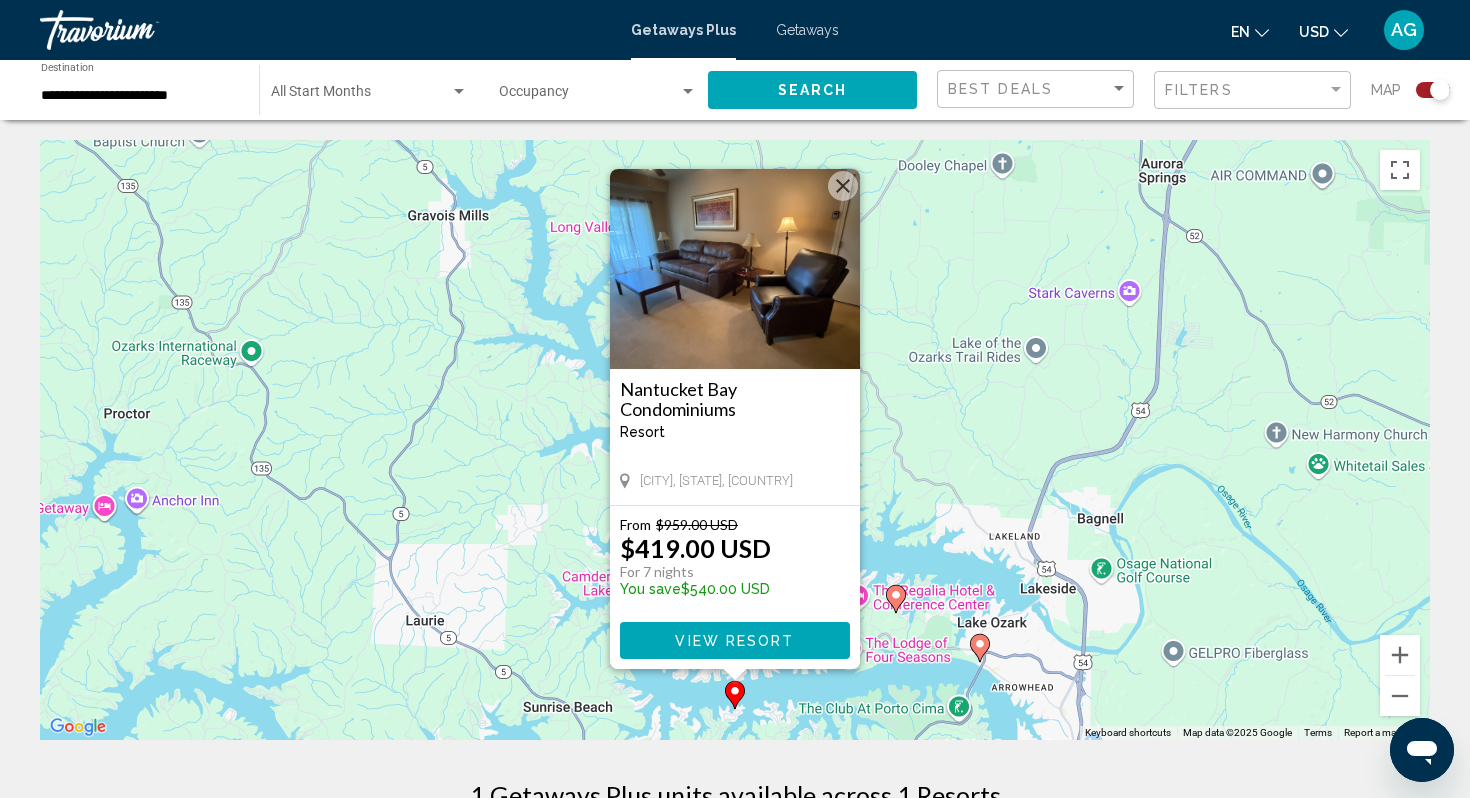 click at bounding box center [843, 186] 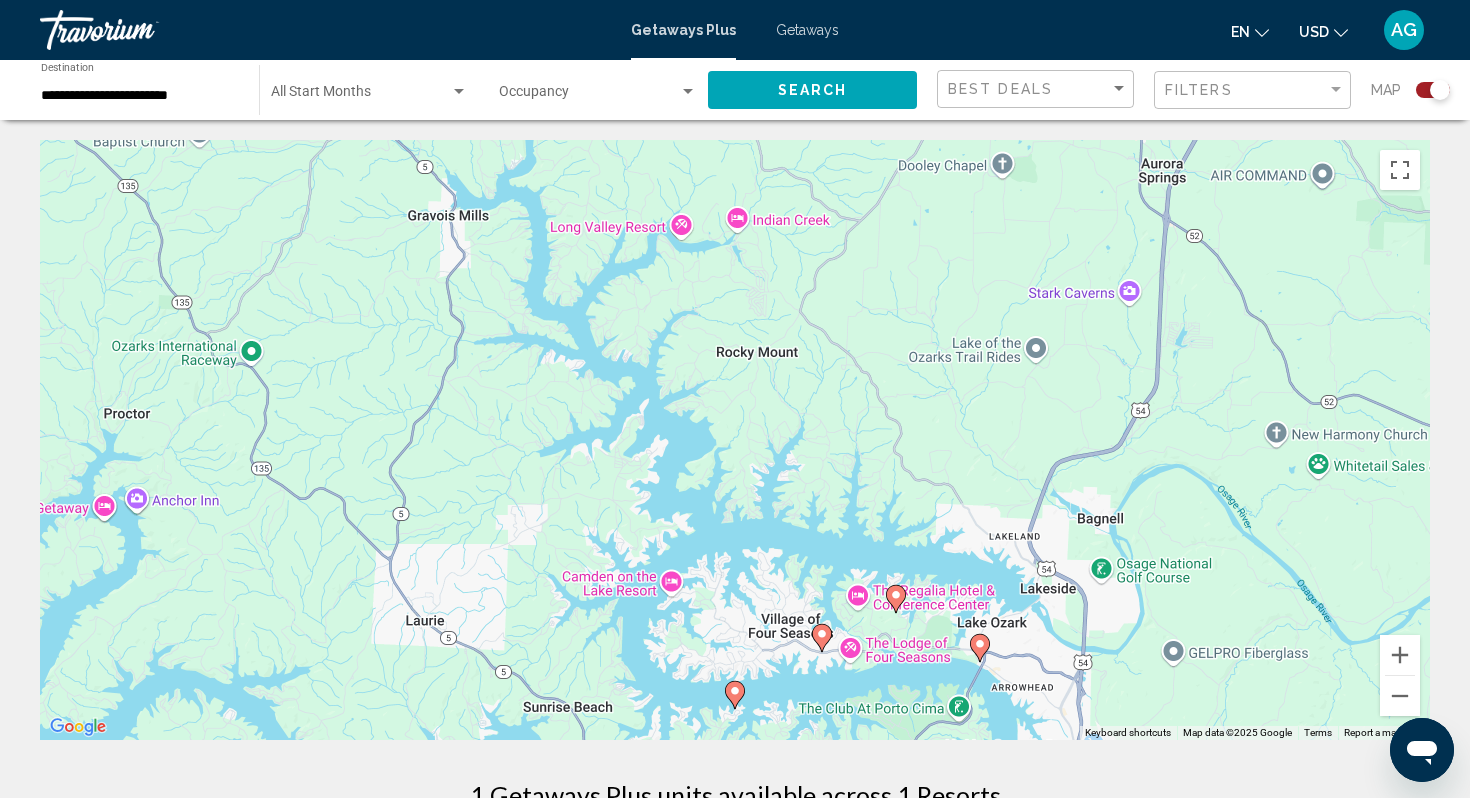 click at bounding box center [140, 30] 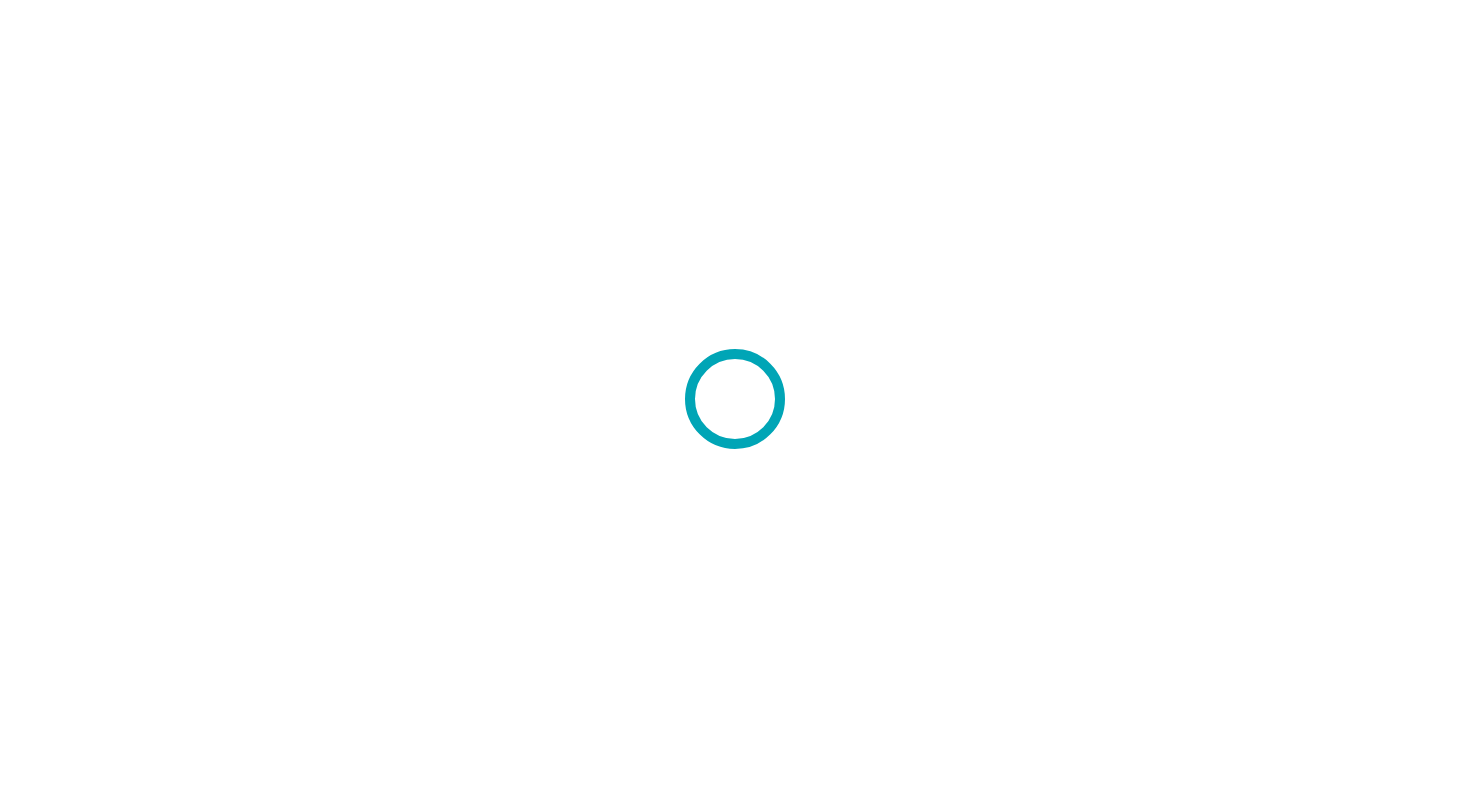 scroll, scrollTop: 0, scrollLeft: 0, axis: both 